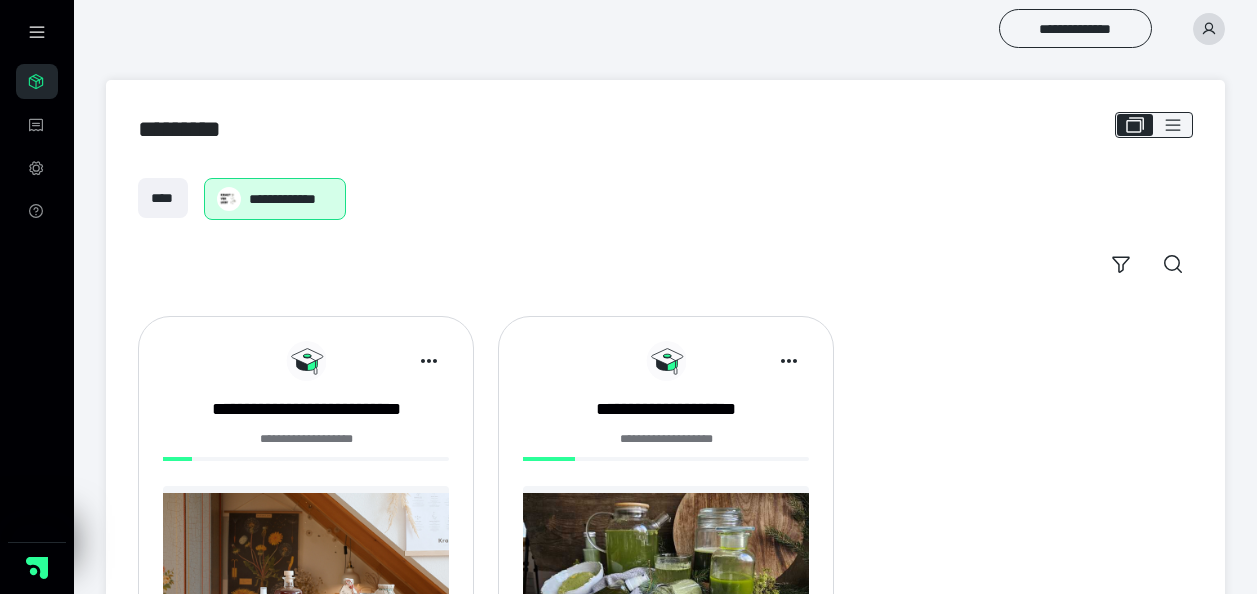 scroll, scrollTop: 0, scrollLeft: 0, axis: both 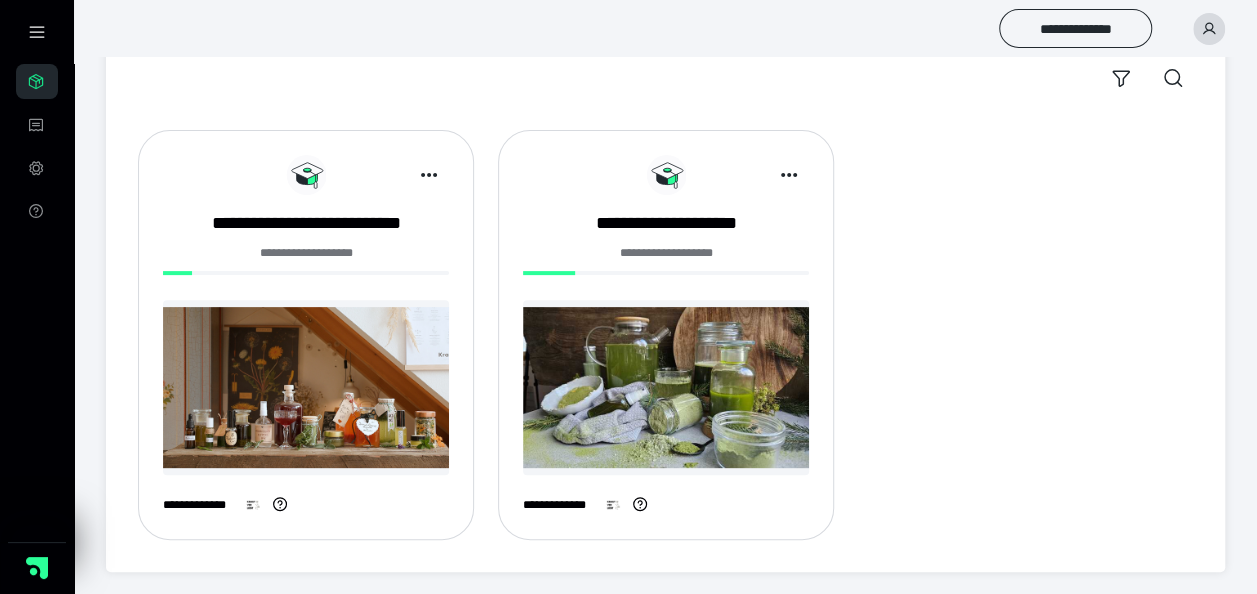 click at bounding box center [666, 387] 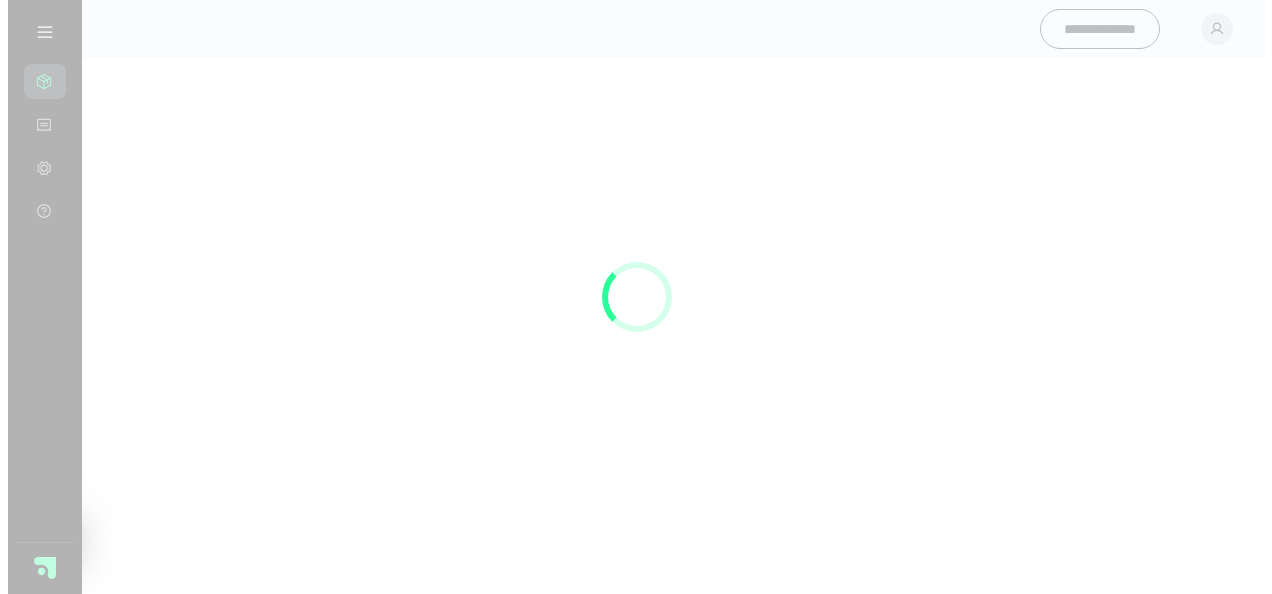 scroll, scrollTop: 0, scrollLeft: 0, axis: both 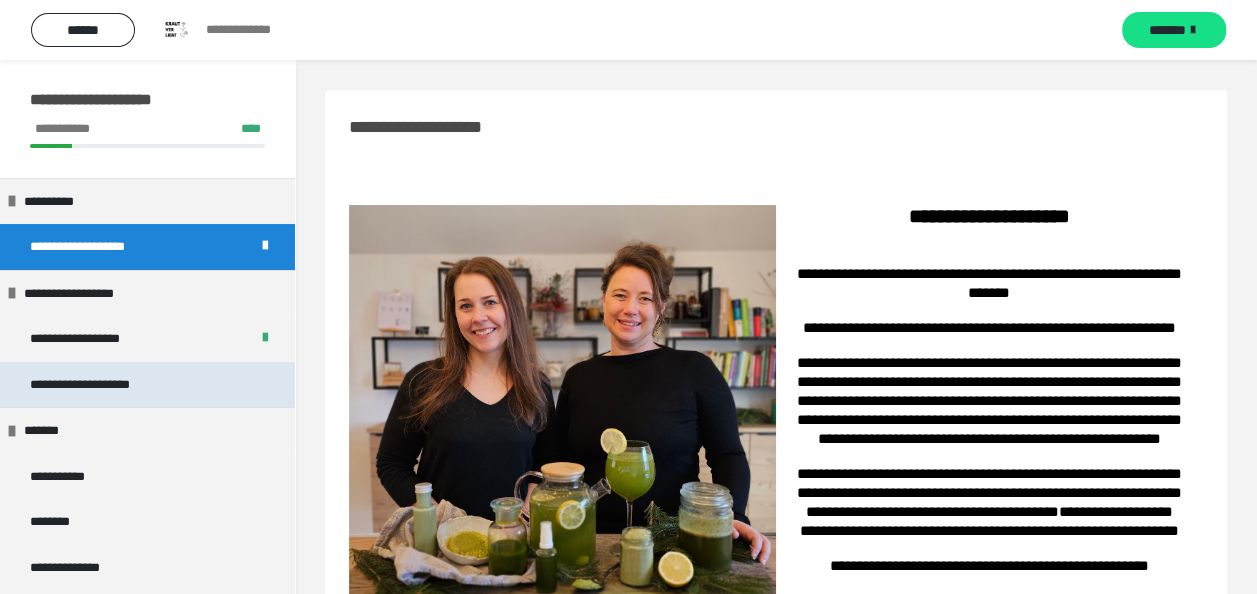 click on "**********" at bounding box center (108, 385) 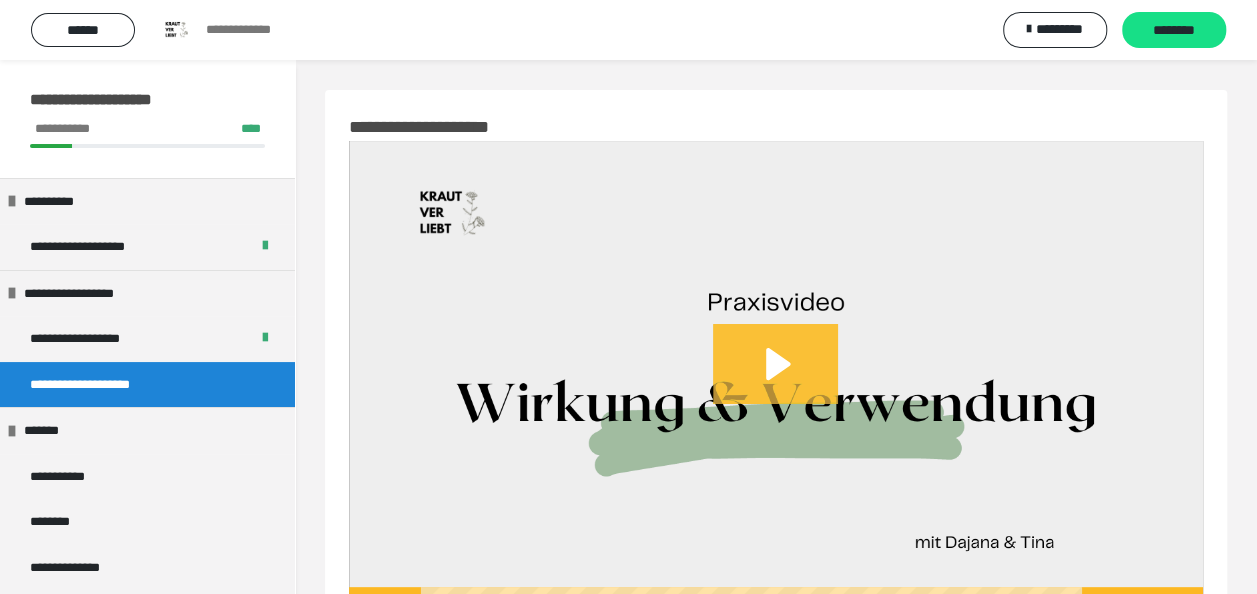 click 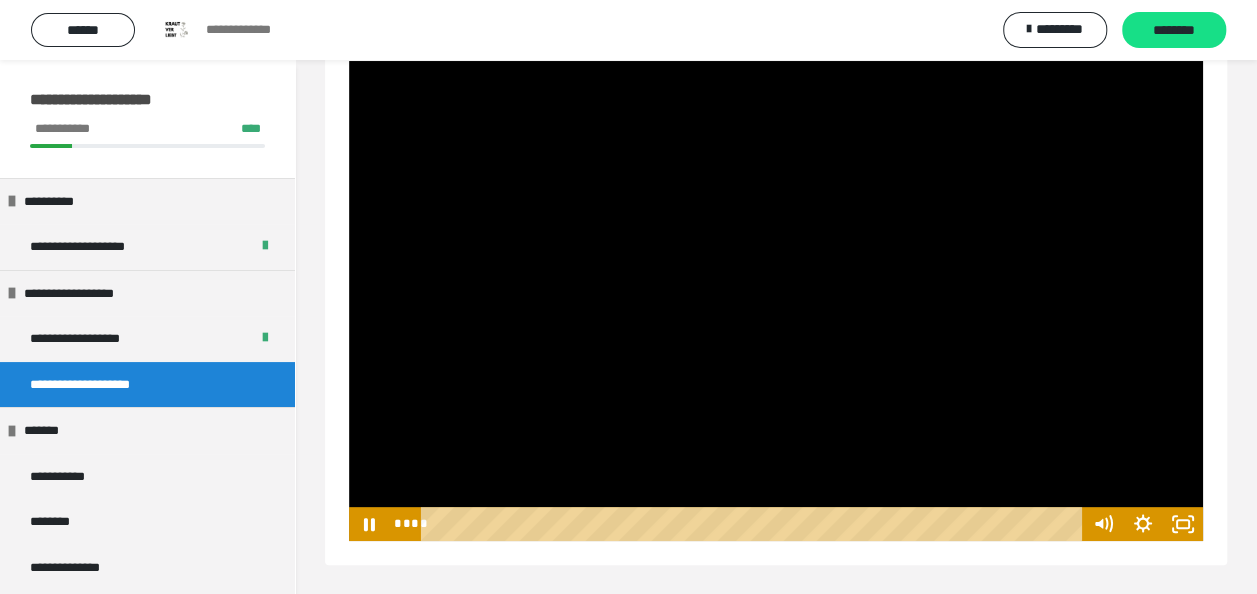 scroll, scrollTop: 81, scrollLeft: 0, axis: vertical 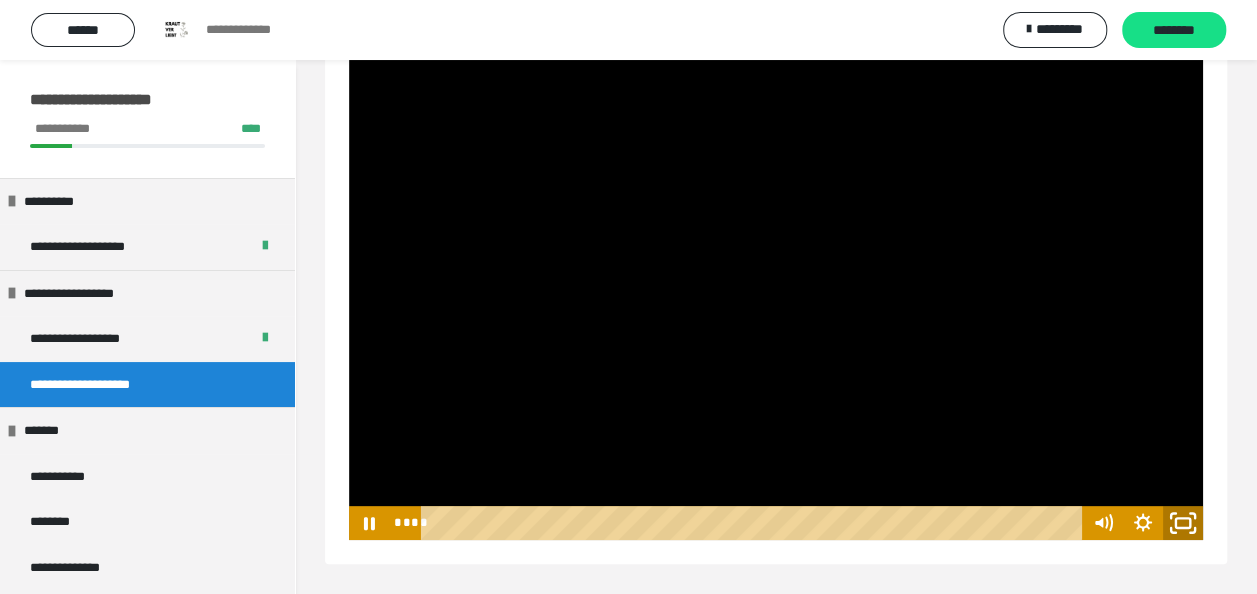 click 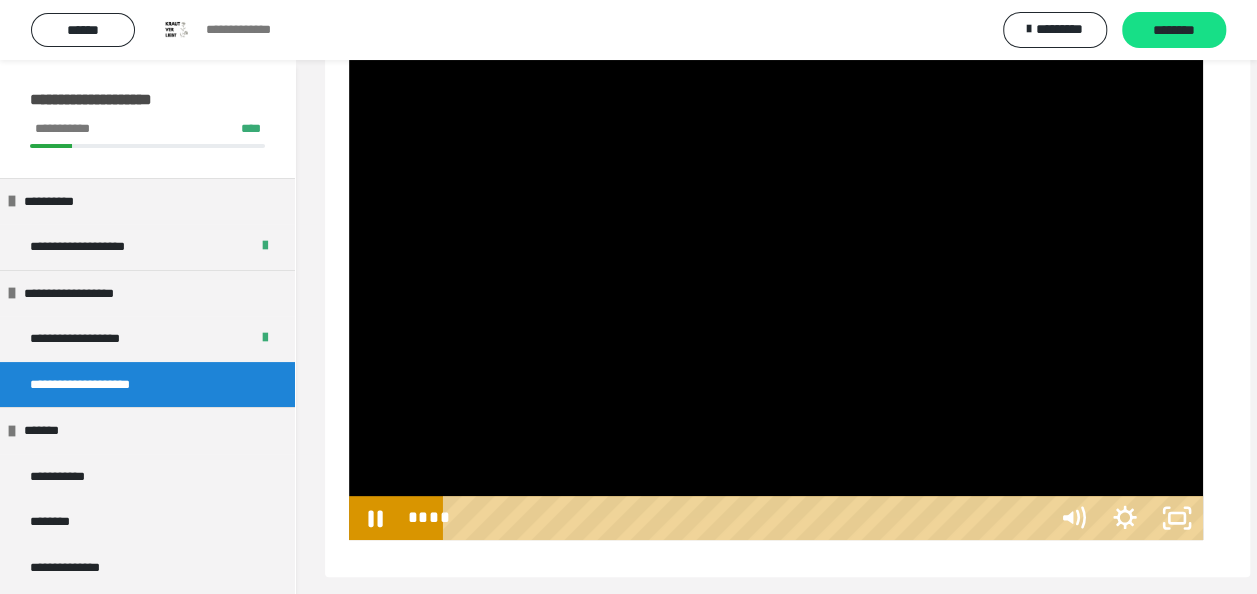 scroll, scrollTop: 60, scrollLeft: 0, axis: vertical 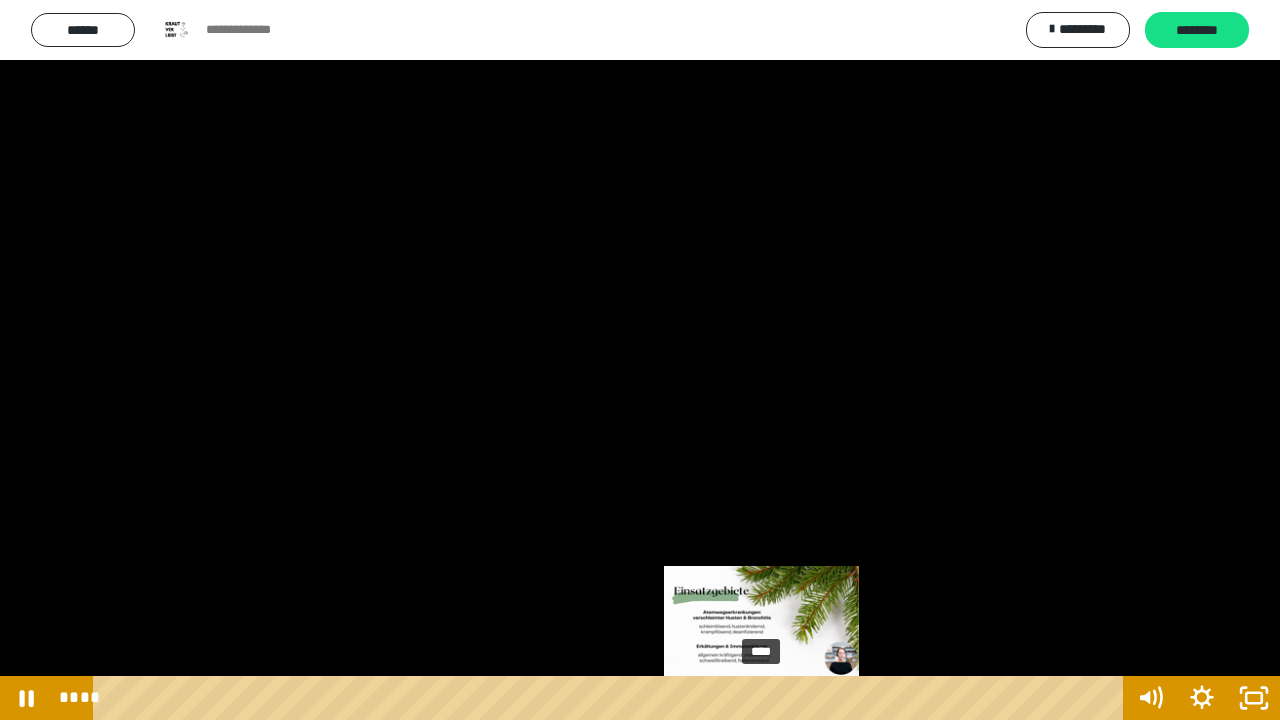 click on "****" at bounding box center [612, 698] 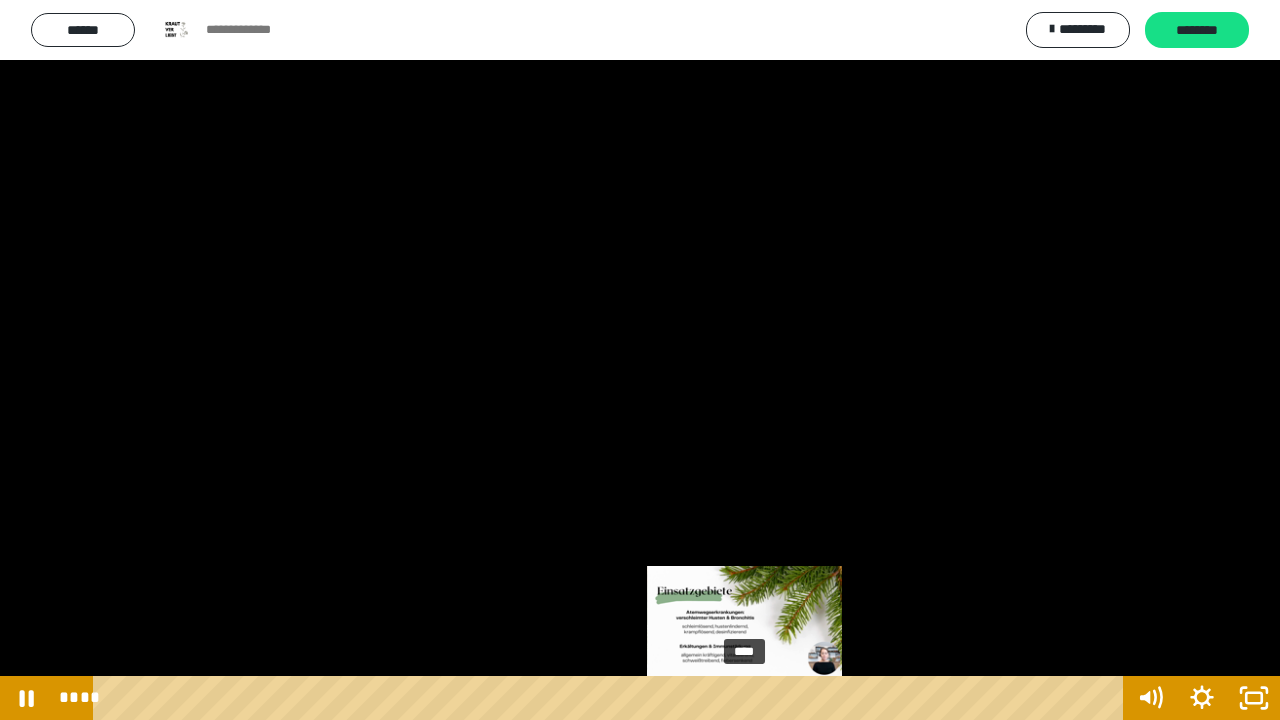click on "****" at bounding box center (612, 698) 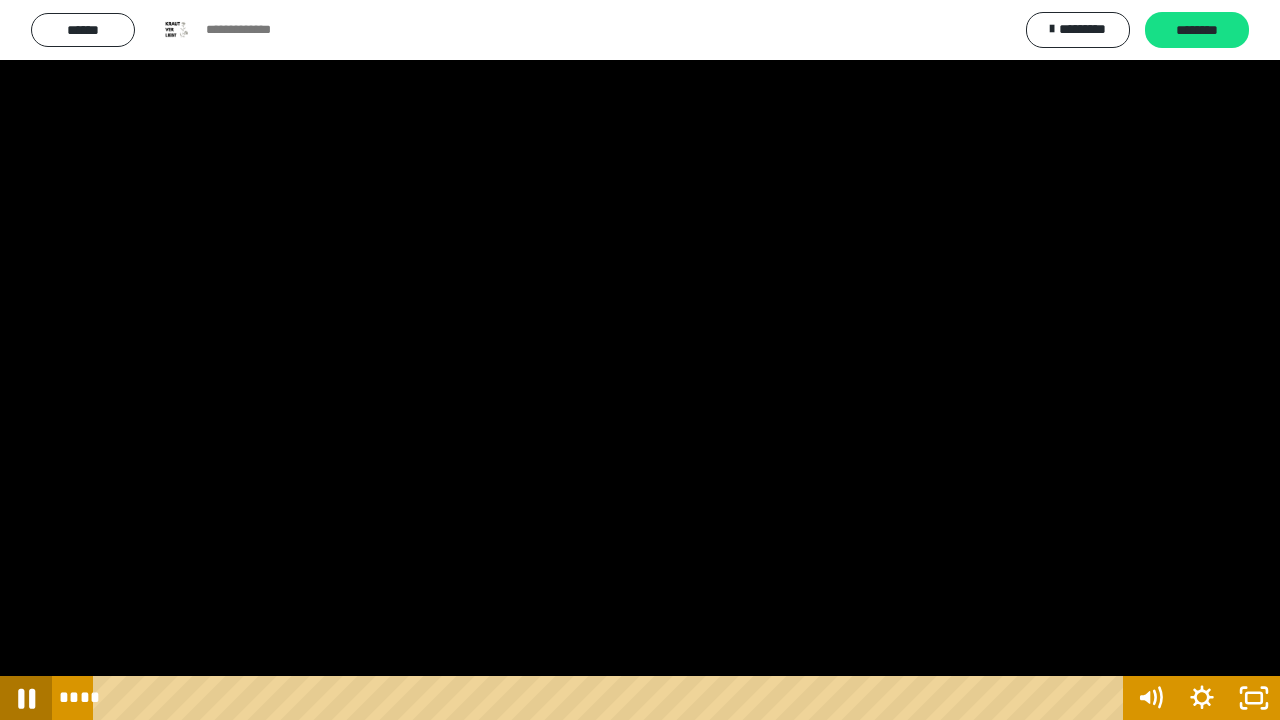 click 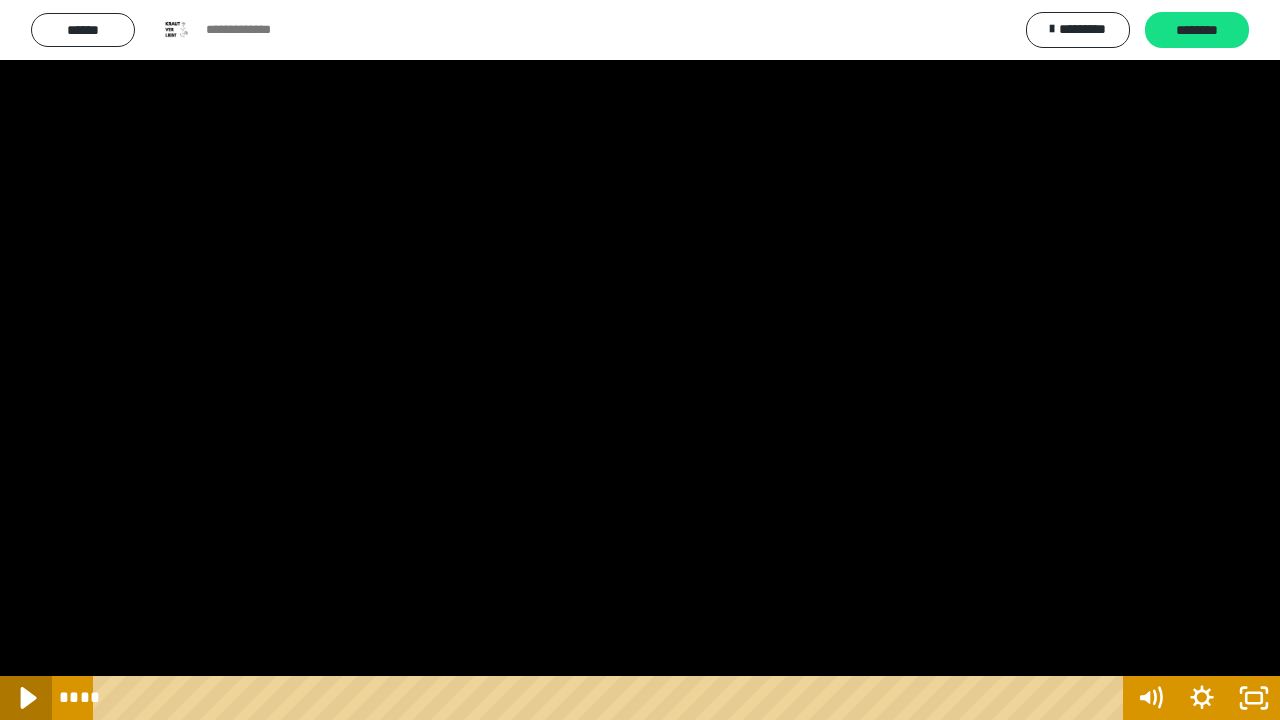 click 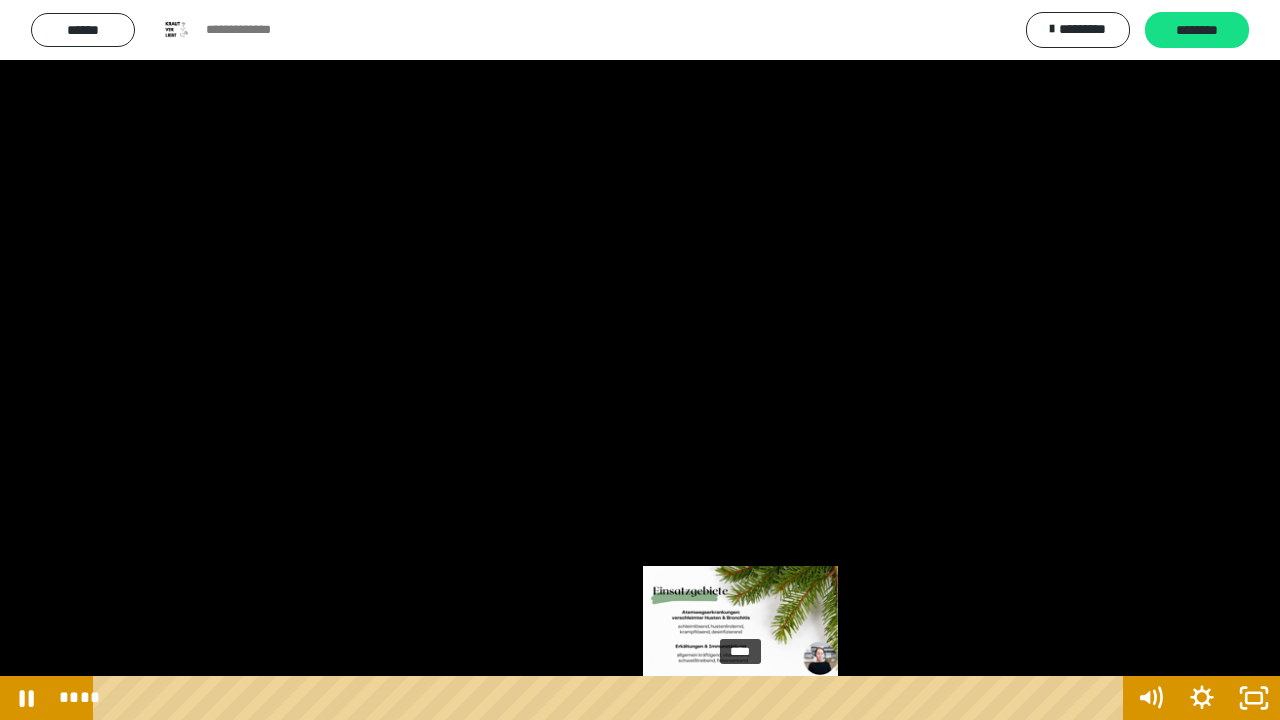 click on "****" at bounding box center [612, 698] 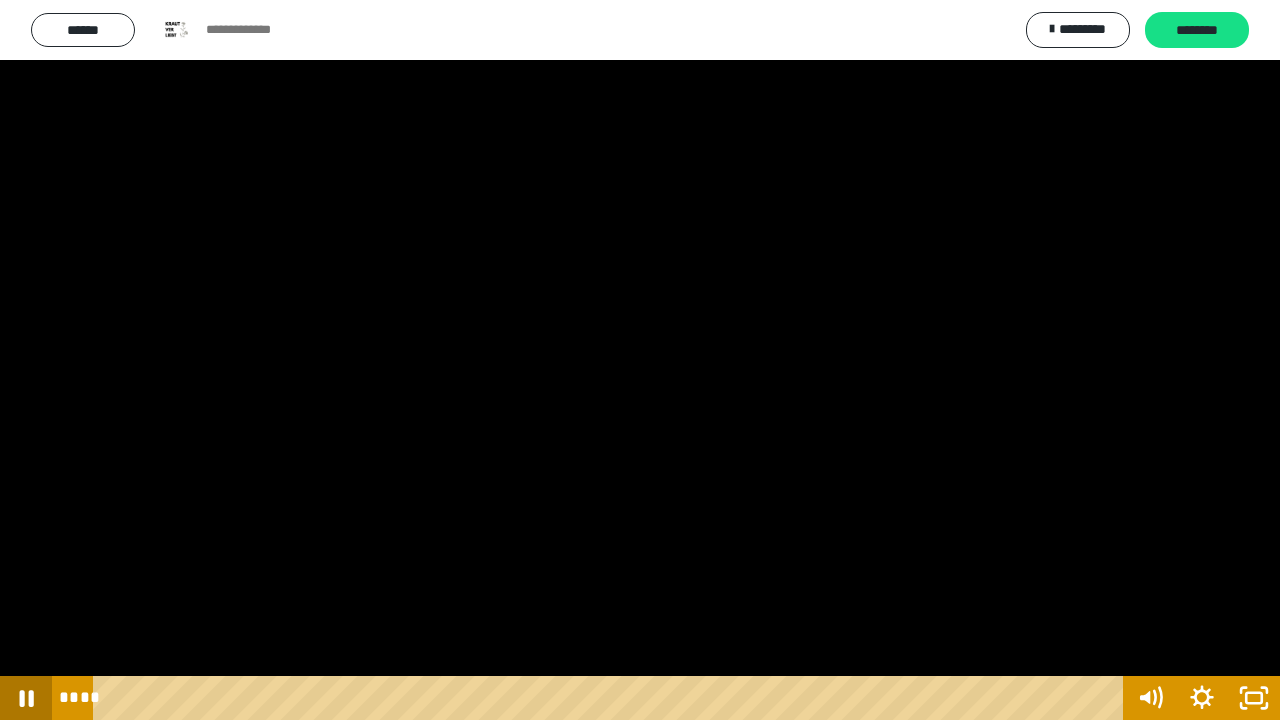 click 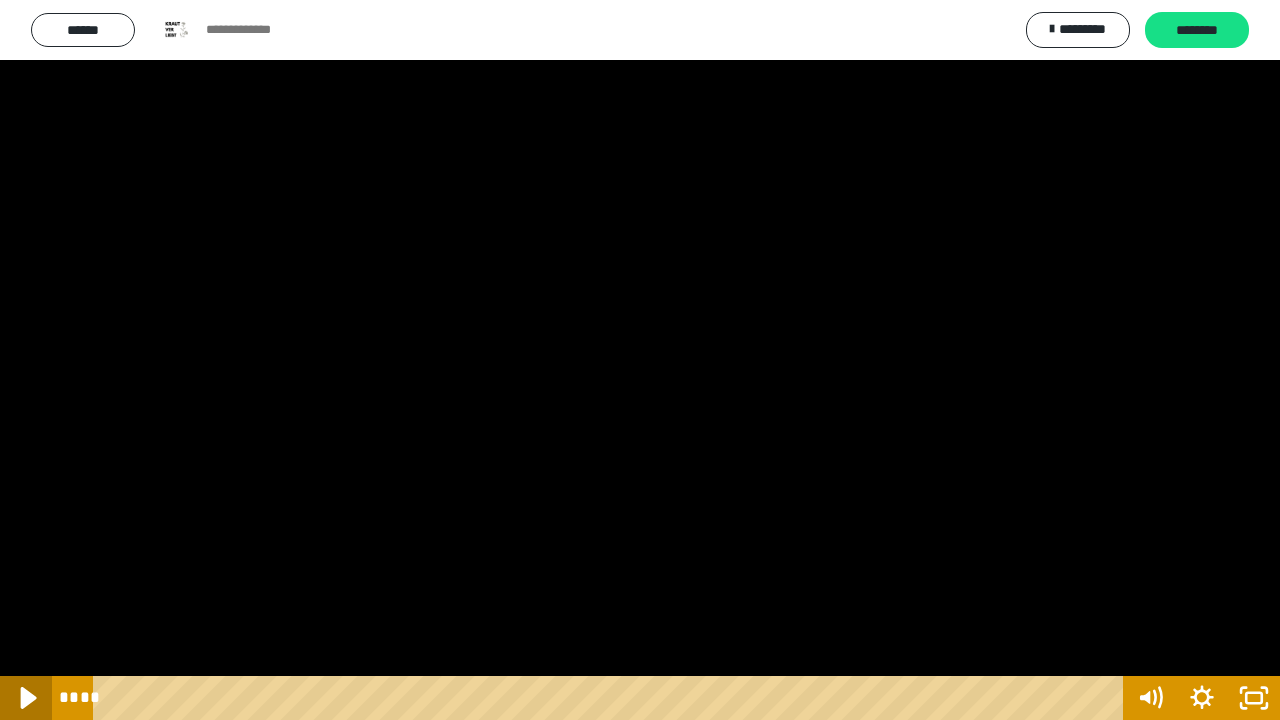 click 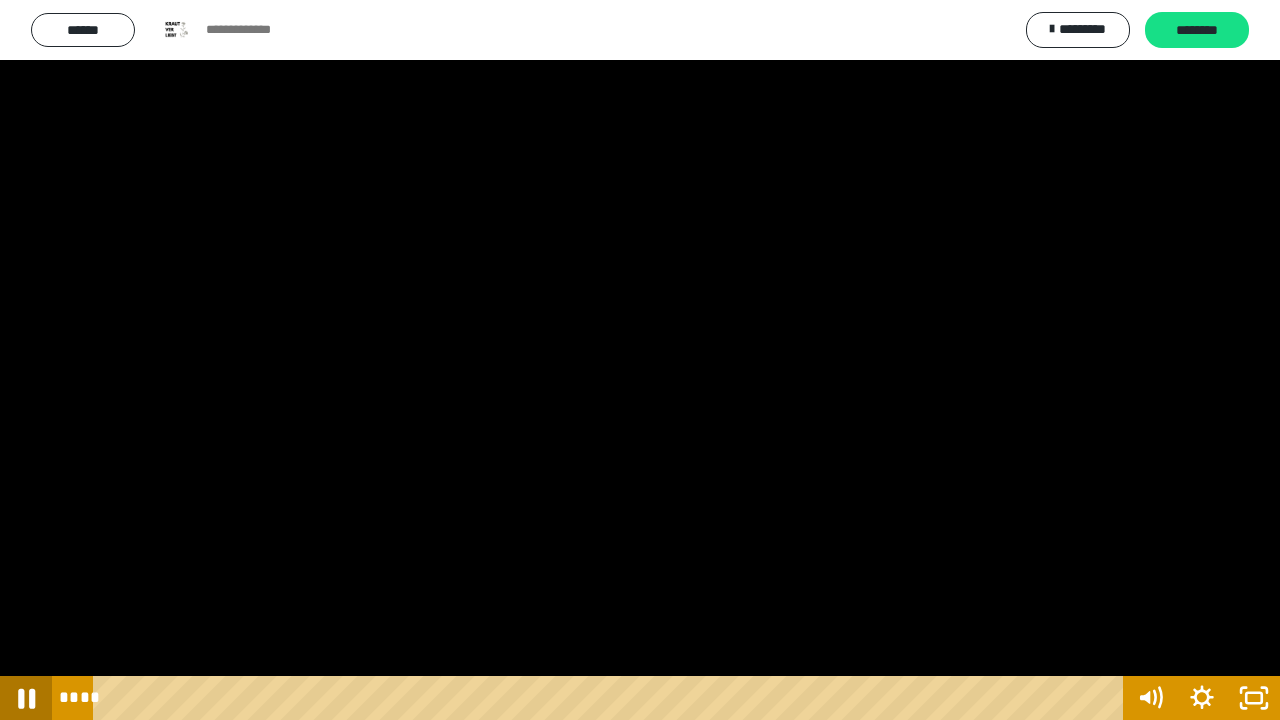 click 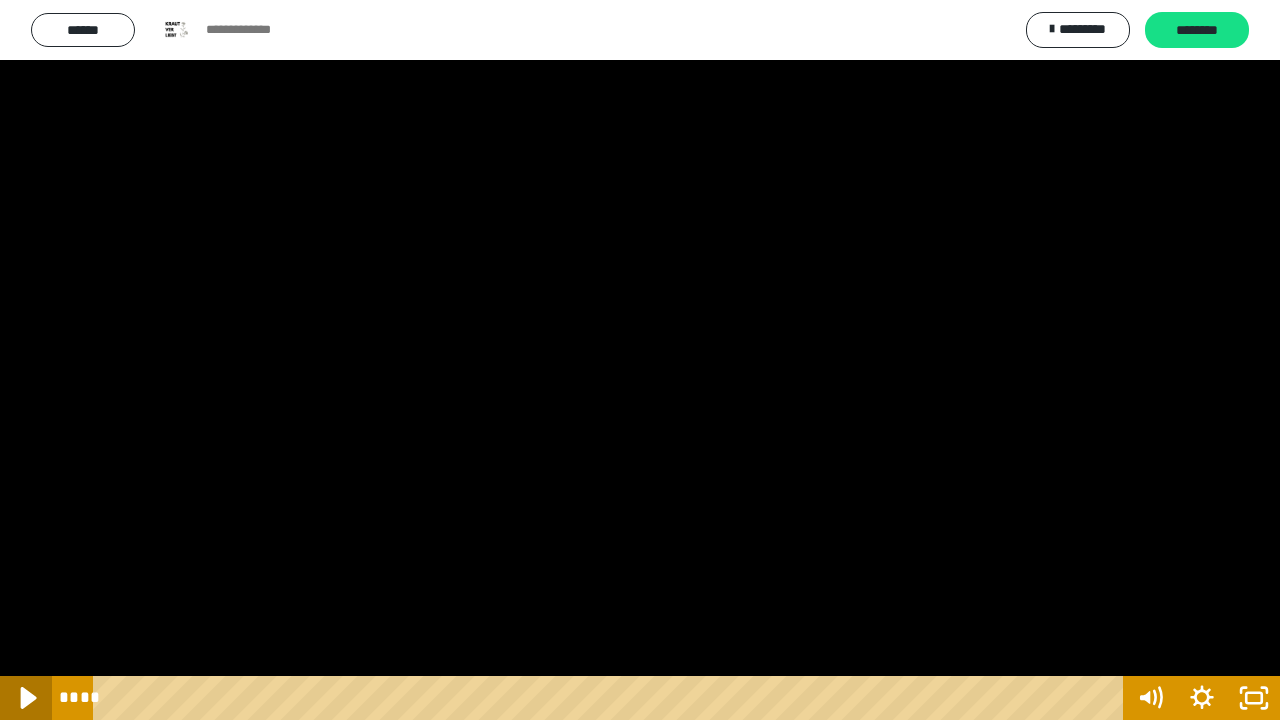 click 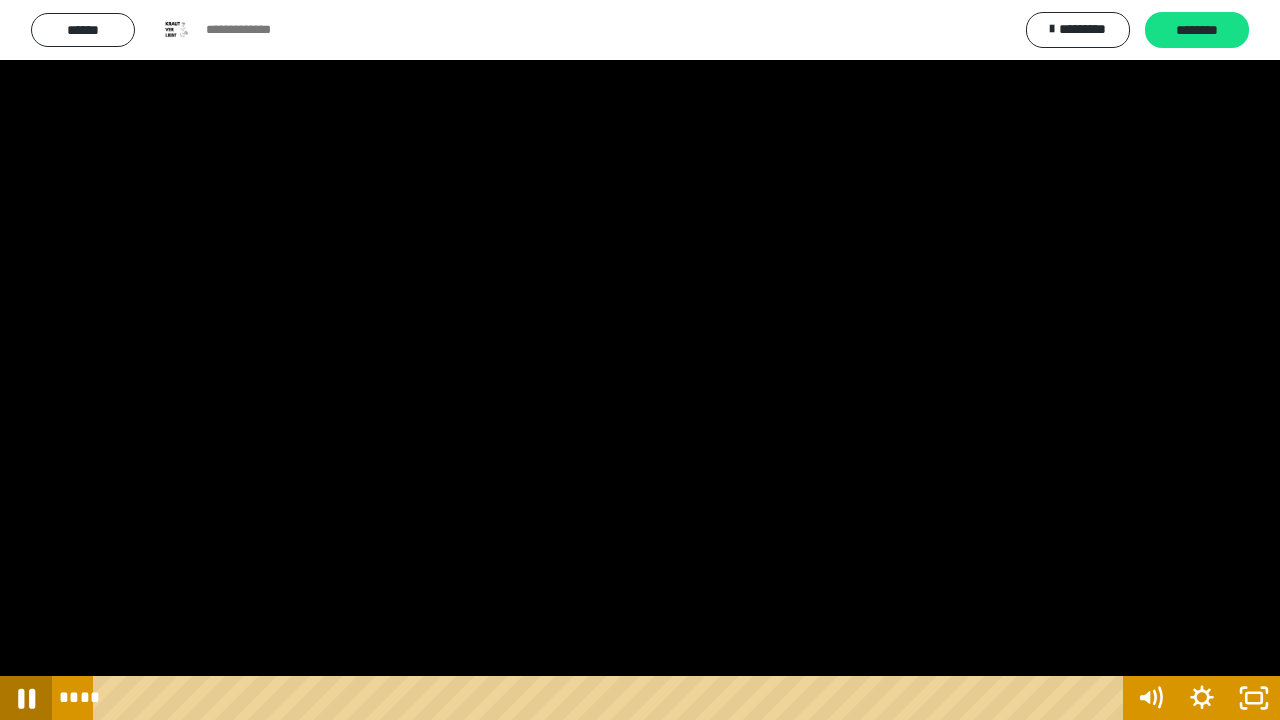 click 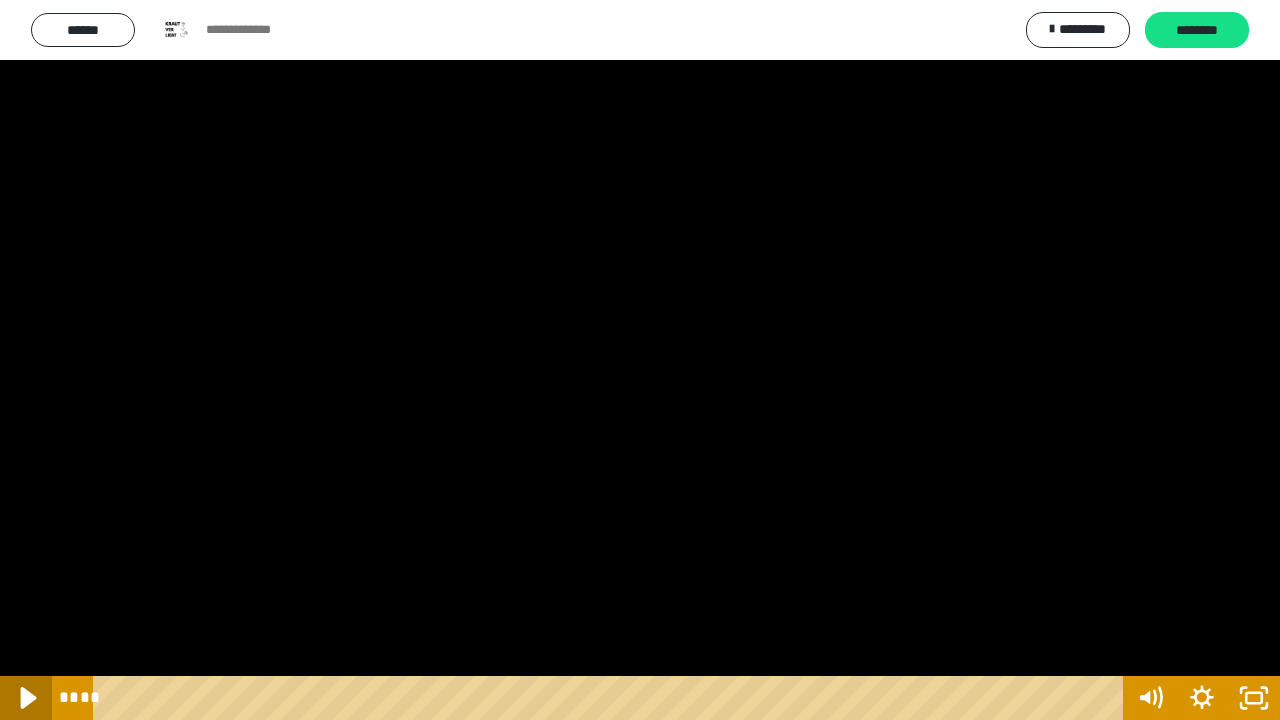 click 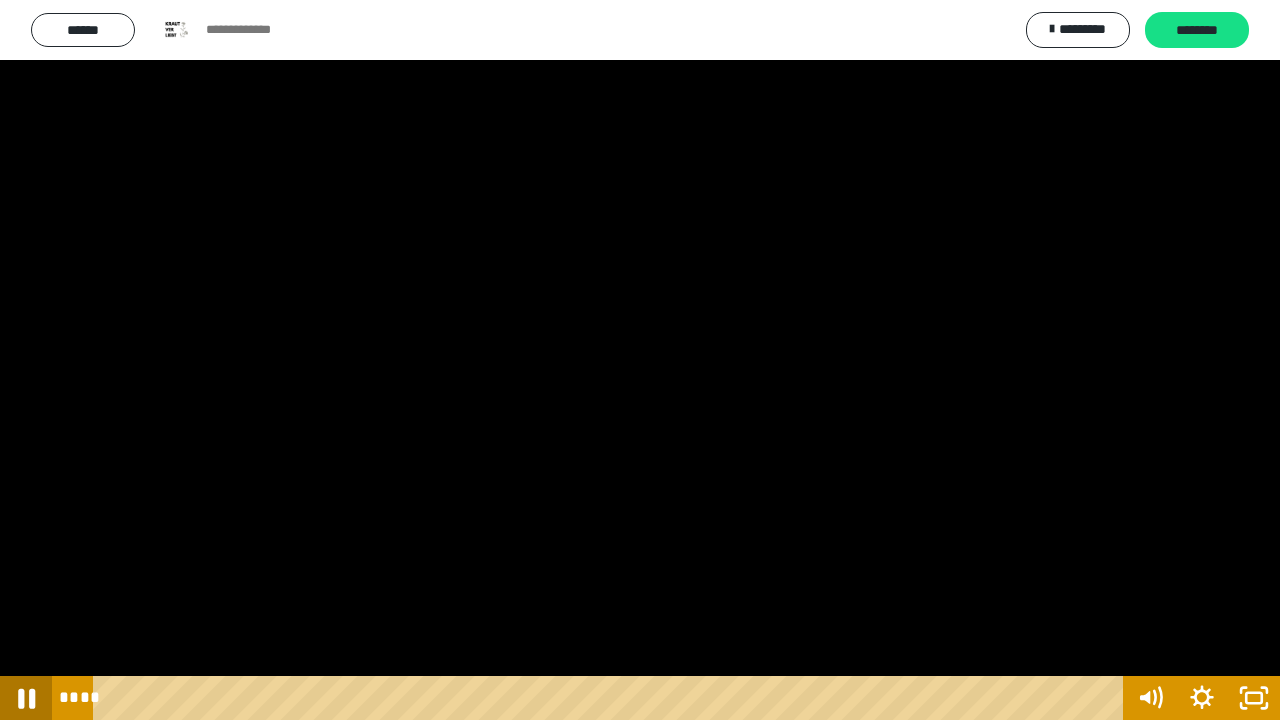 click 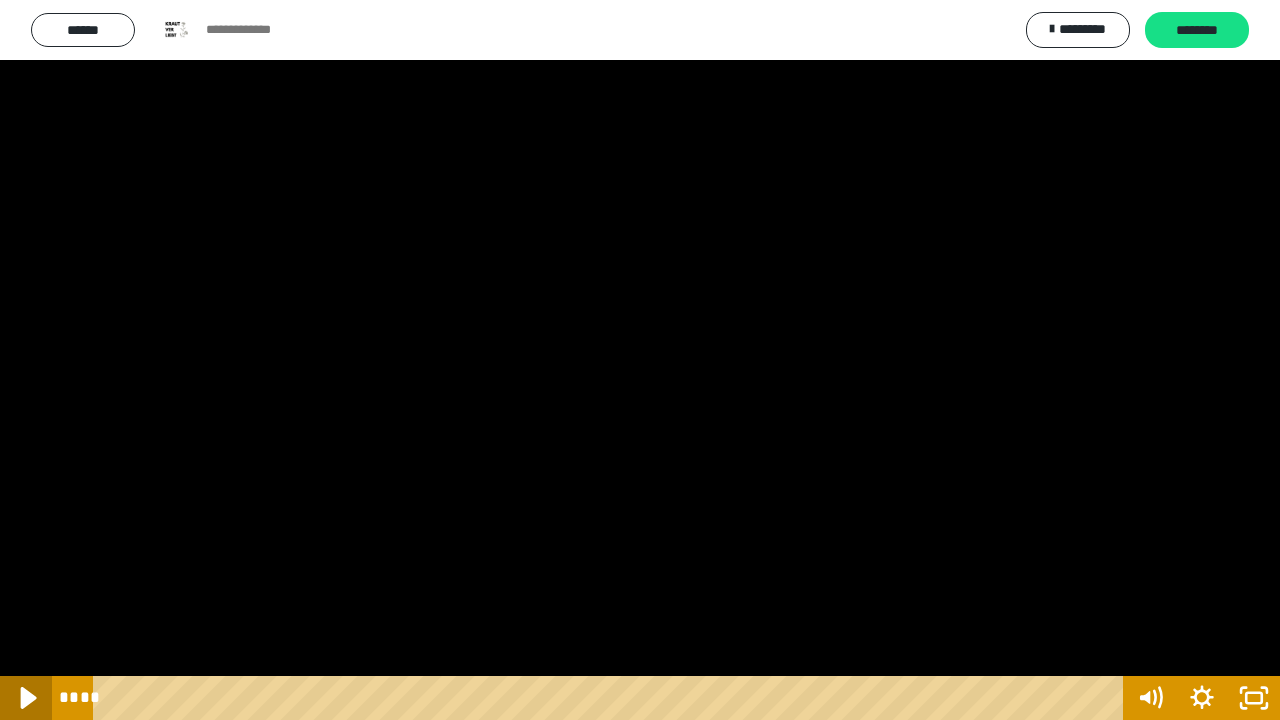 click 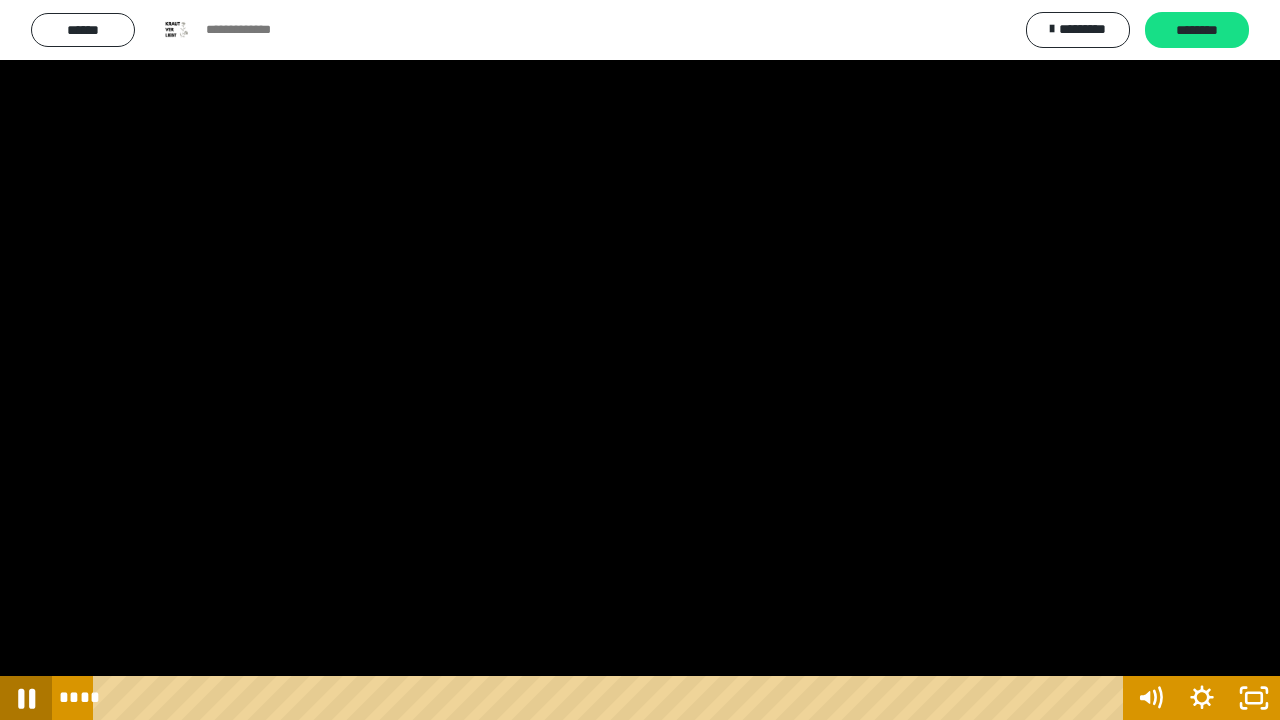 click 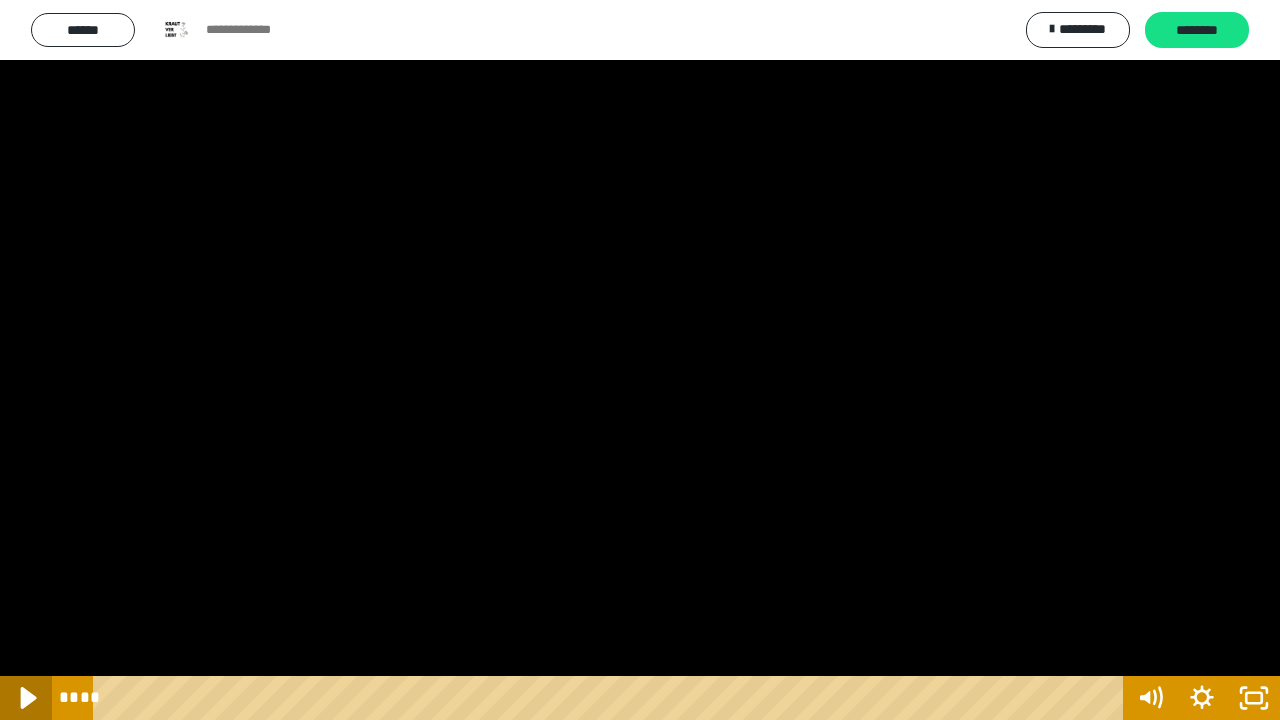 click 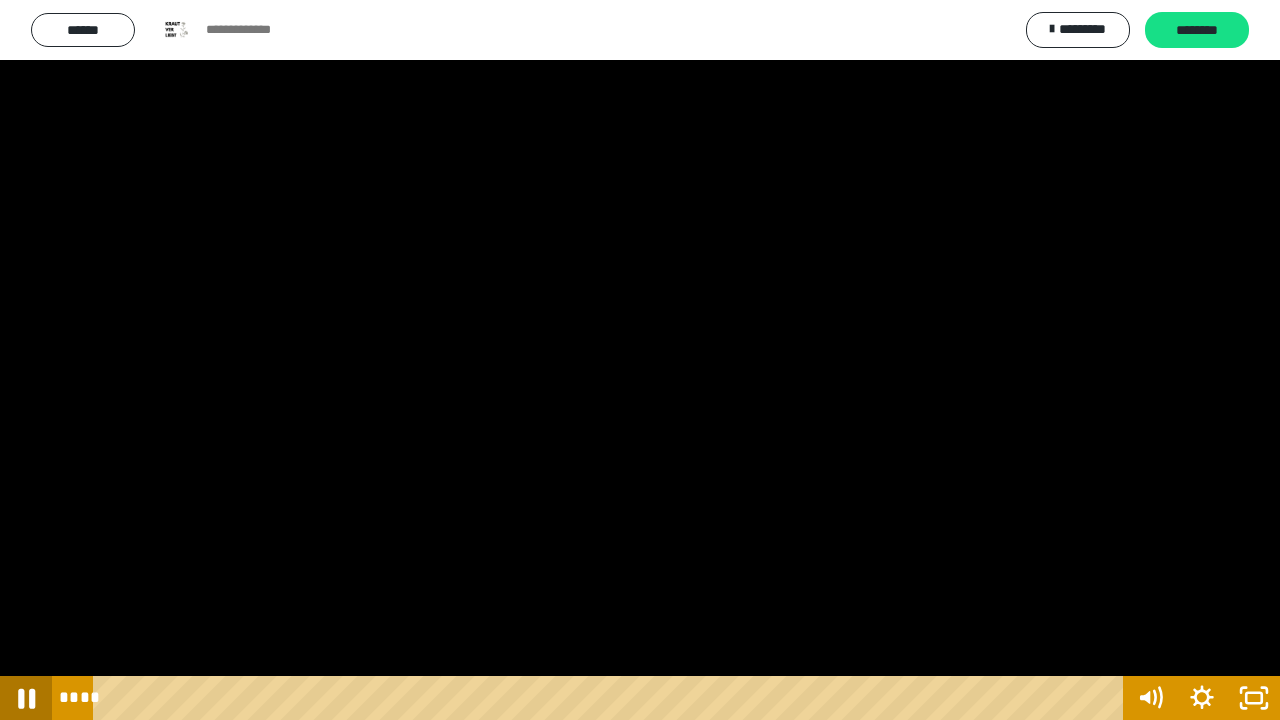 click 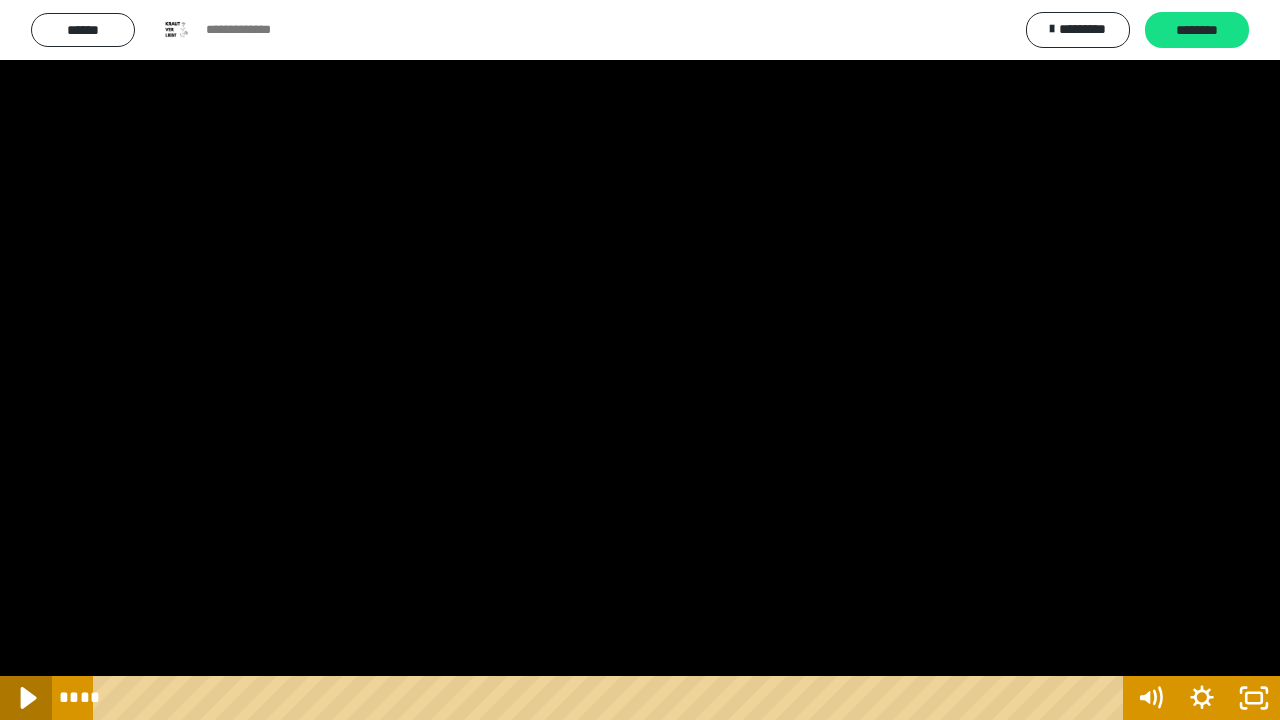 click 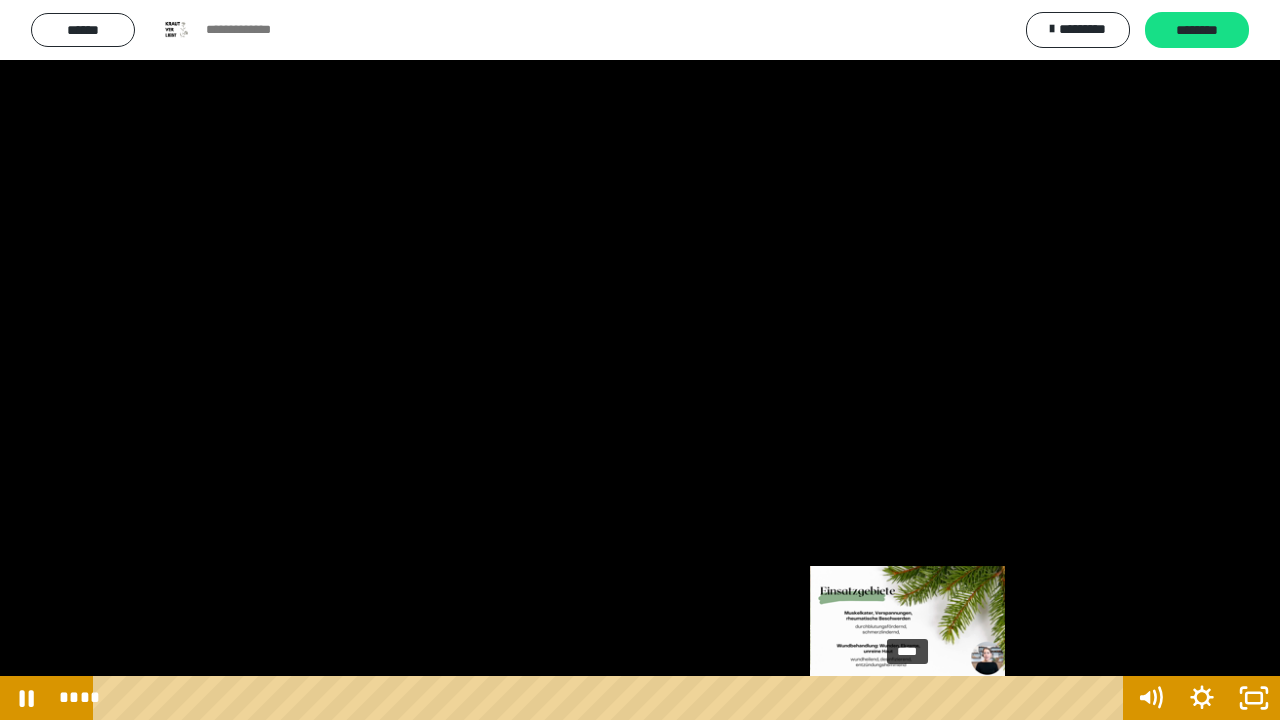 click on "****" at bounding box center [612, 698] 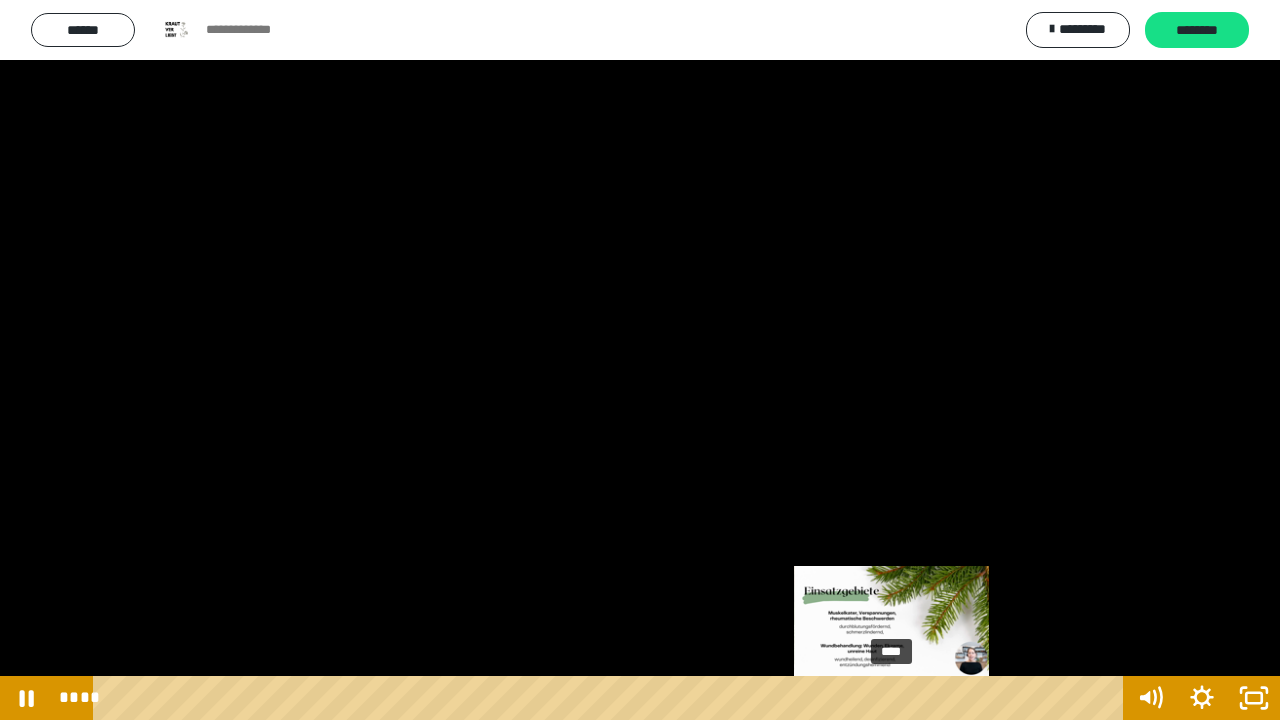 click on "****" at bounding box center [612, 698] 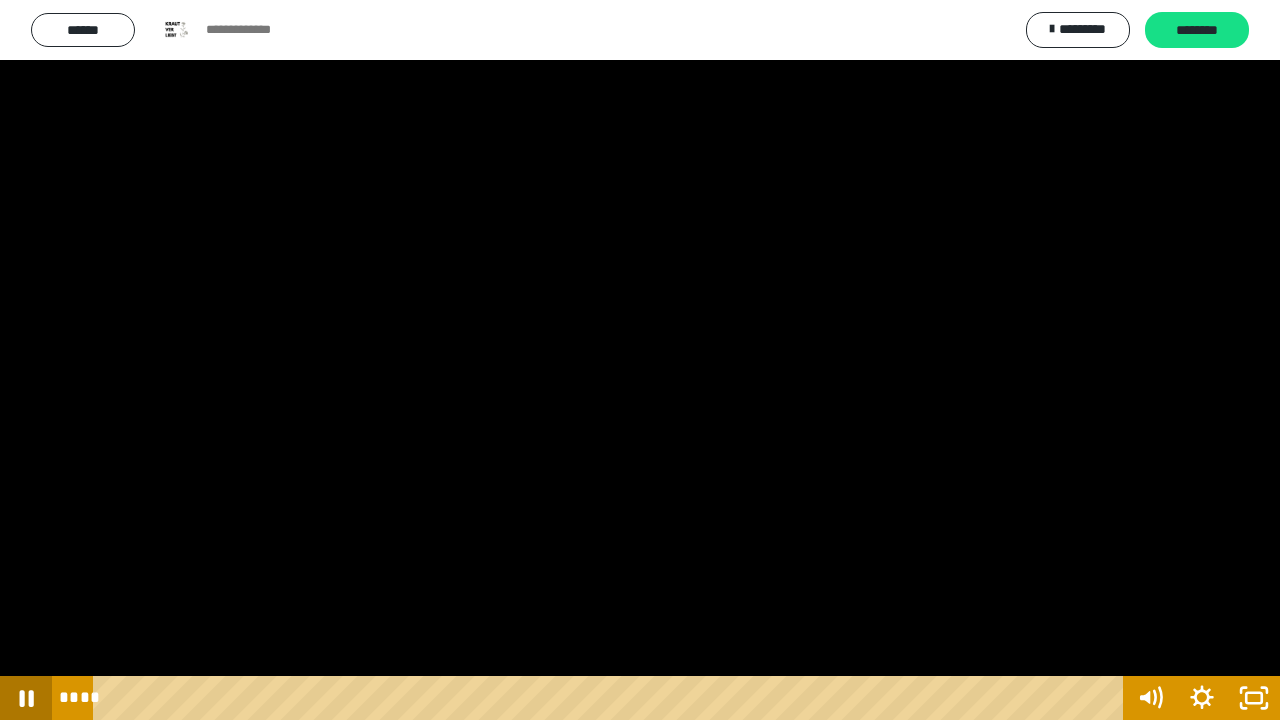 click 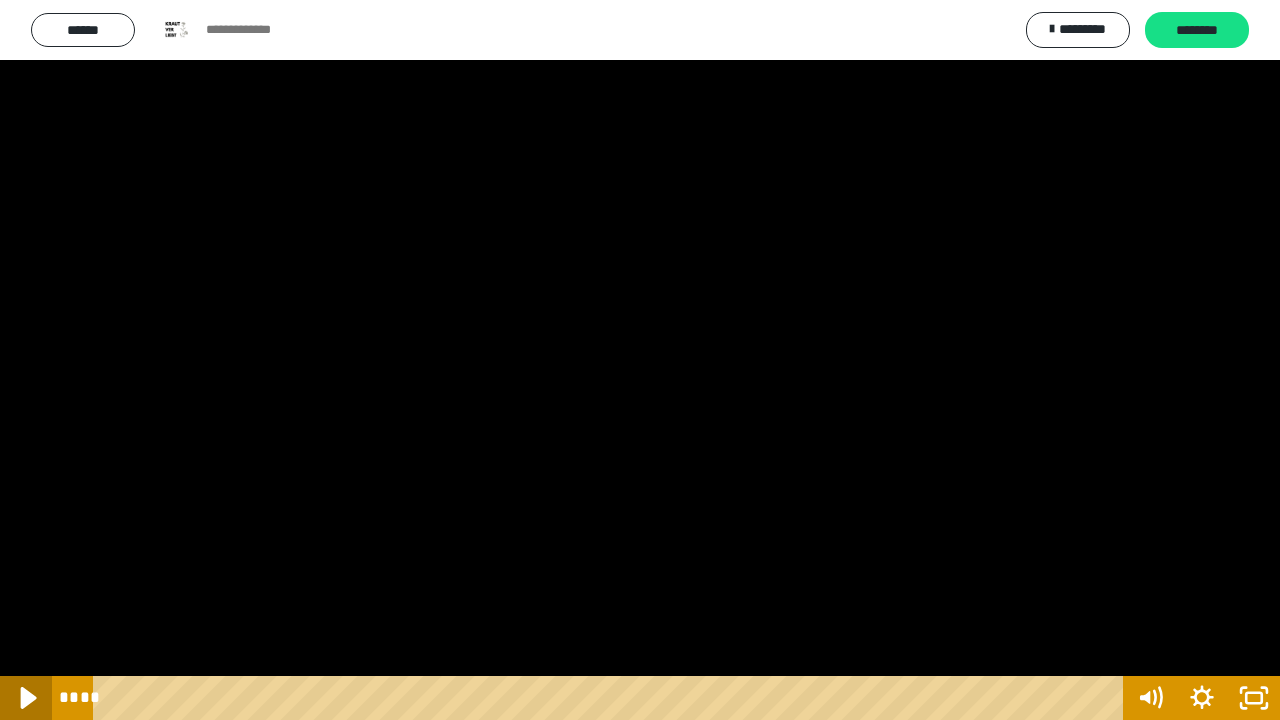 click 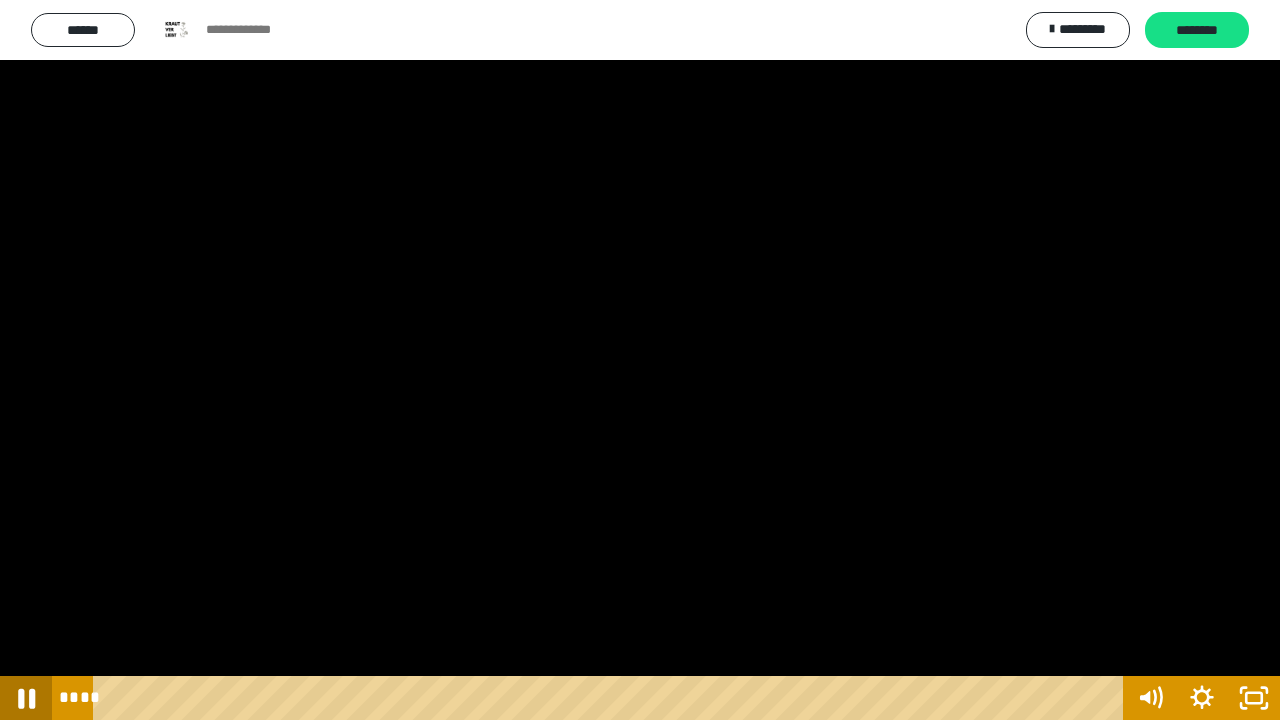 click 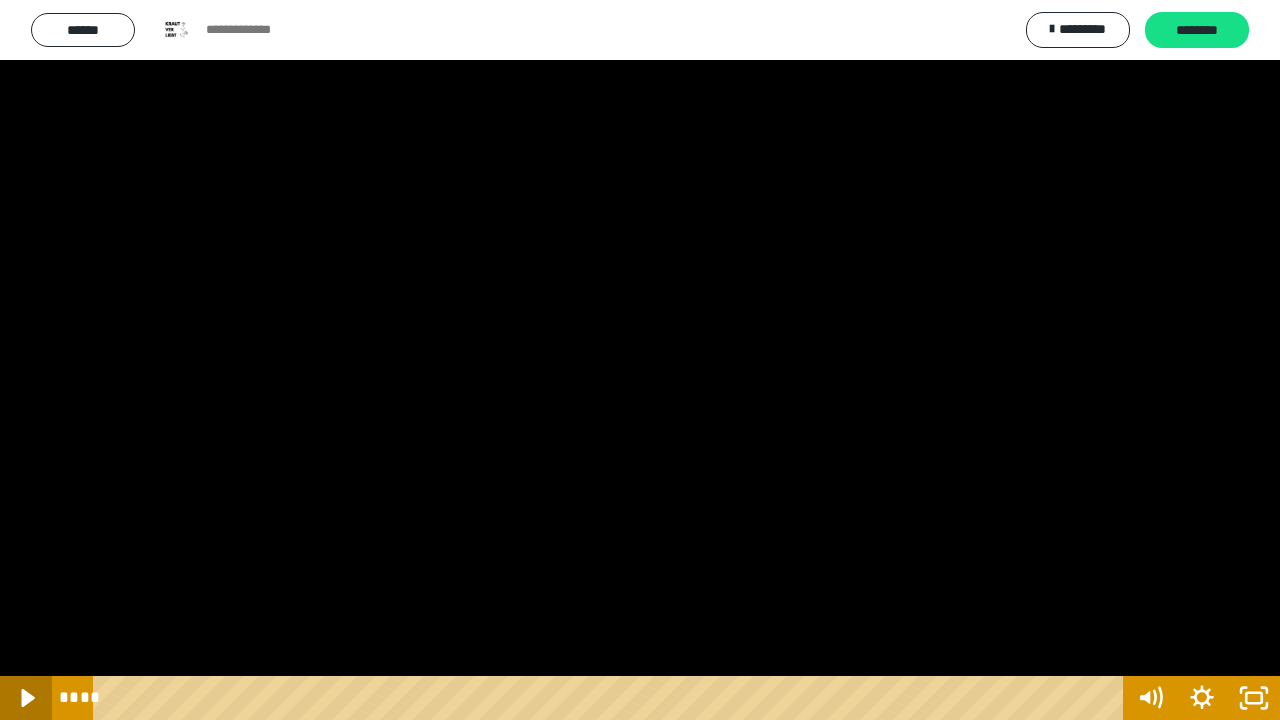click 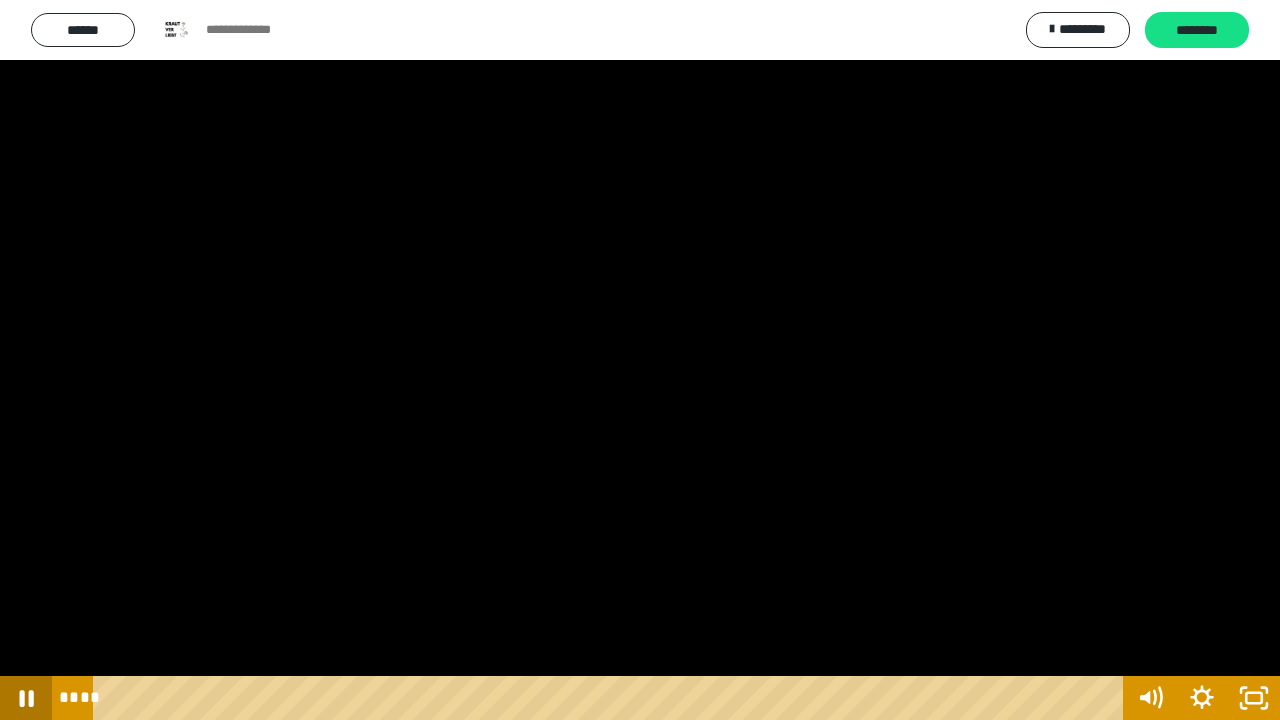 click 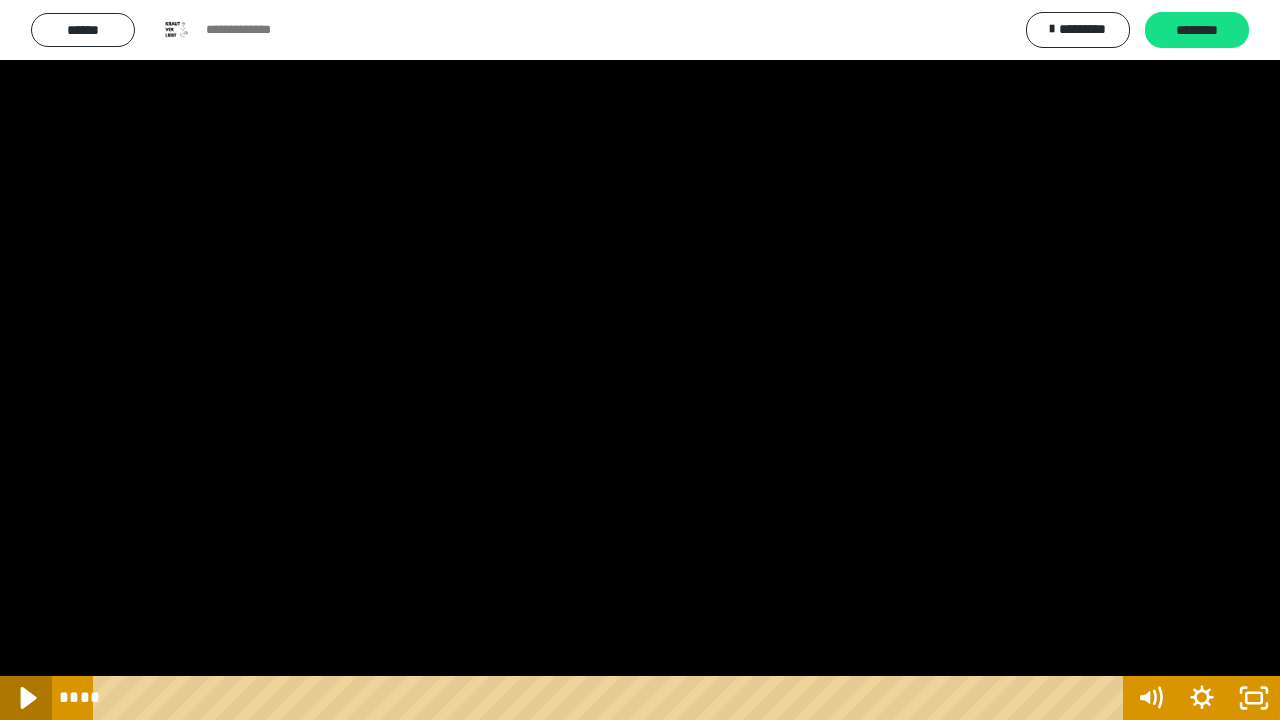 click 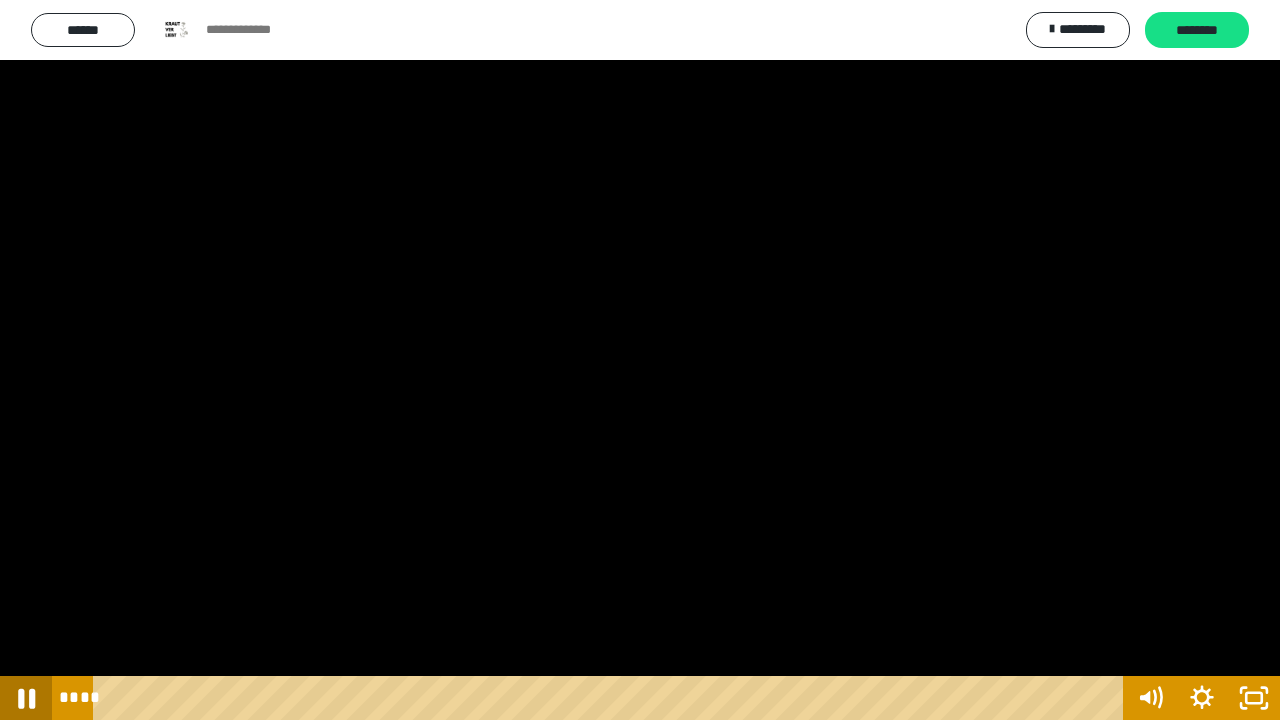 click 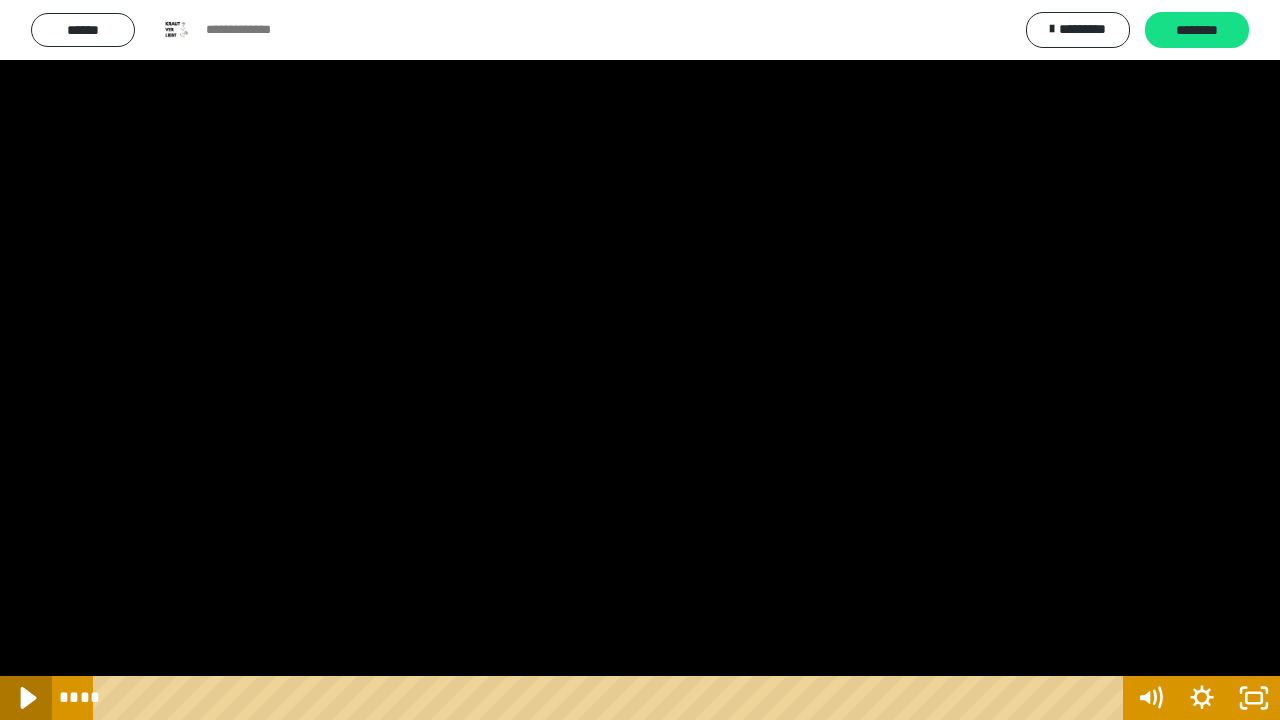 click 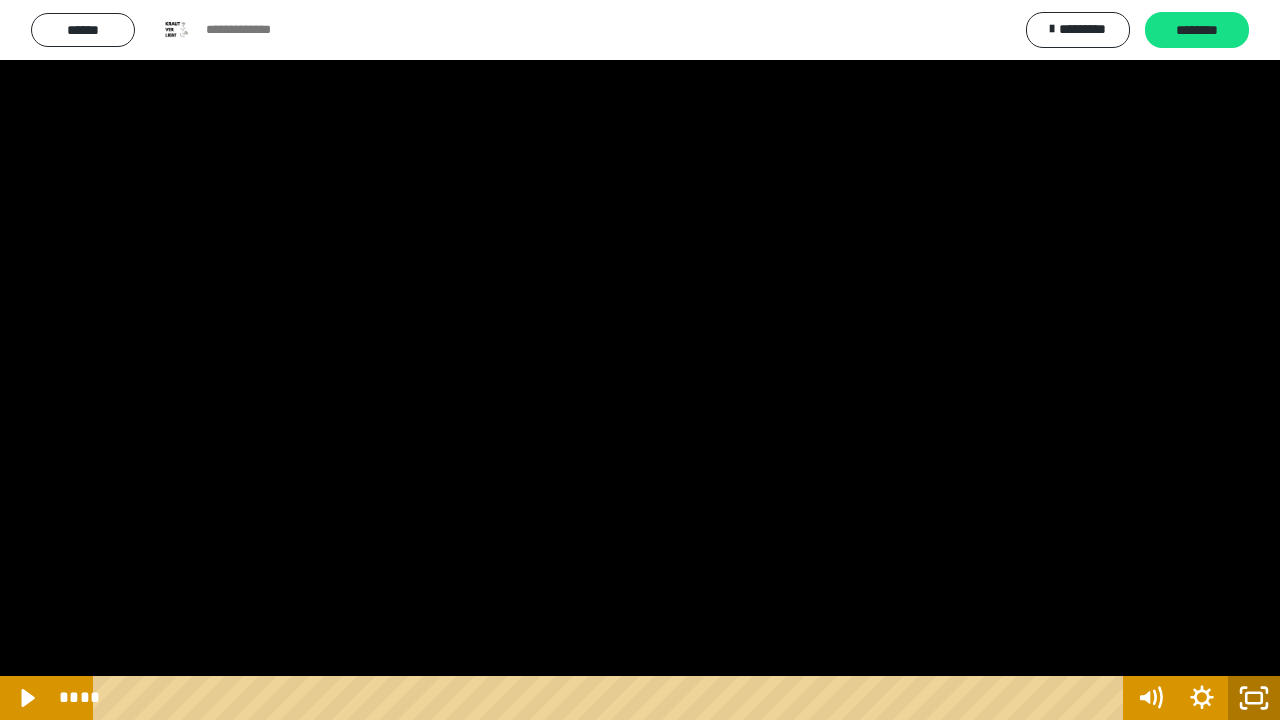 click 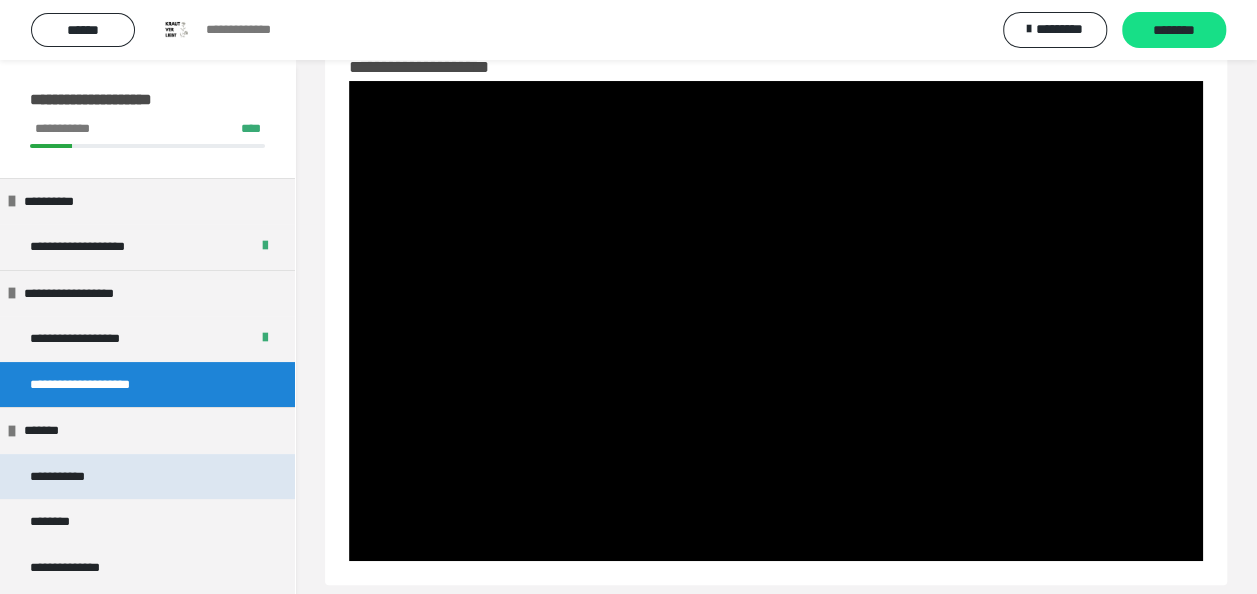 click on "**********" at bounding box center [69, 477] 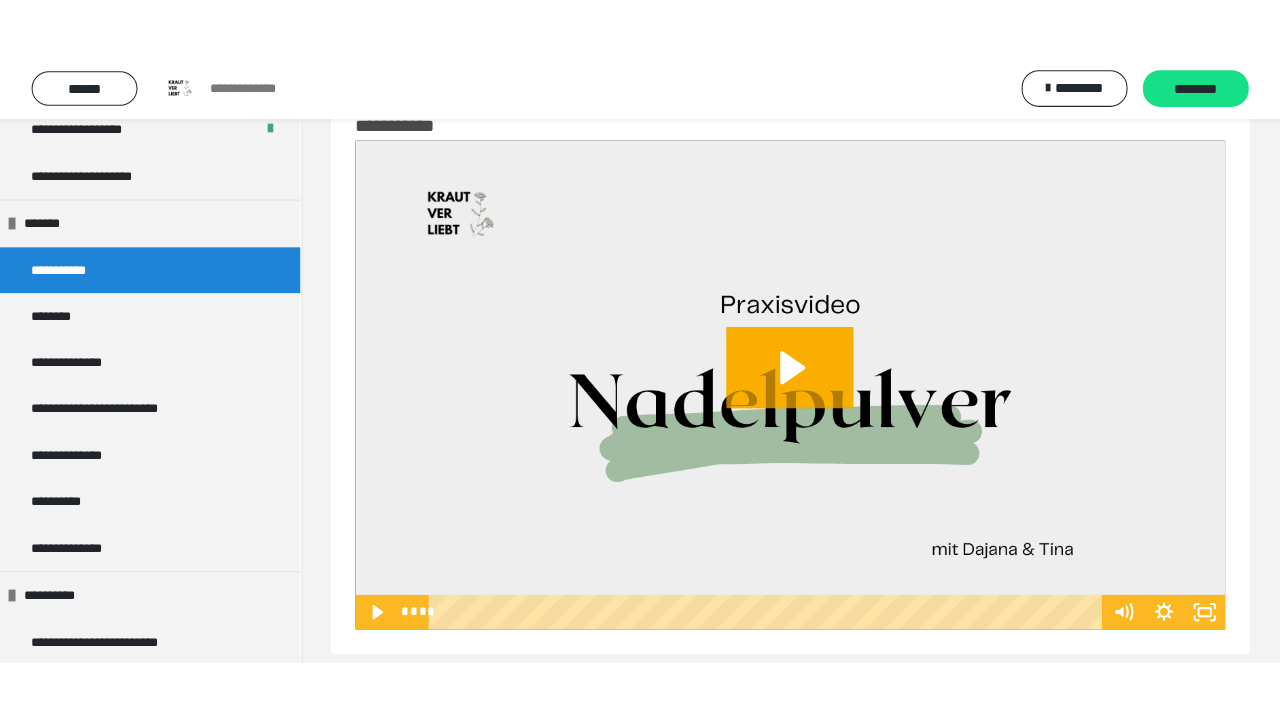 scroll, scrollTop: 274, scrollLeft: 0, axis: vertical 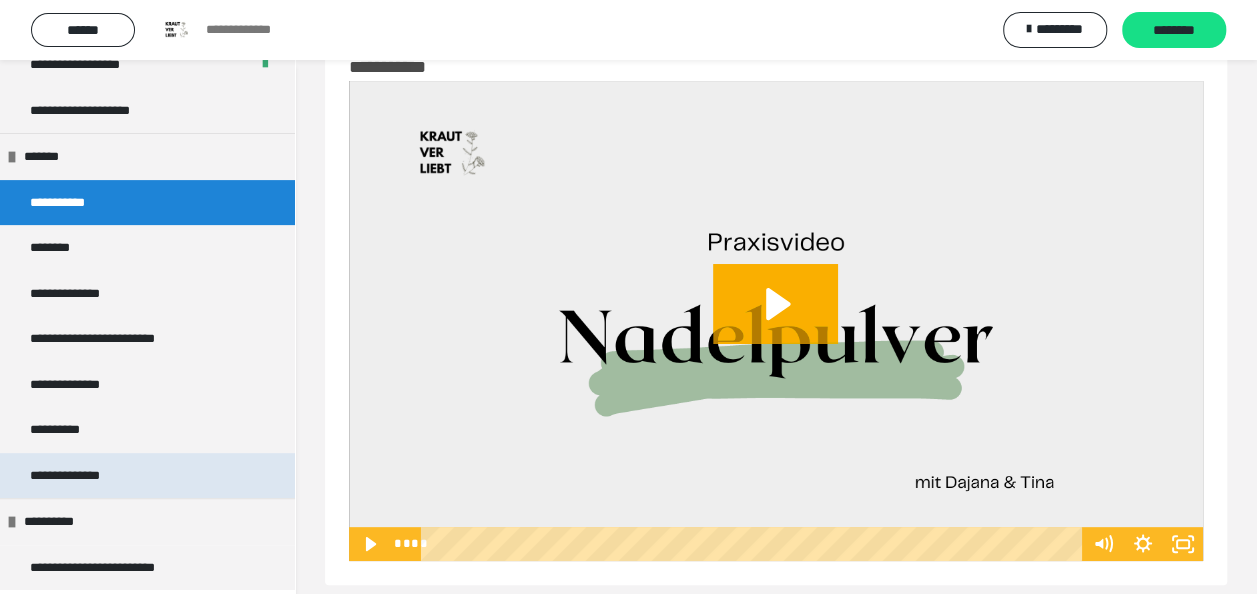 click on "**********" at bounding box center (75, 476) 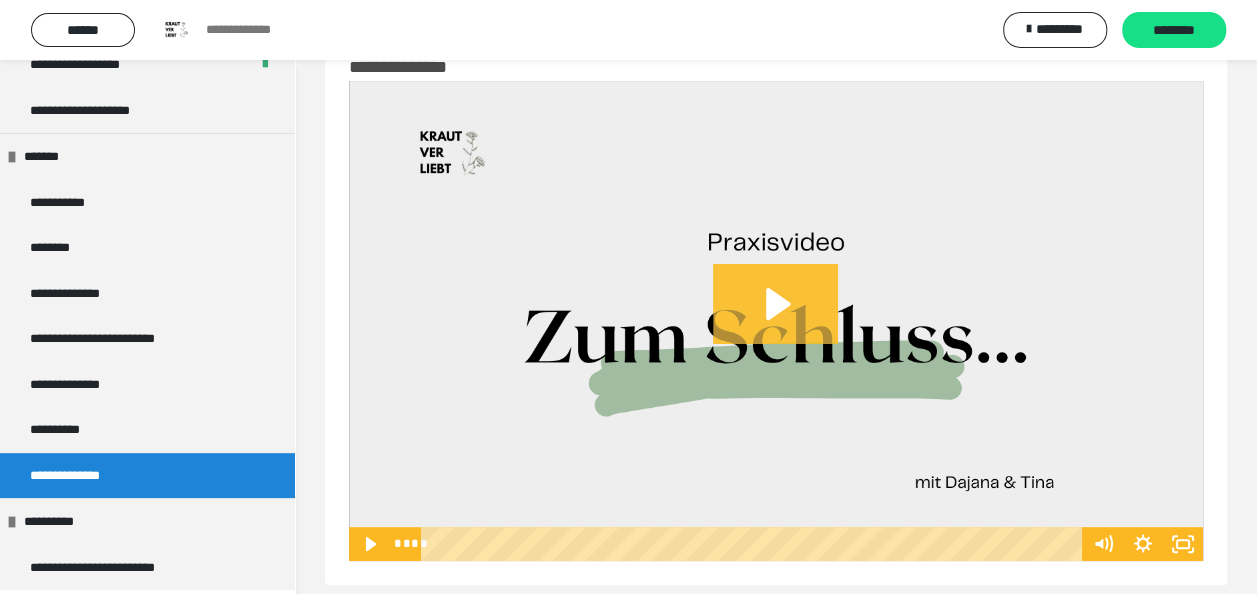 click 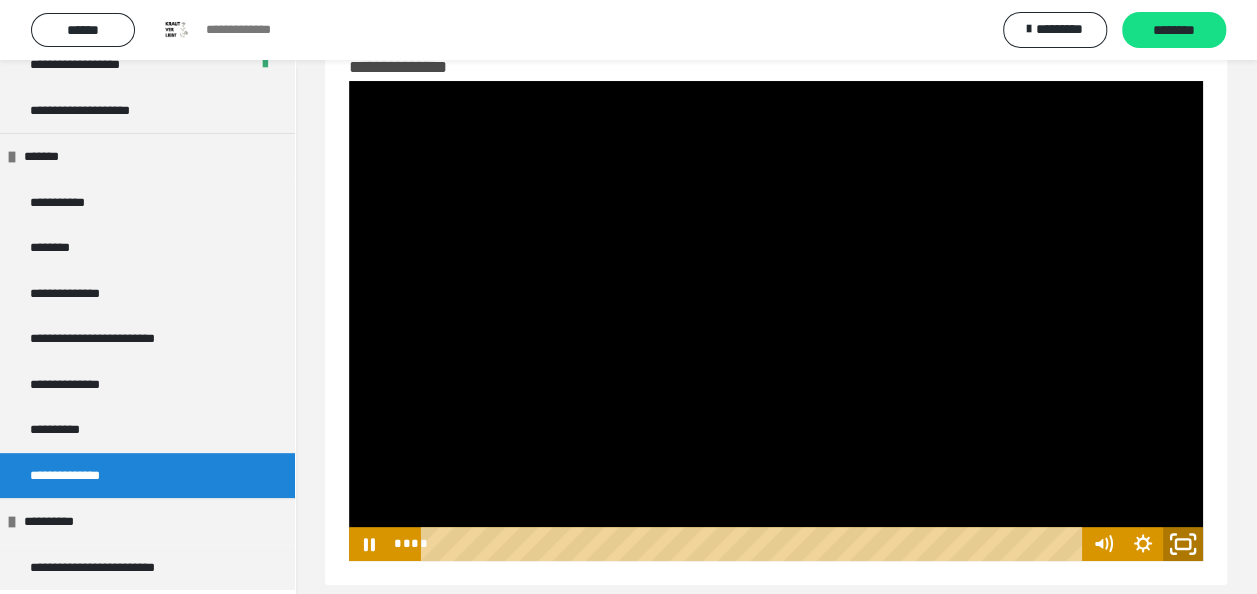 click 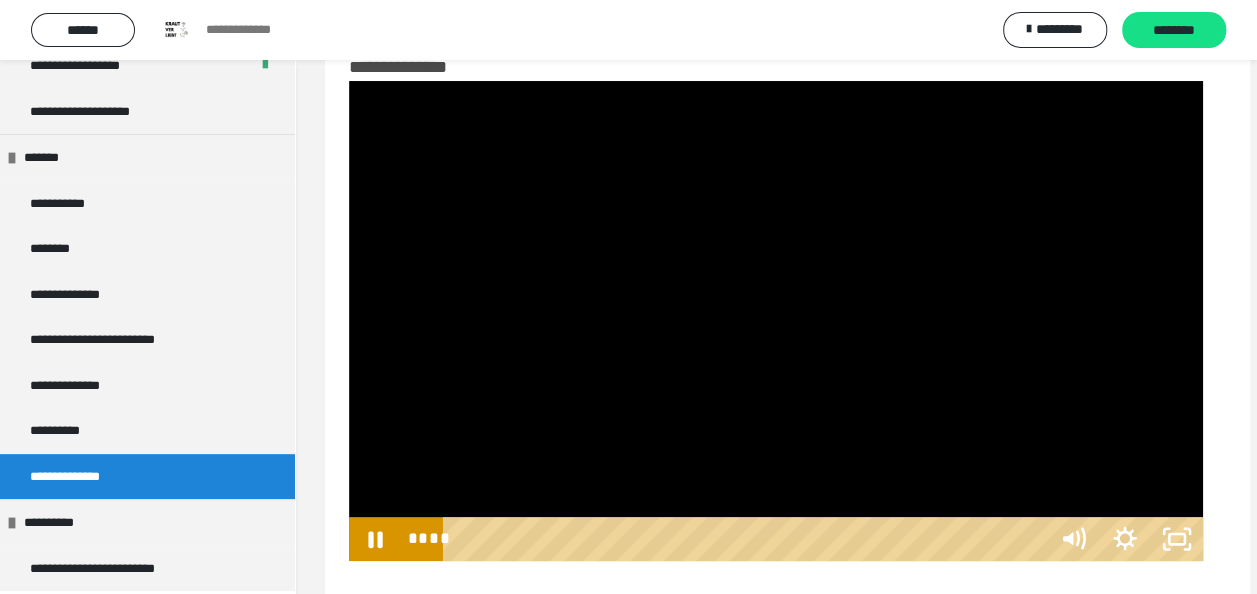 scroll, scrollTop: 148, scrollLeft: 0, axis: vertical 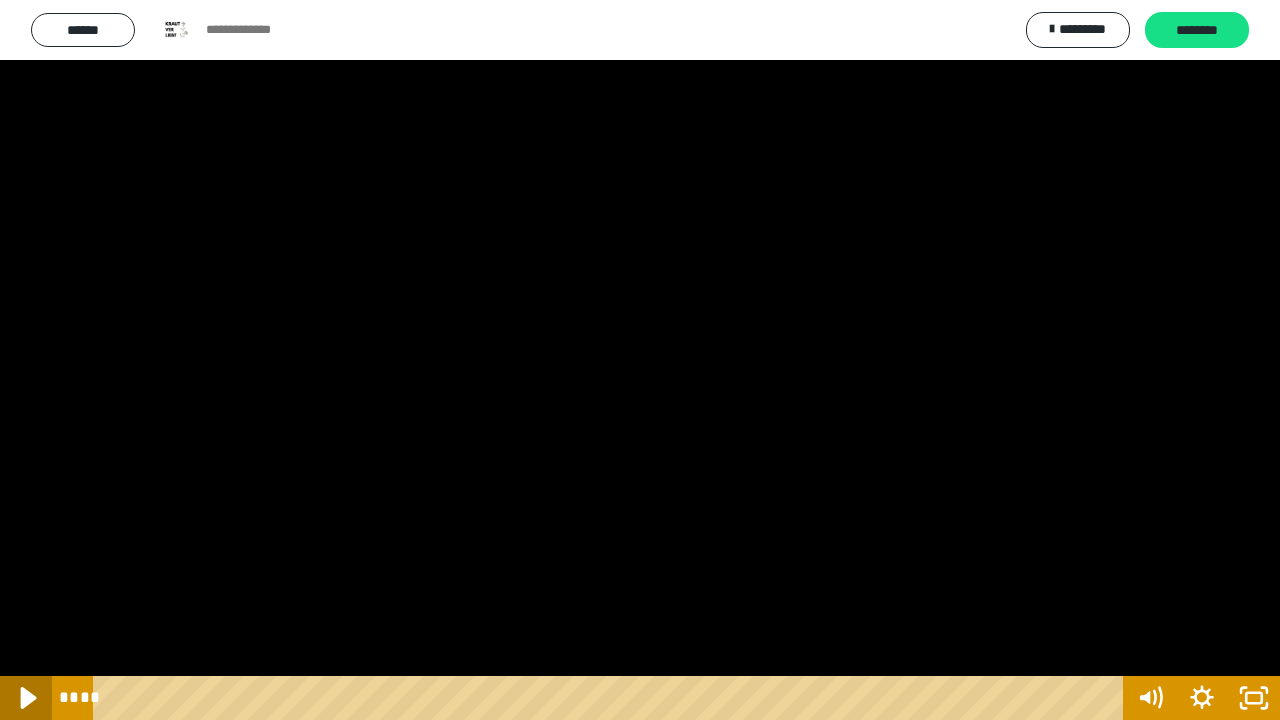 click 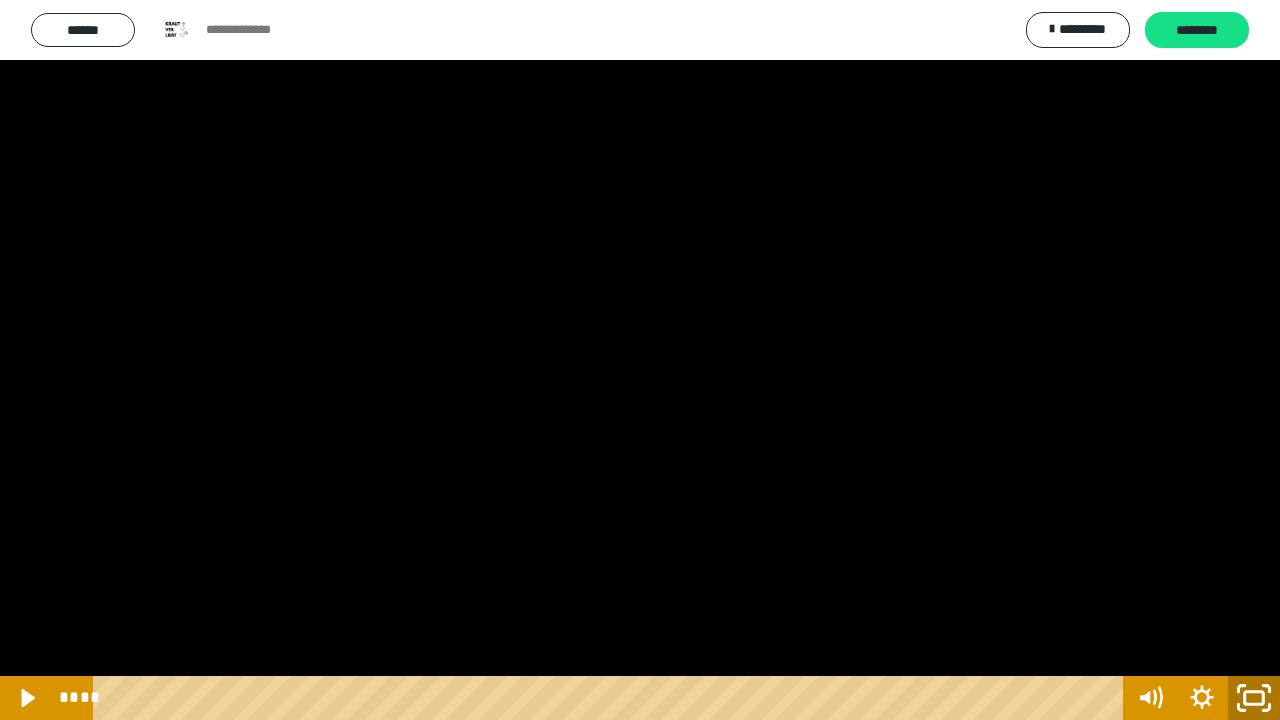 click 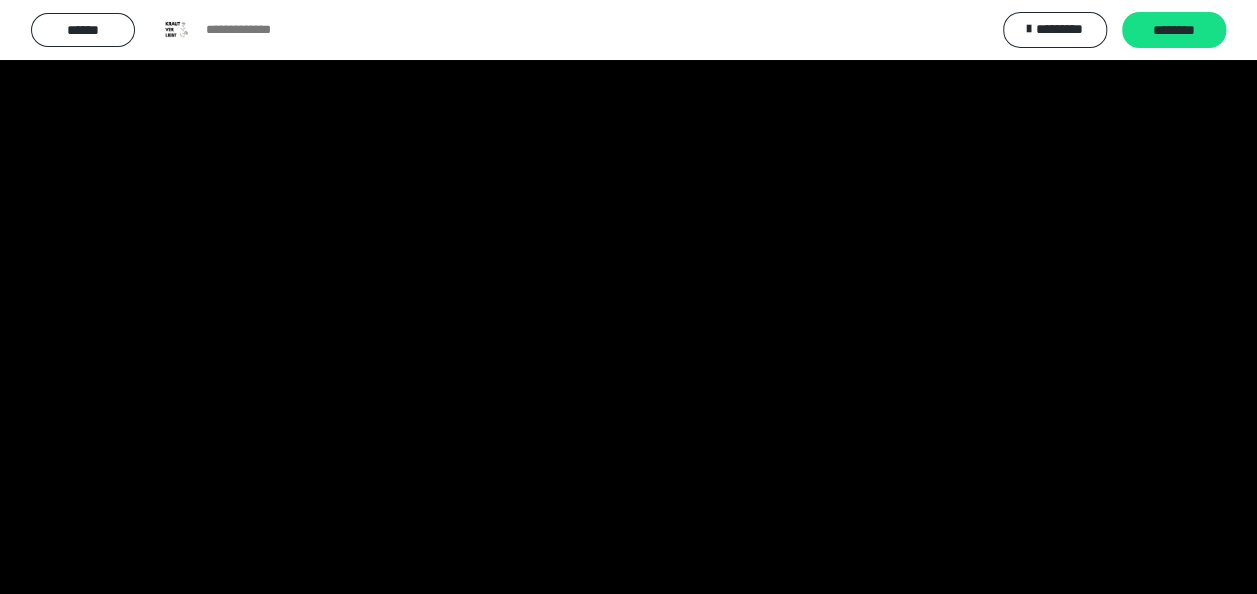 scroll, scrollTop: 274, scrollLeft: 0, axis: vertical 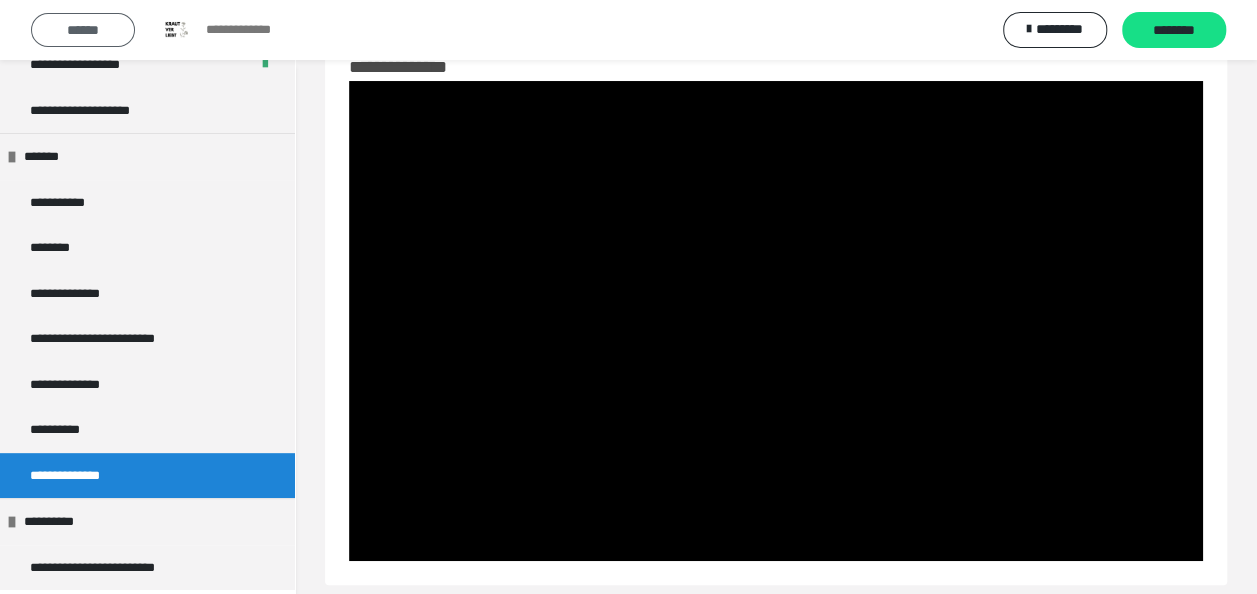 click on "******" at bounding box center [83, 30] 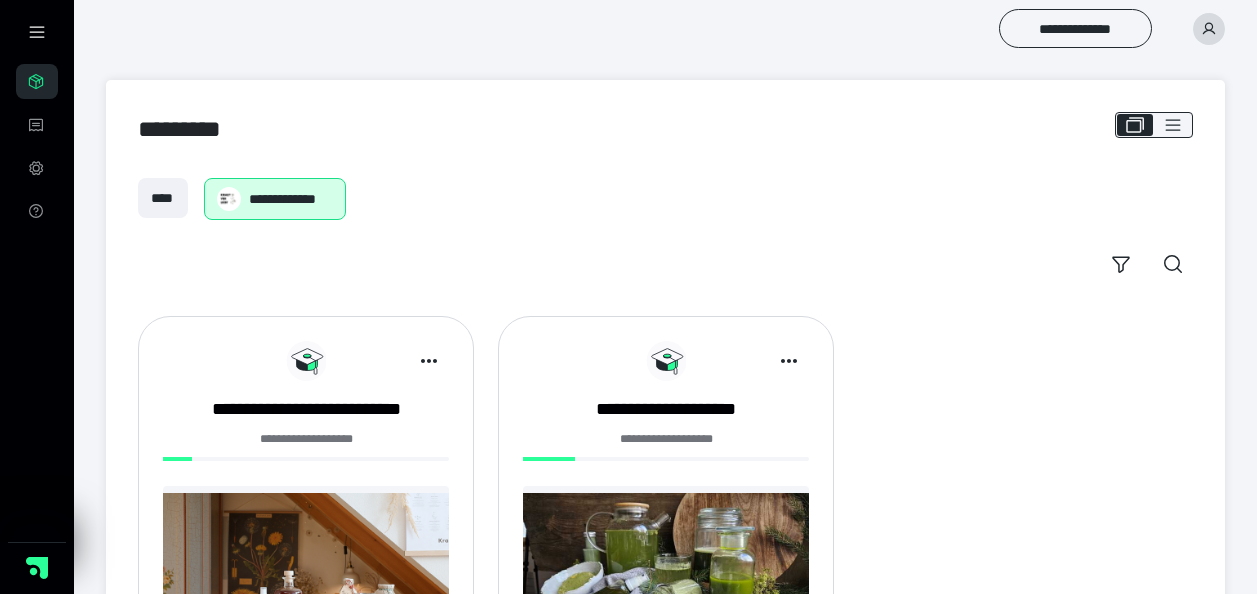 scroll, scrollTop: 186, scrollLeft: 0, axis: vertical 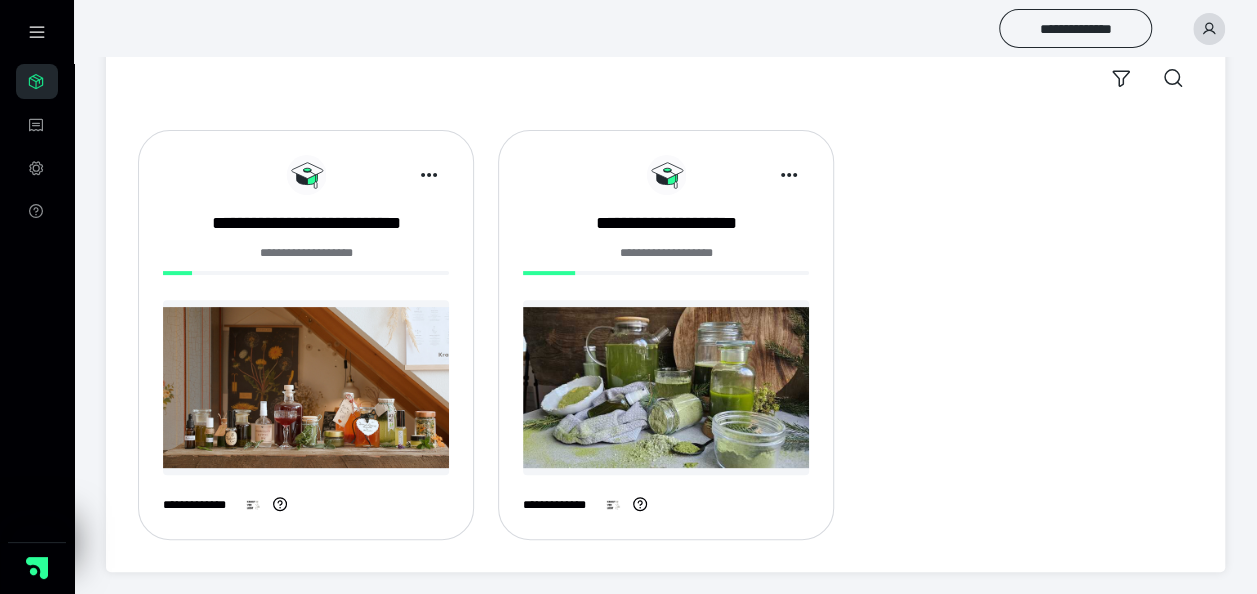 click at bounding box center [306, 387] 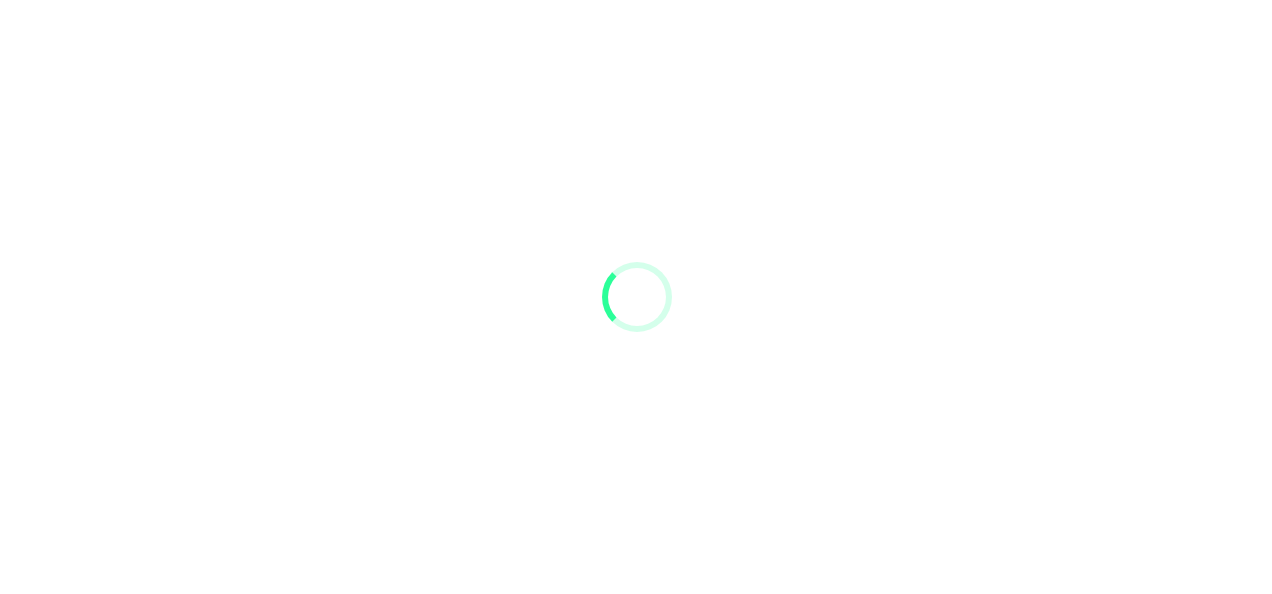 scroll, scrollTop: 0, scrollLeft: 0, axis: both 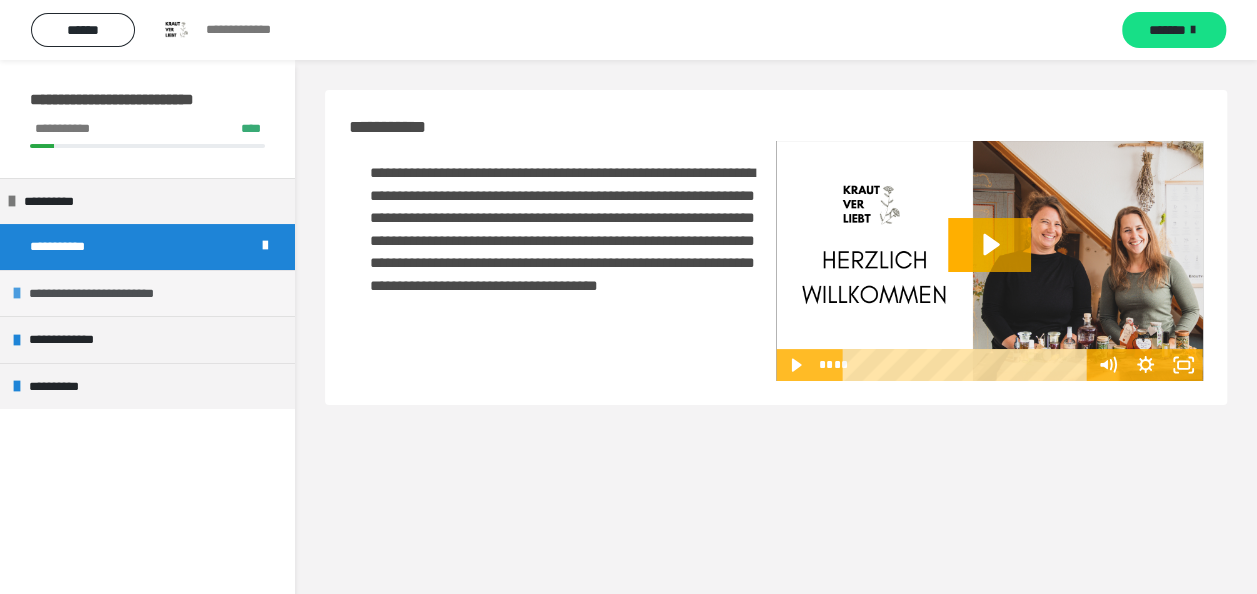 click on "**********" at bounding box center (115, 294) 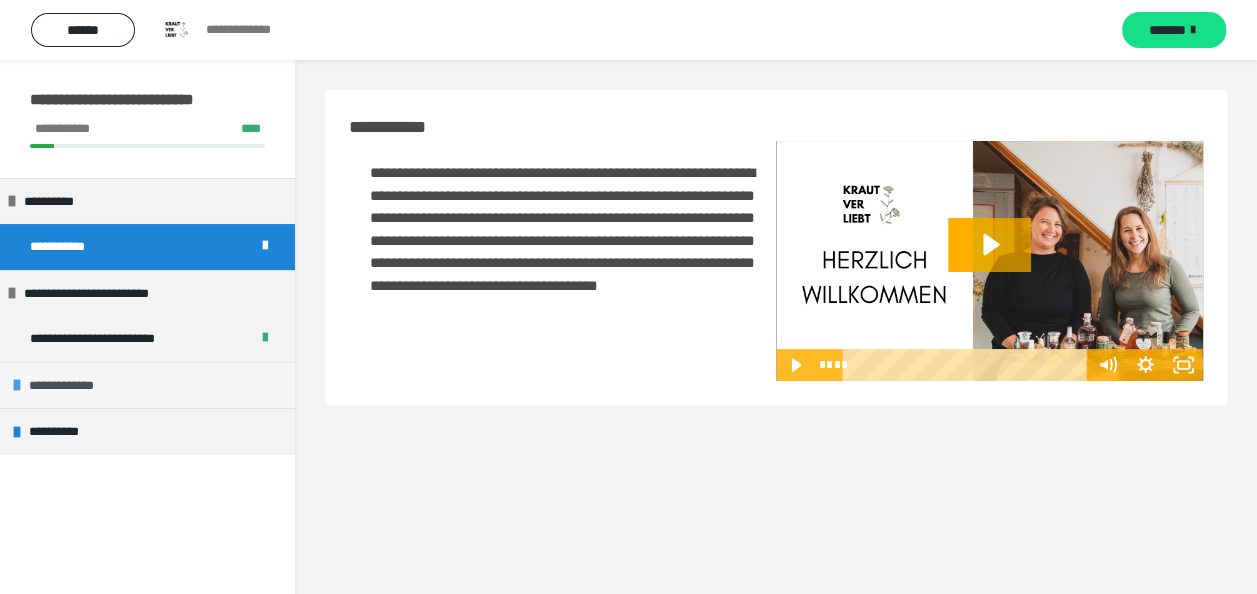 click on "**********" at bounding box center [77, 386] 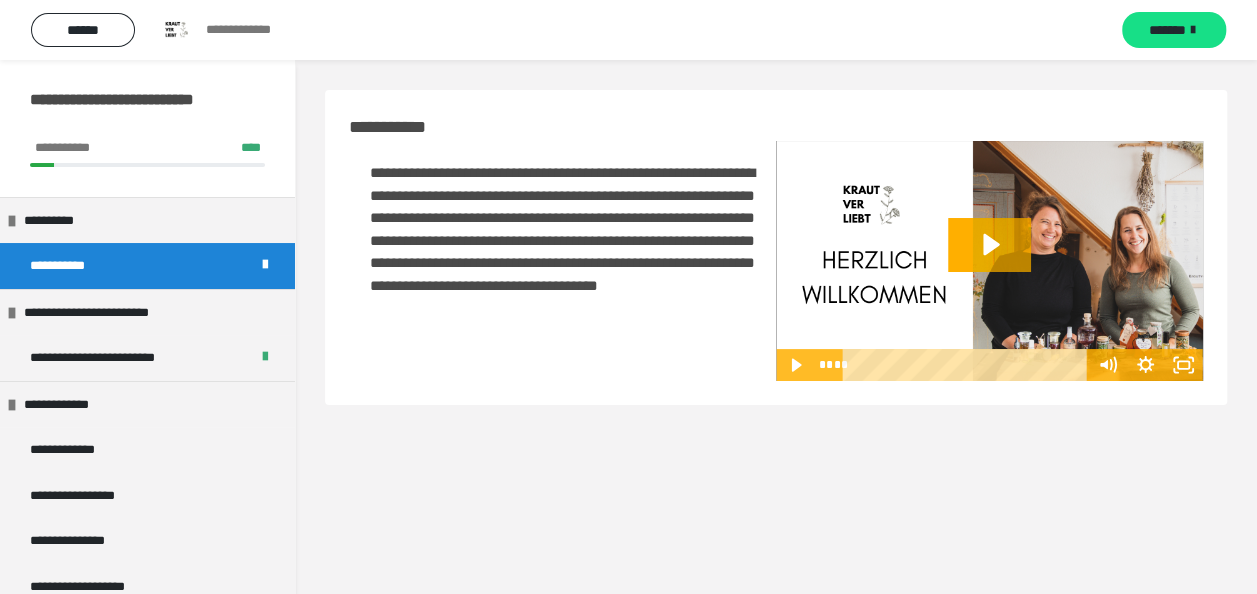 click on "**********" at bounding box center (140, 109) 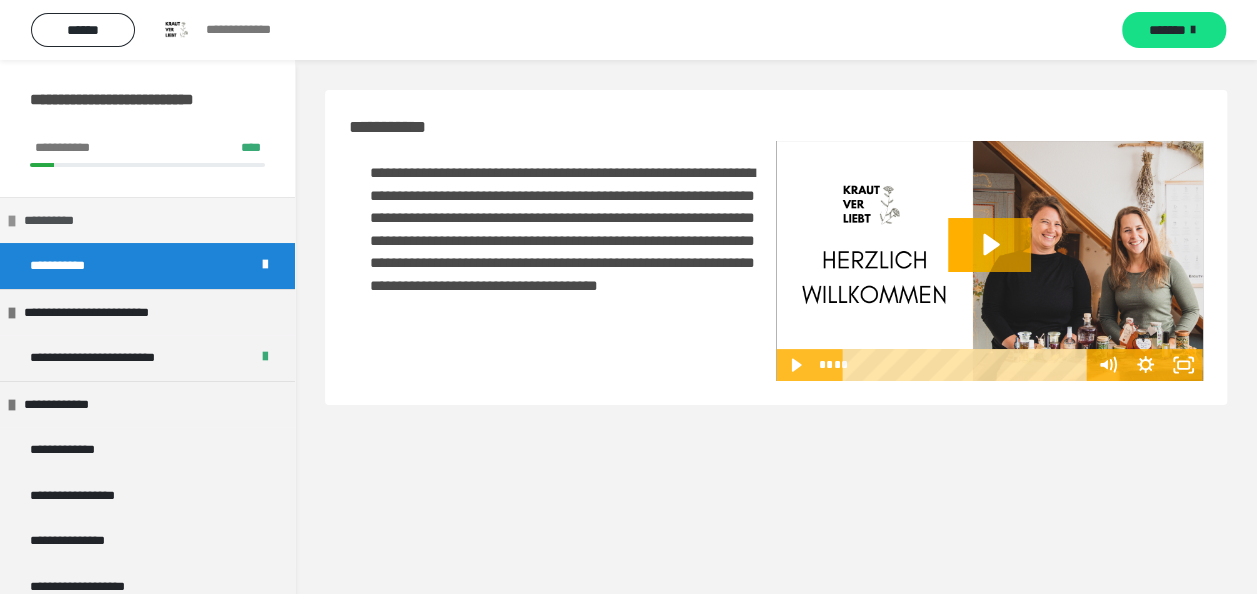 click on "**********" at bounding box center (147, 220) 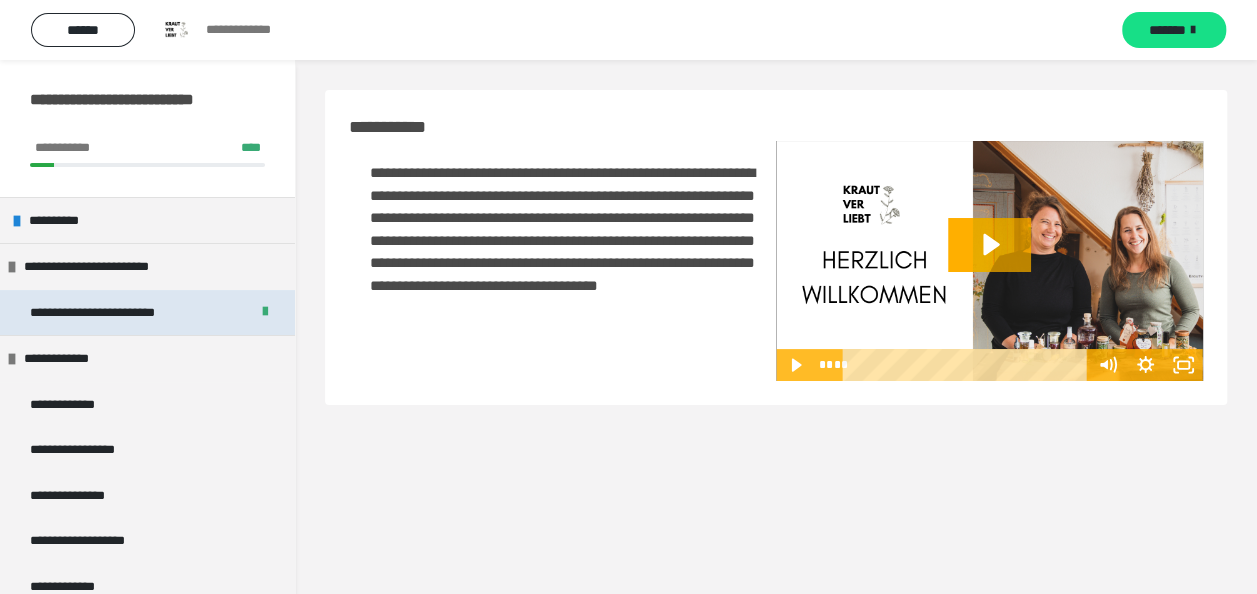 click on "**********" at bounding box center [121, 313] 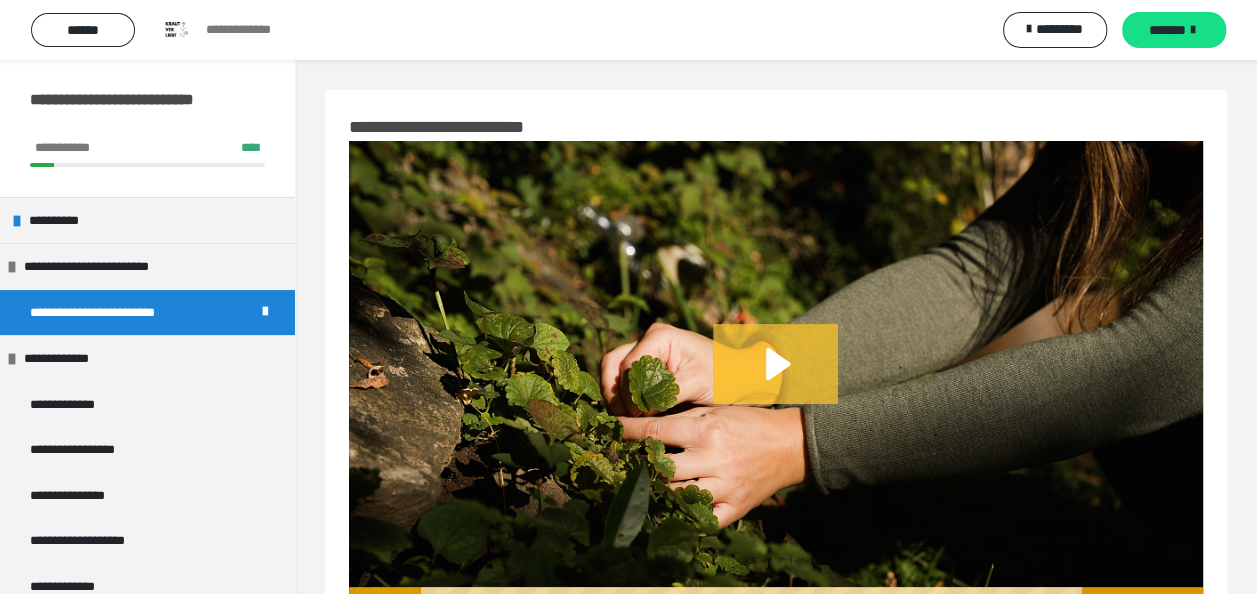 click 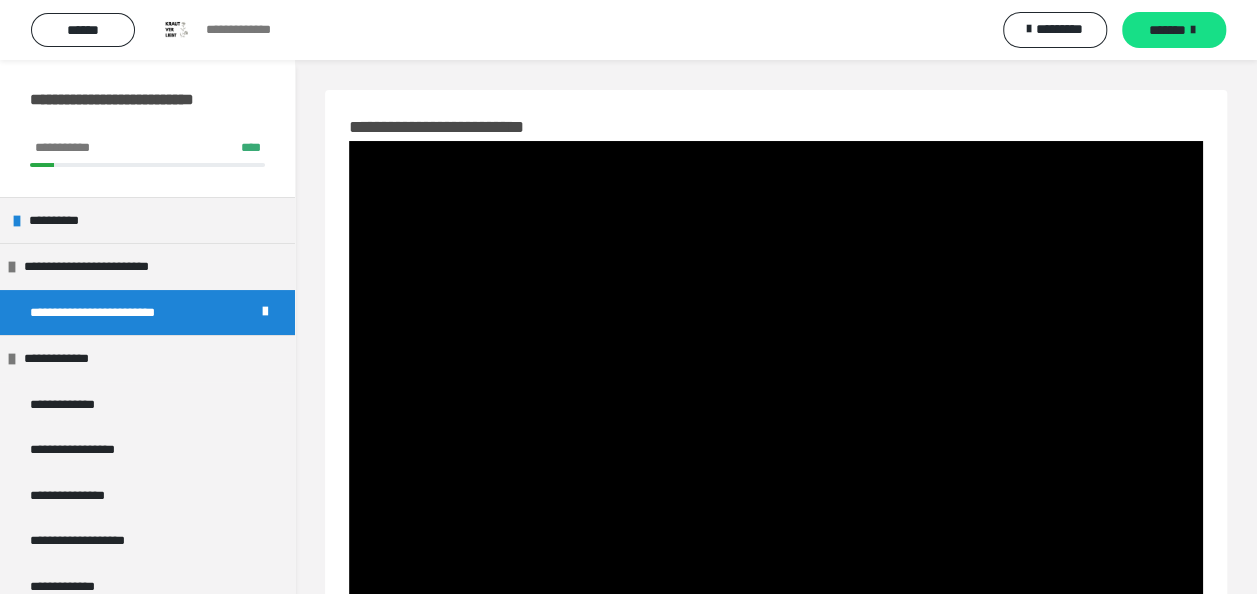 scroll, scrollTop: 27, scrollLeft: 0, axis: vertical 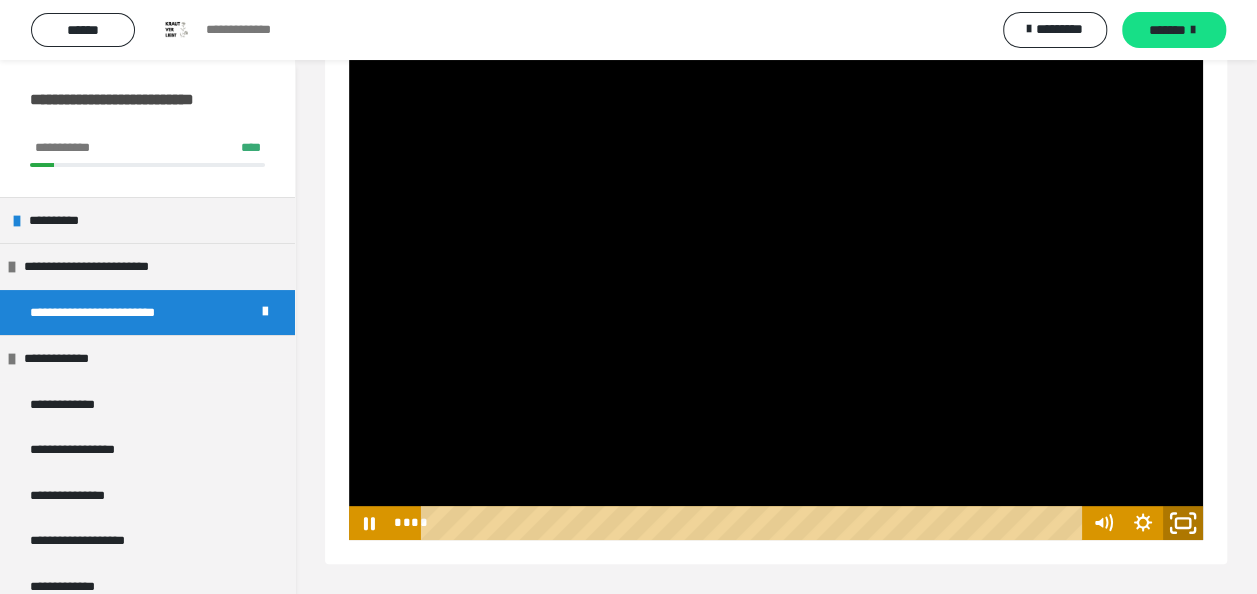click 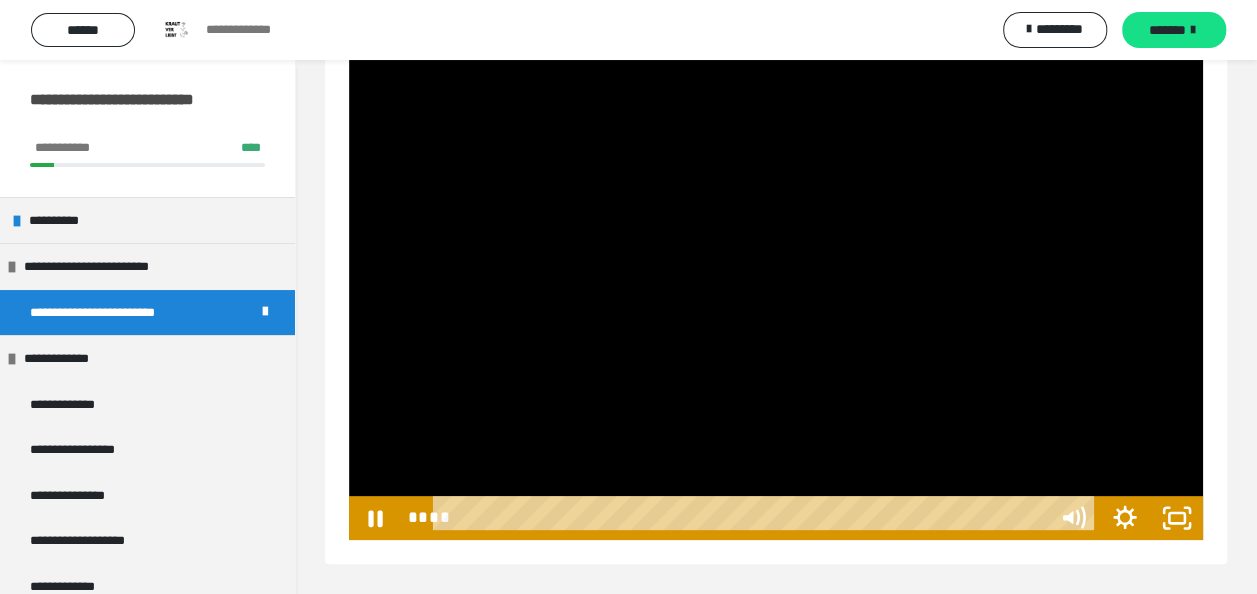 scroll, scrollTop: 60, scrollLeft: 0, axis: vertical 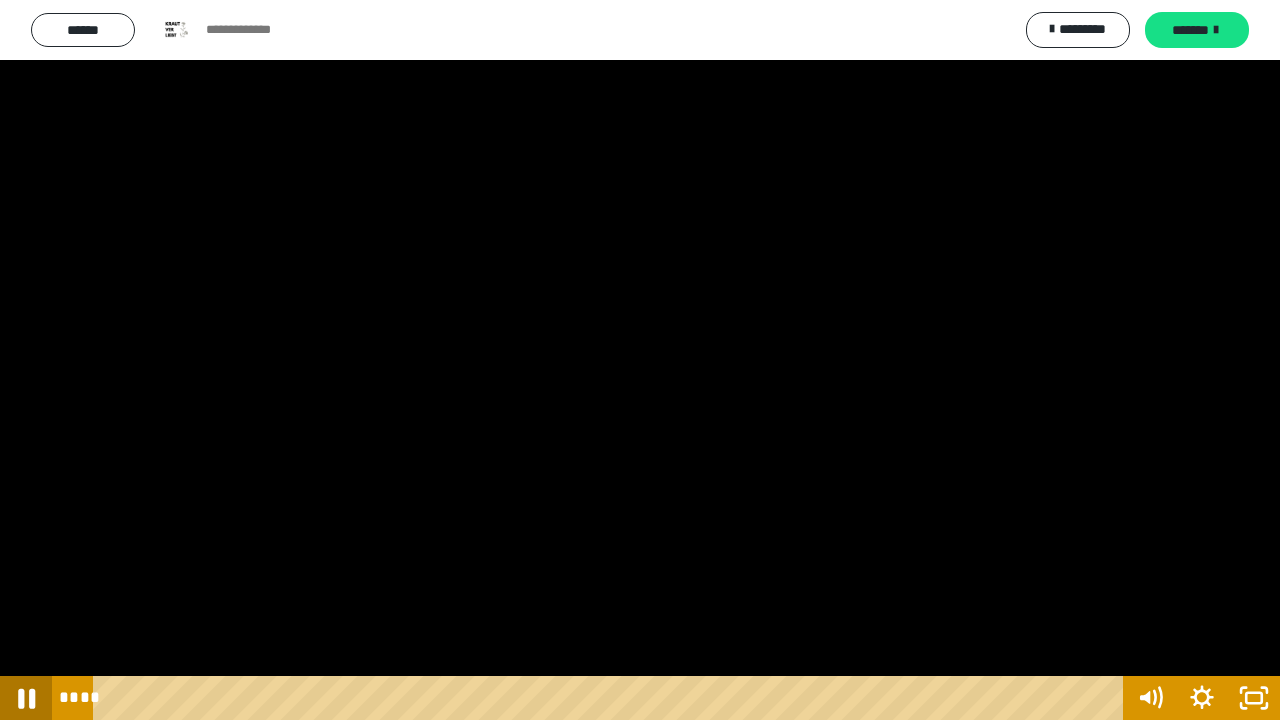 click 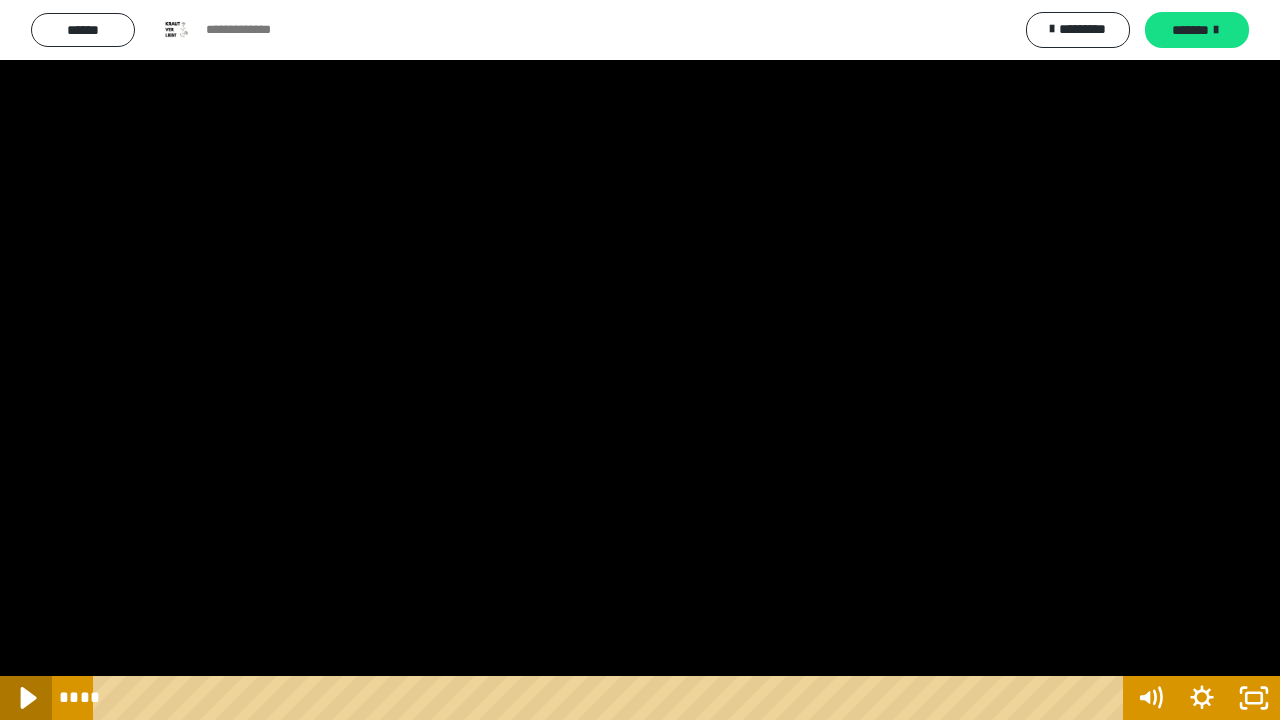click 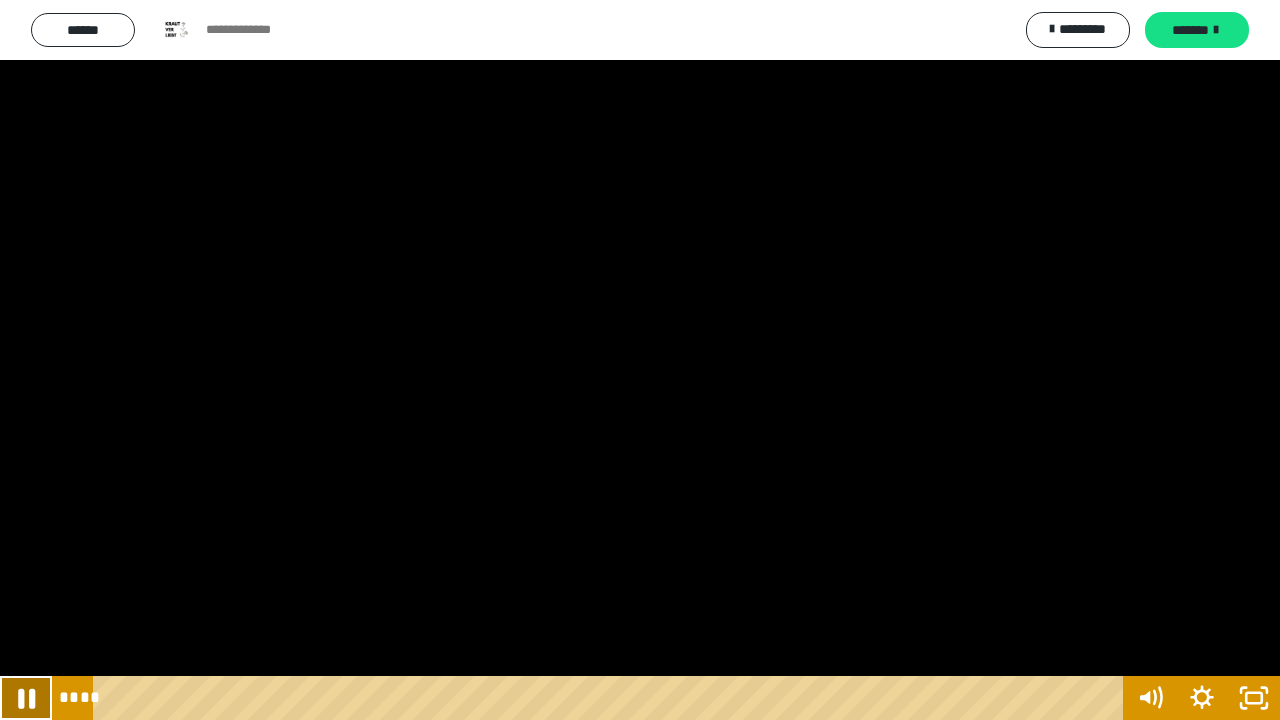 click 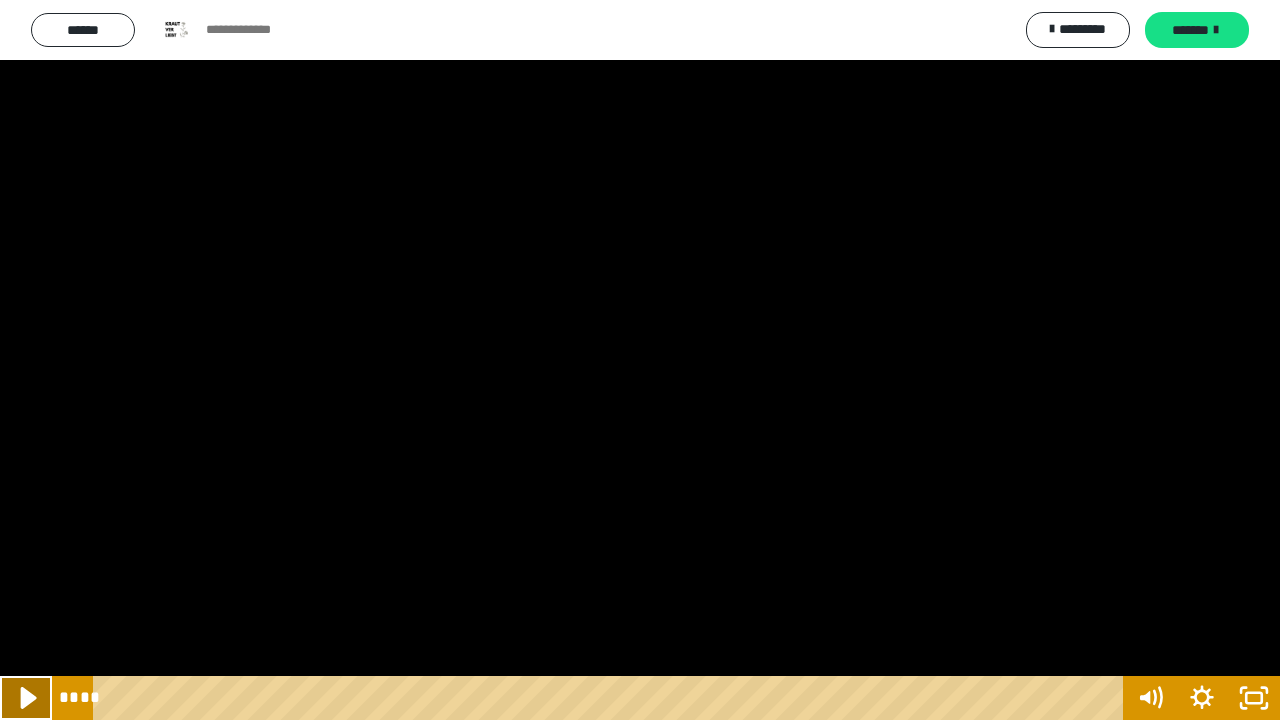 click 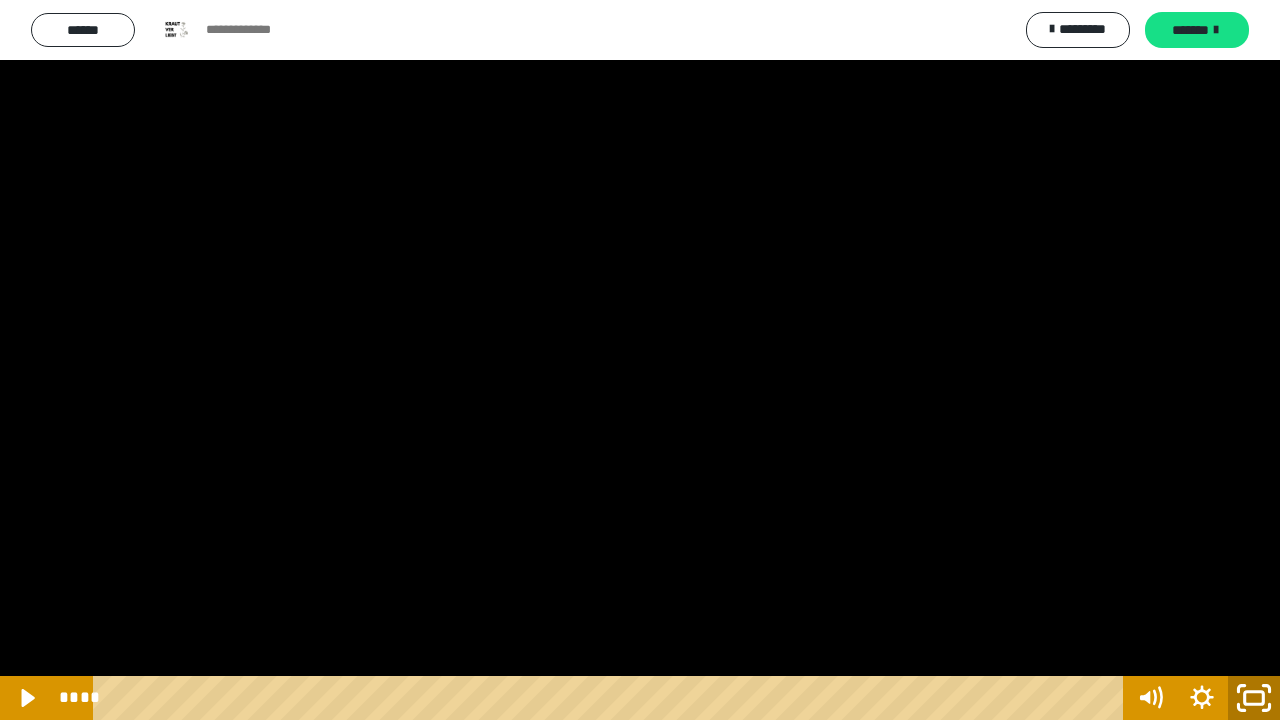 click 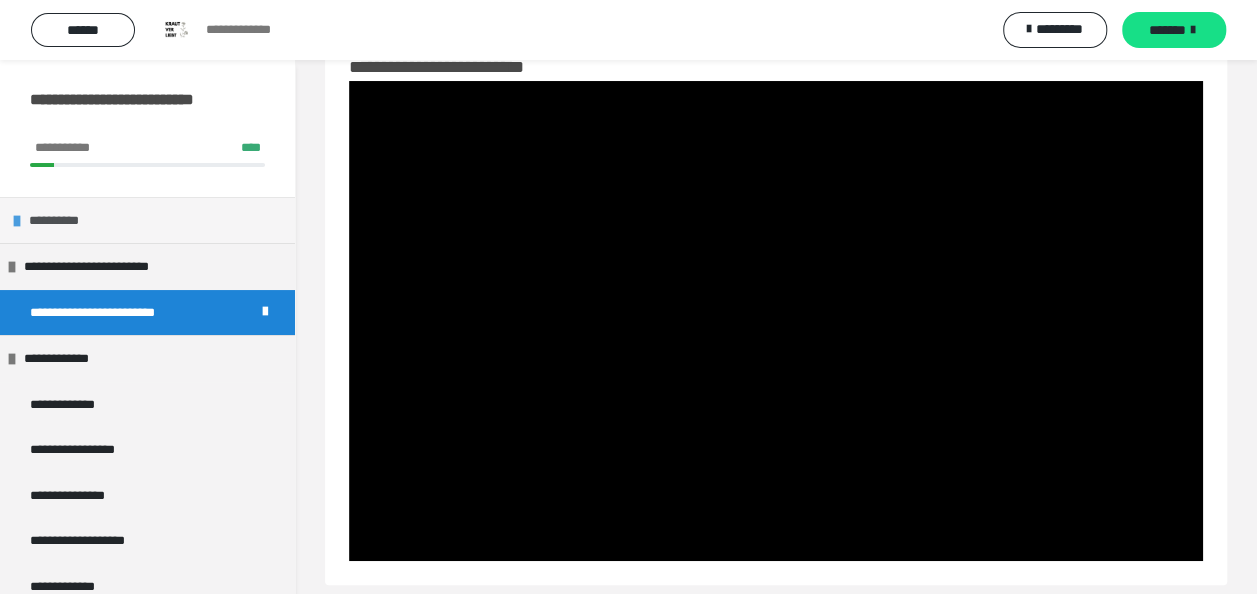 click at bounding box center (17, 221) 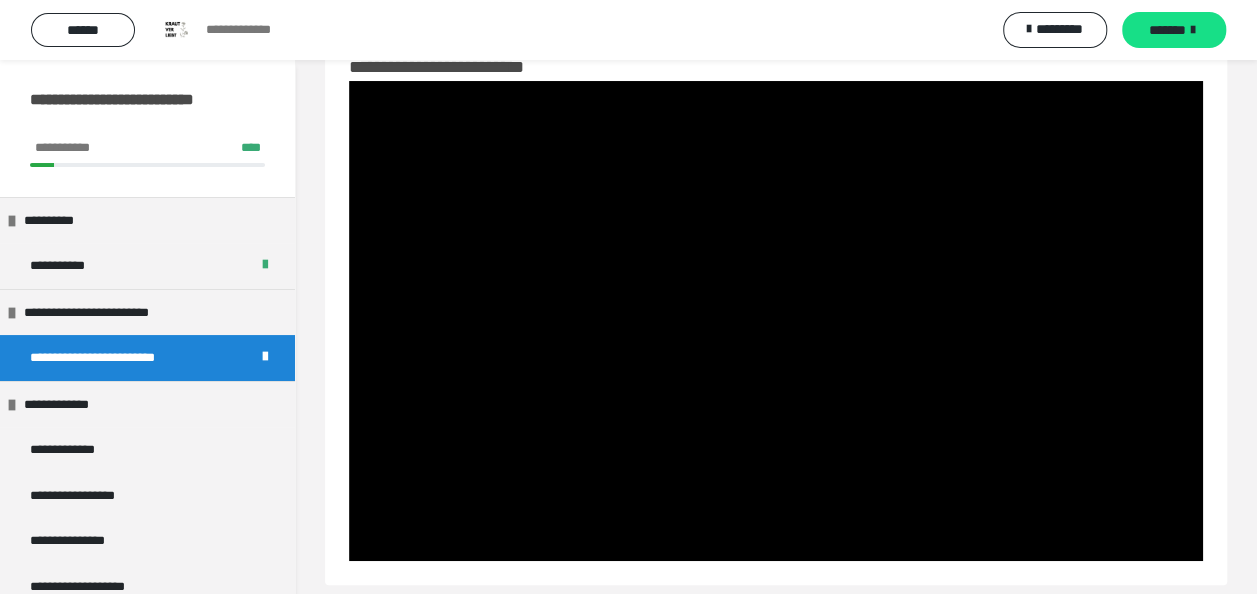scroll, scrollTop: 519, scrollLeft: 0, axis: vertical 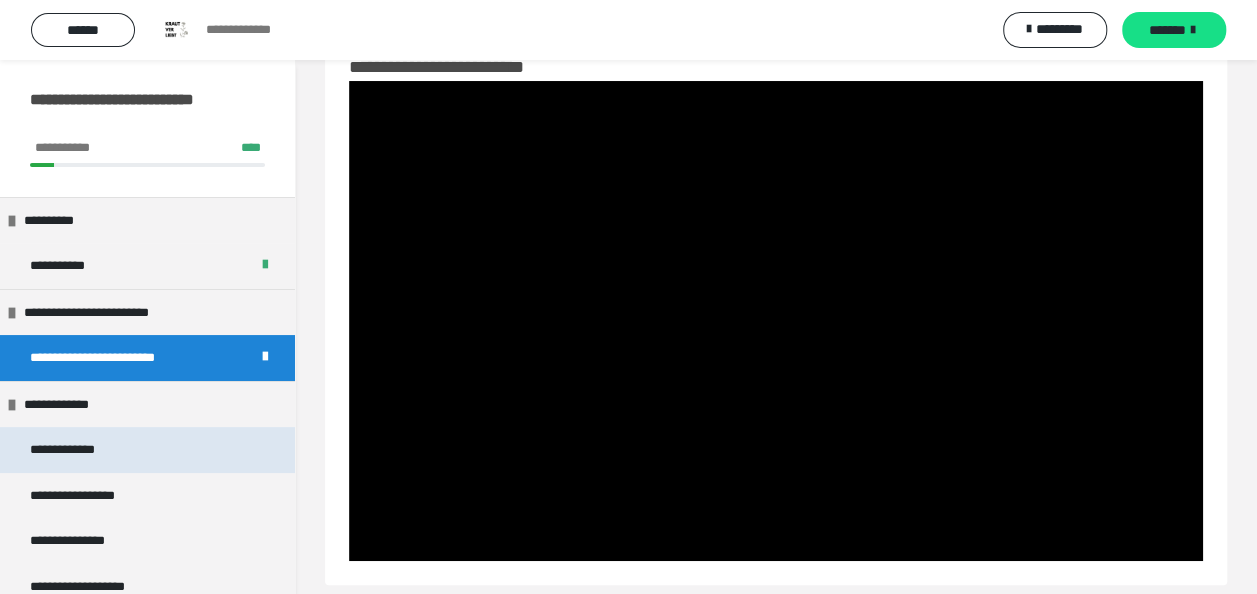 click on "**********" at bounding box center (72, 450) 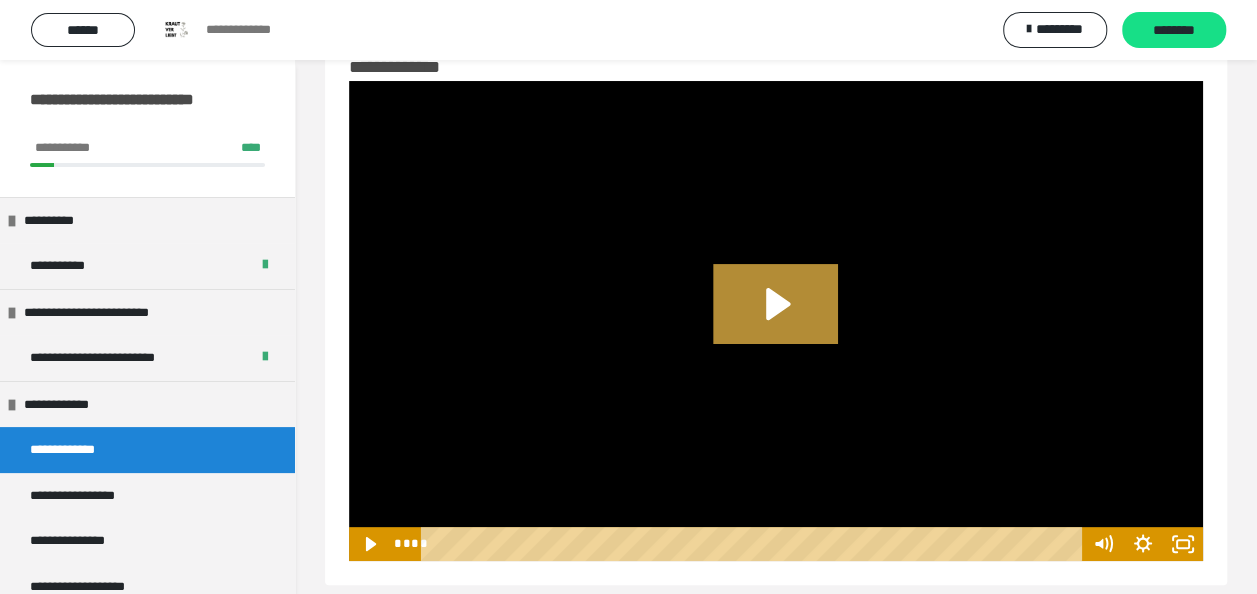 click 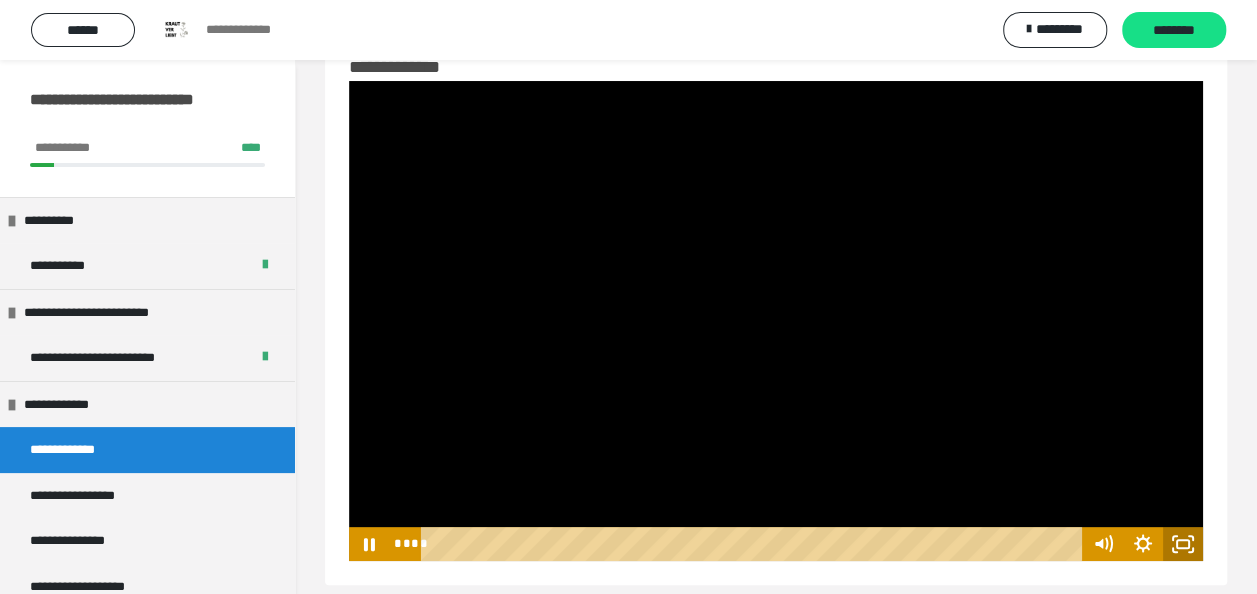 click 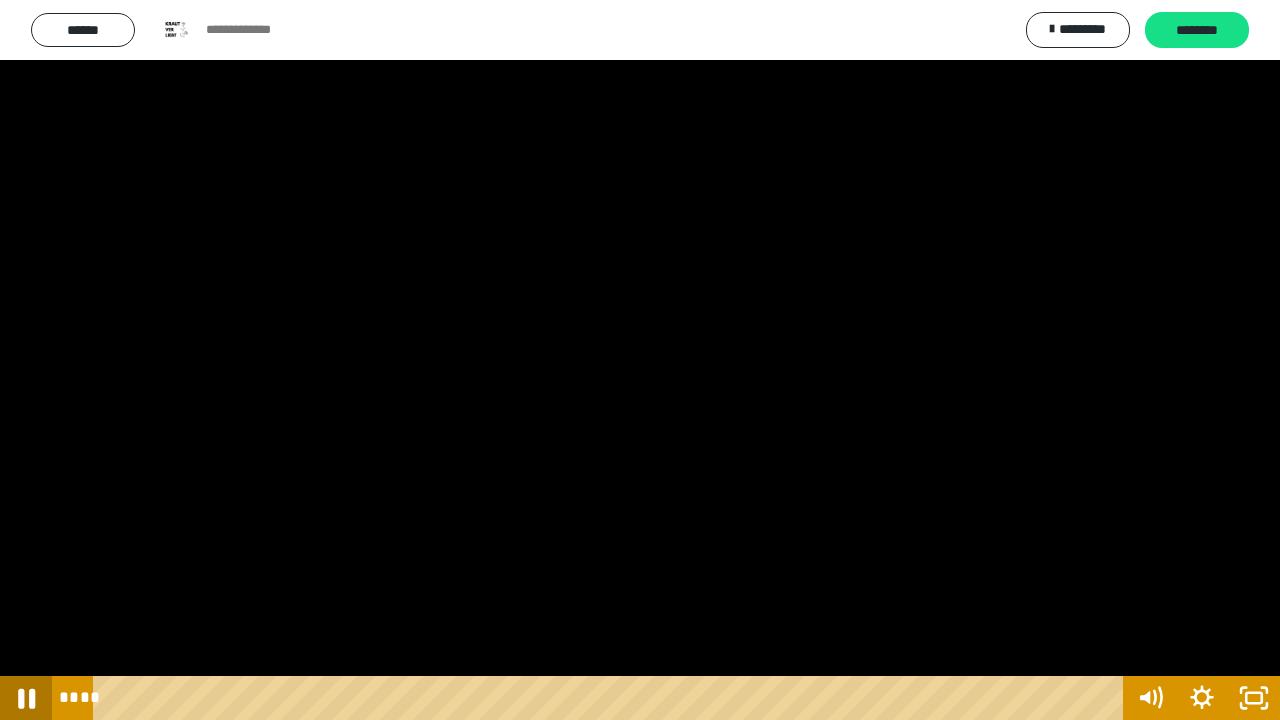 click 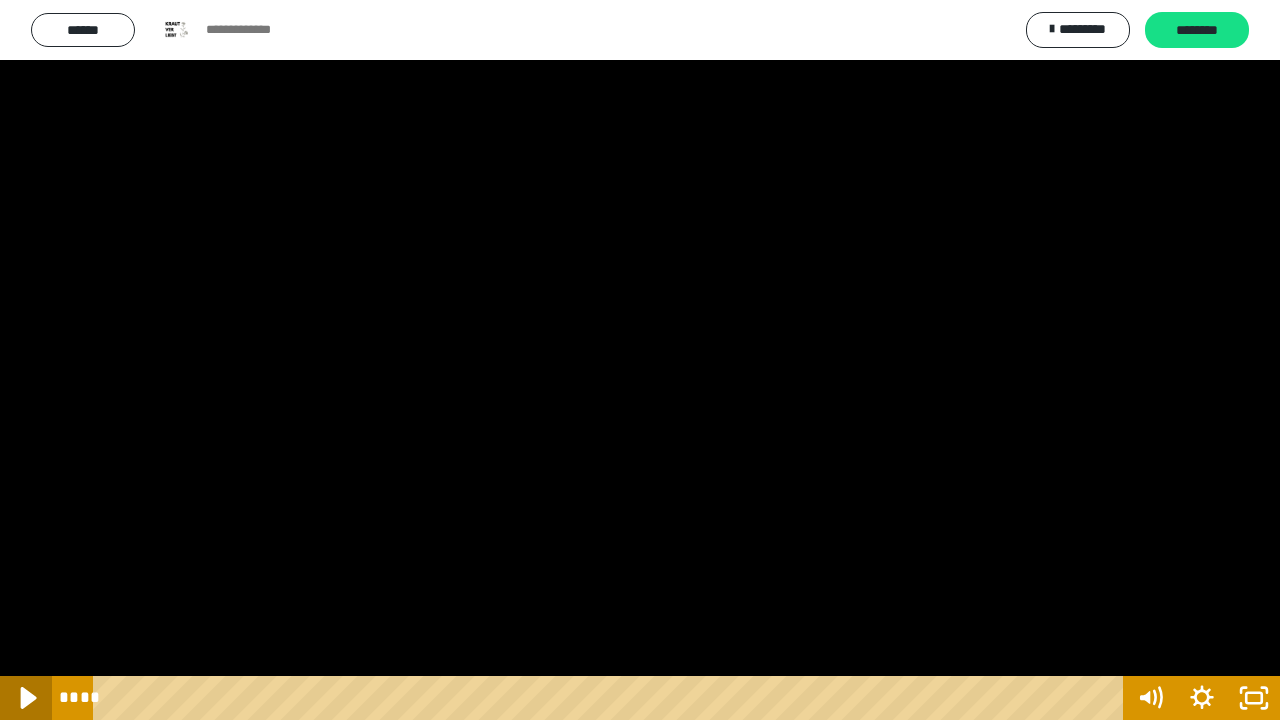 click 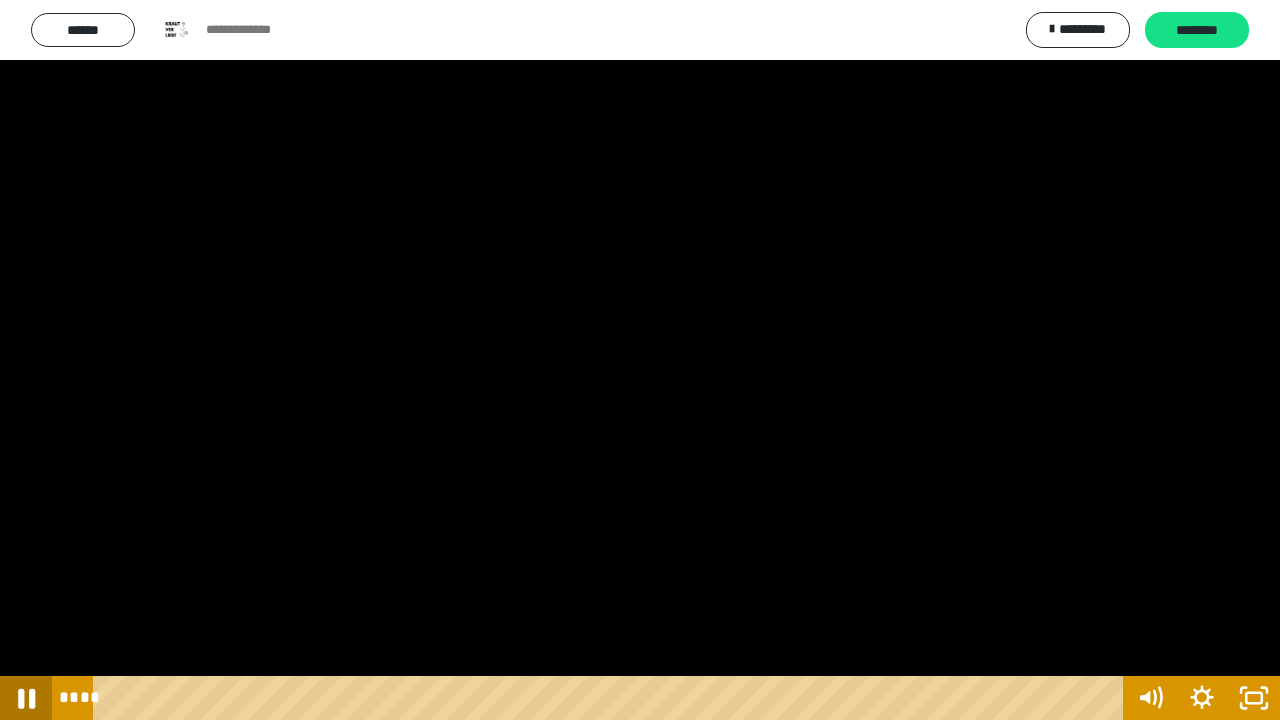 click 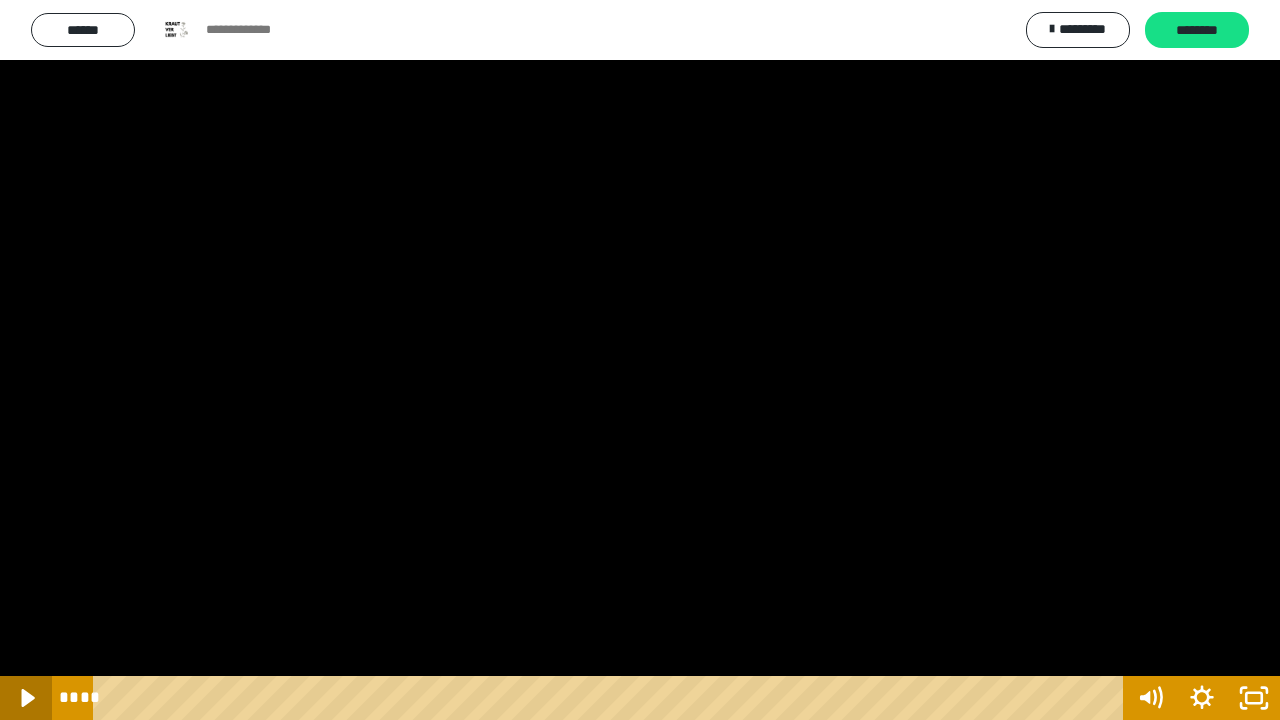 click 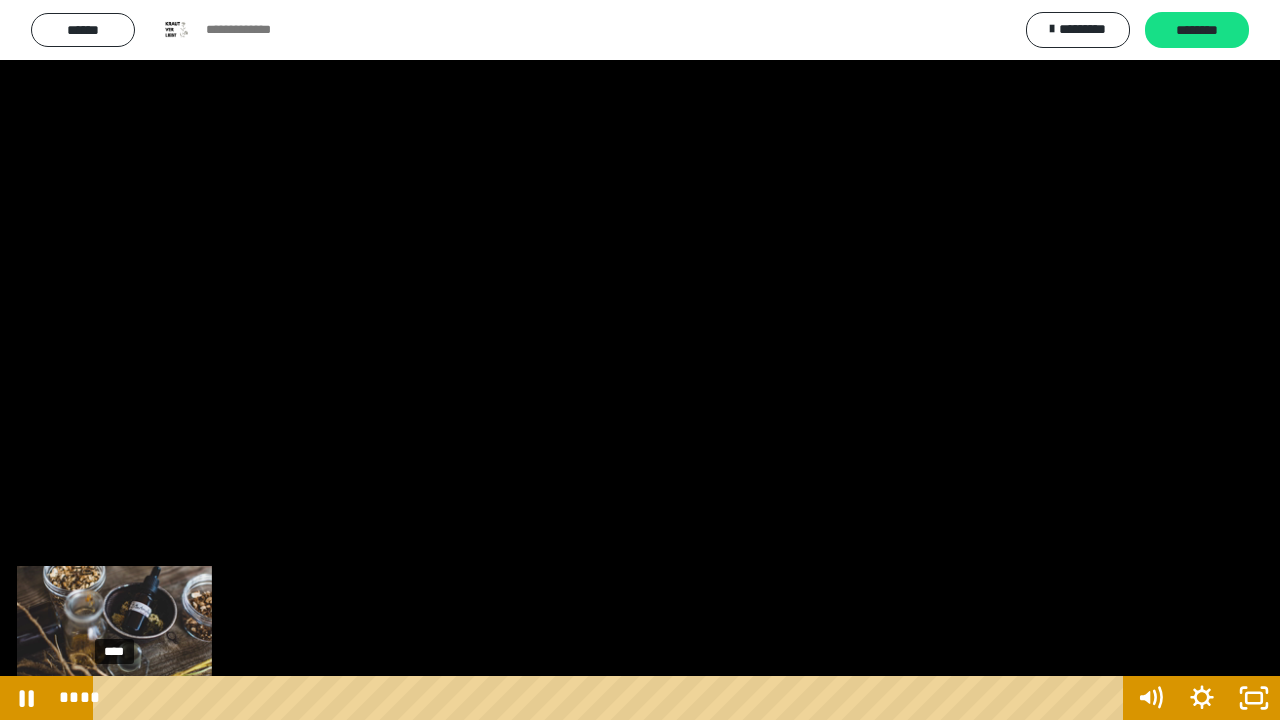 click on "****" at bounding box center (612, 698) 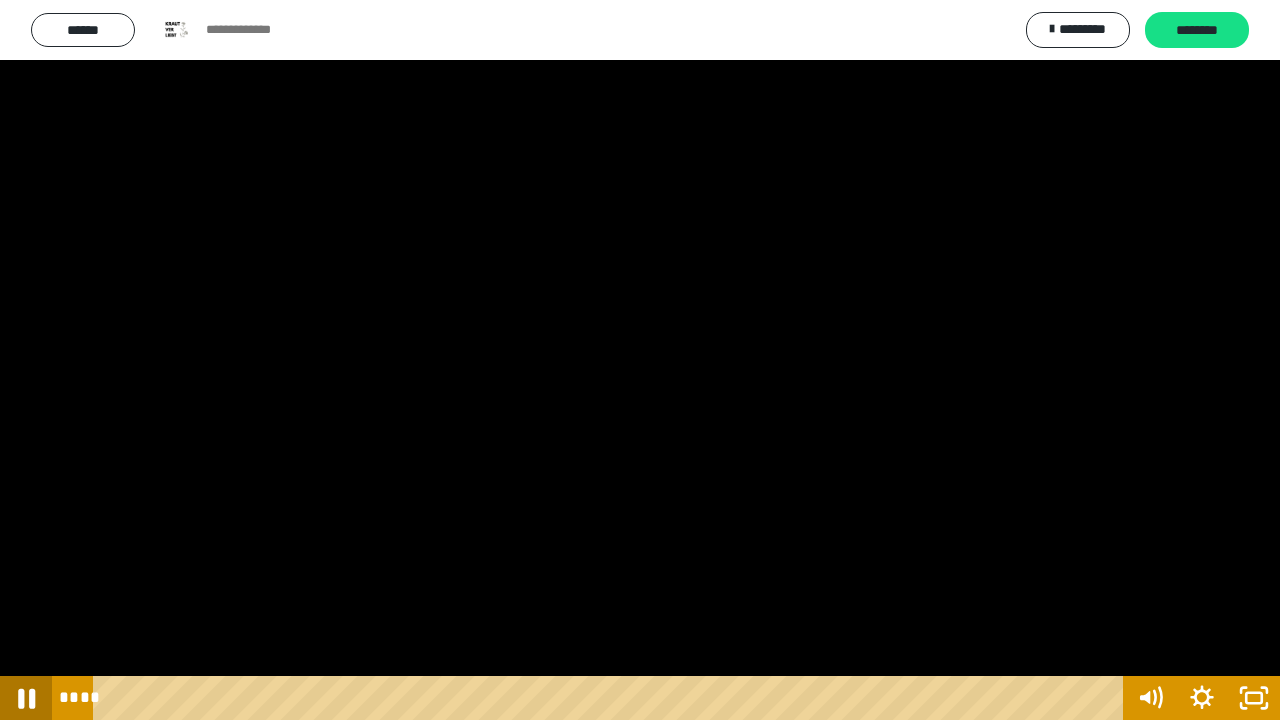 click 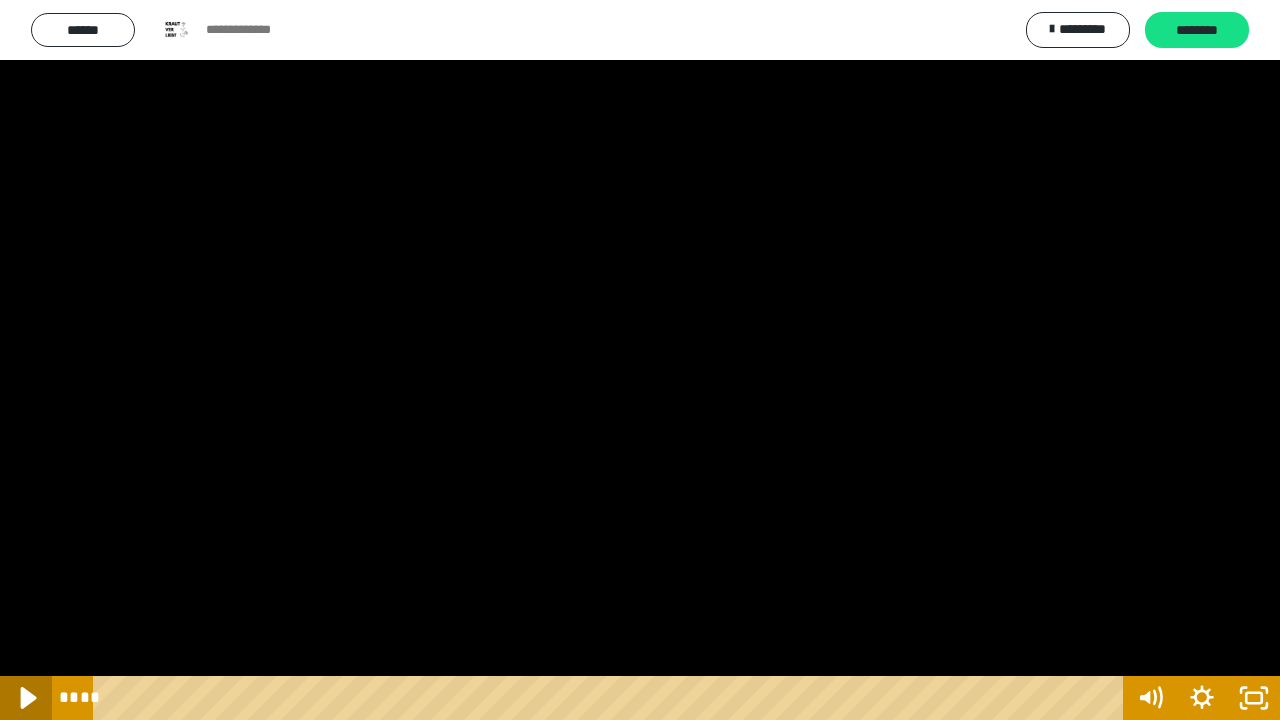 click 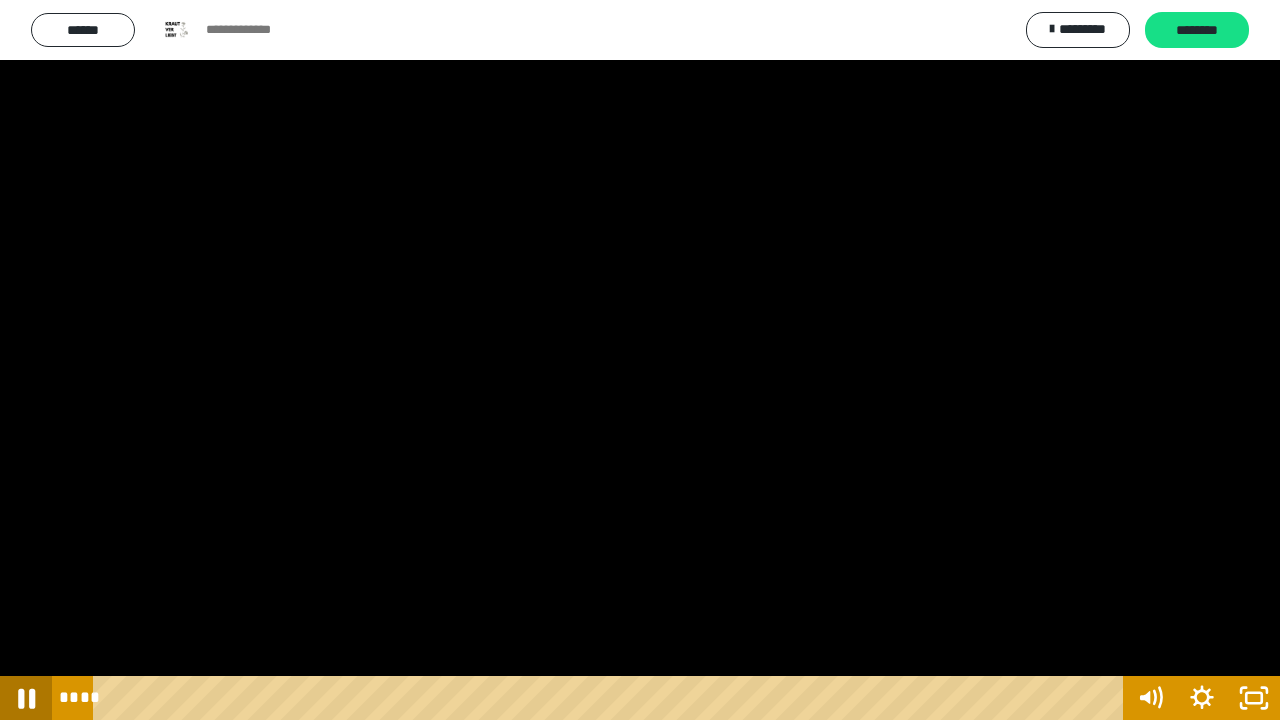 click 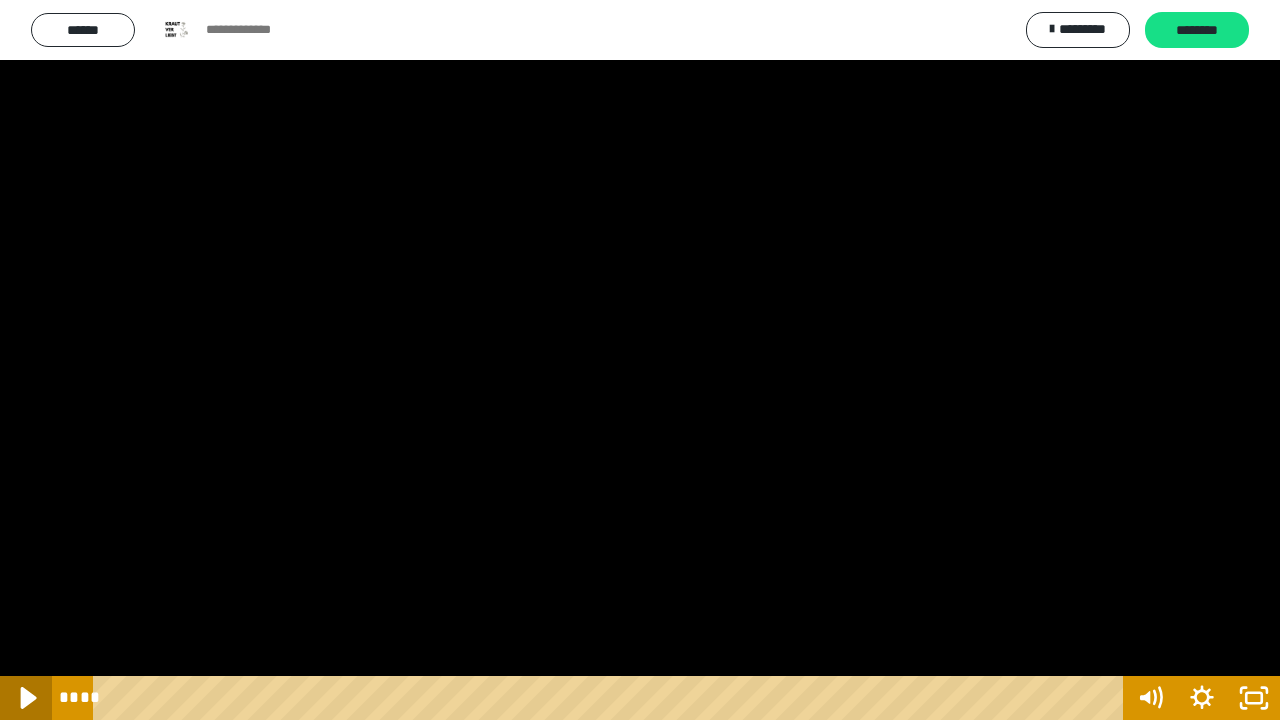 click 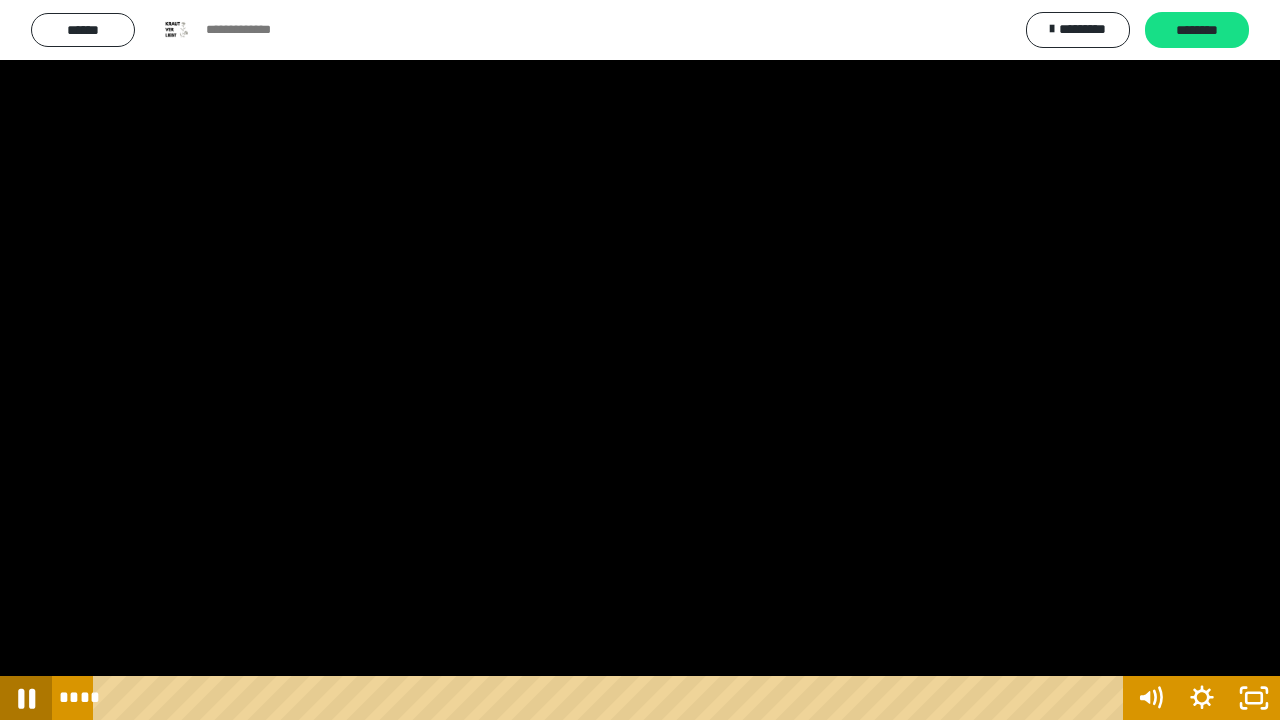 click 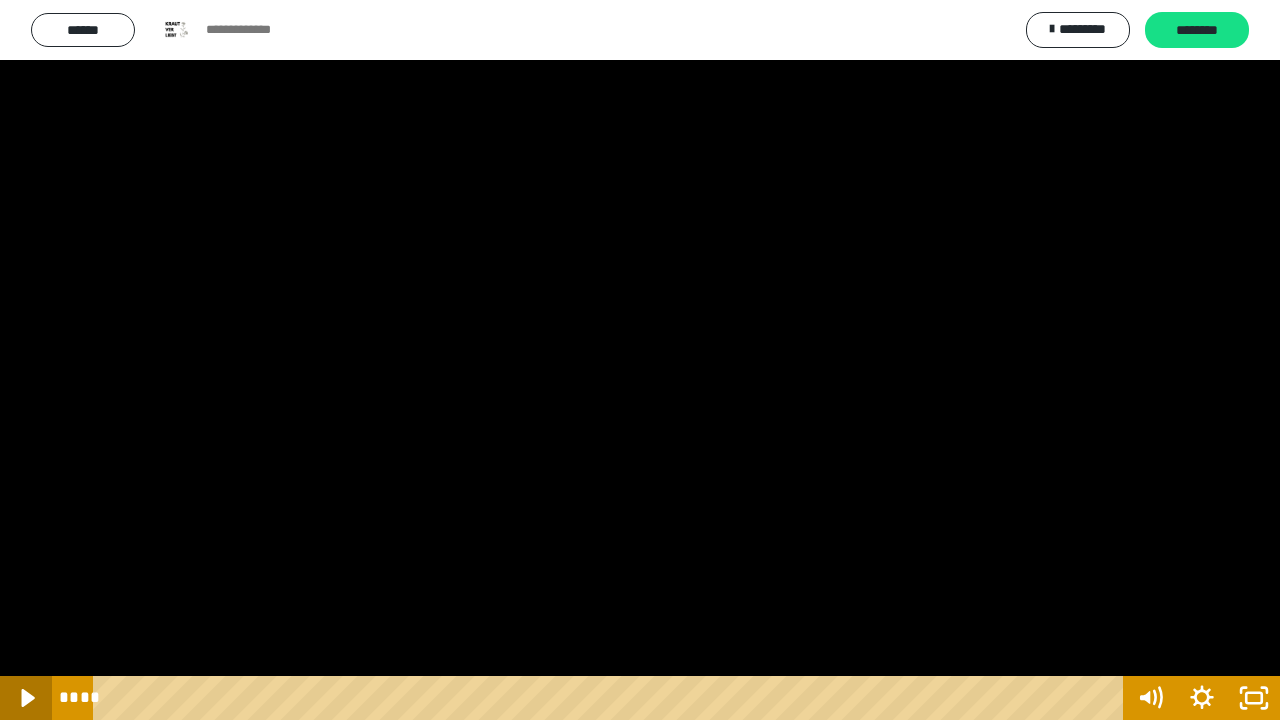 click 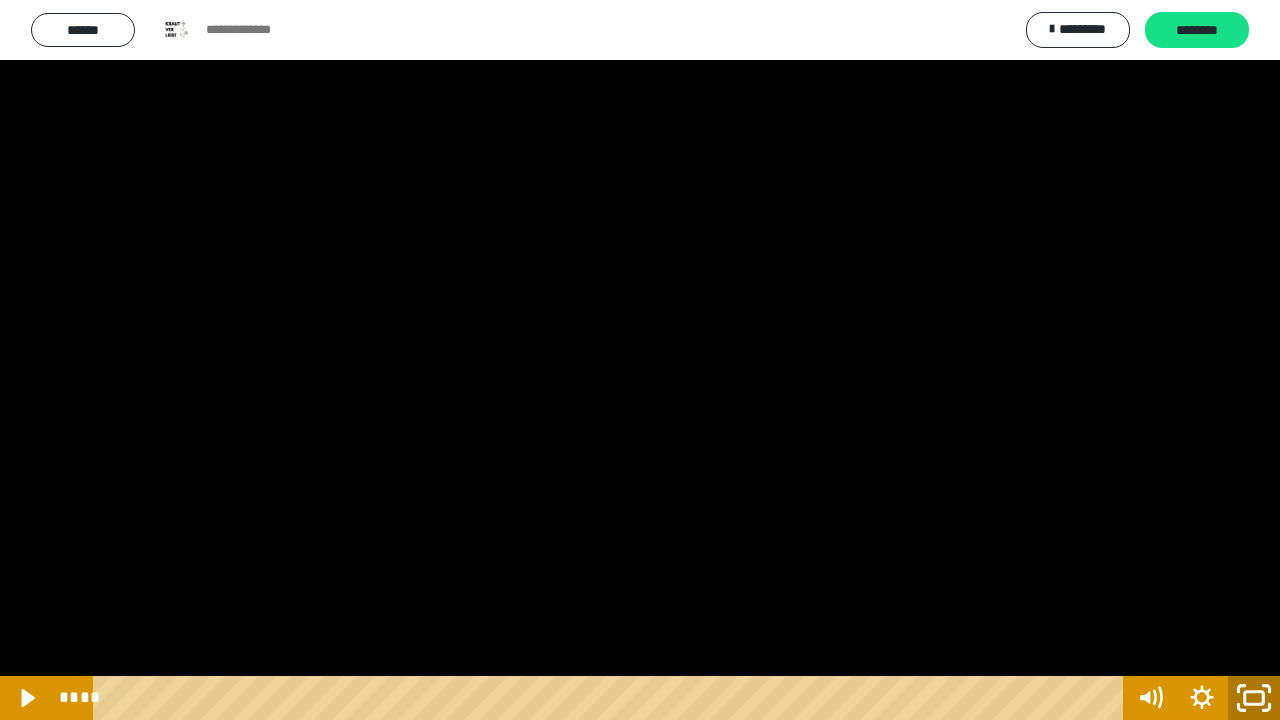 click 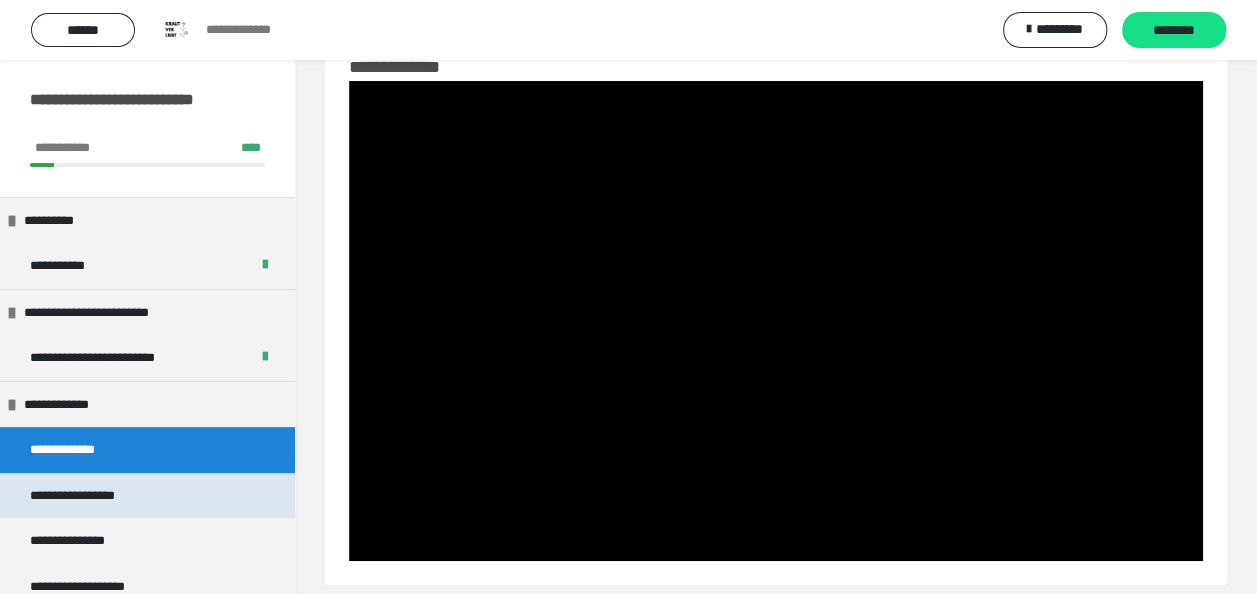 click on "**********" at bounding box center [89, 496] 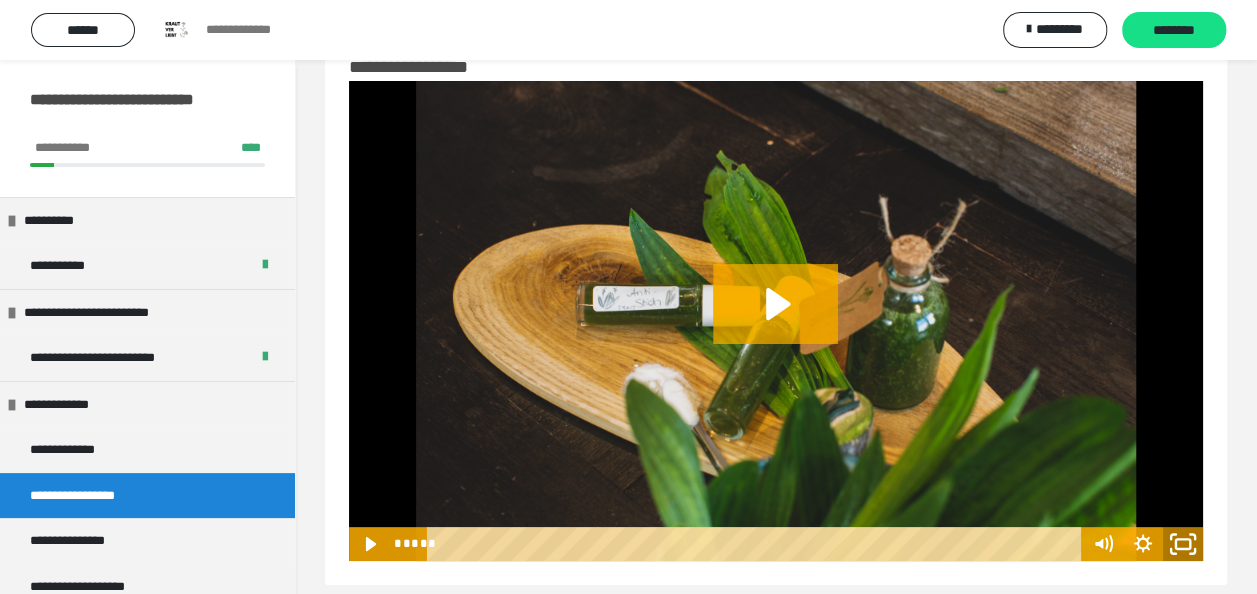 click 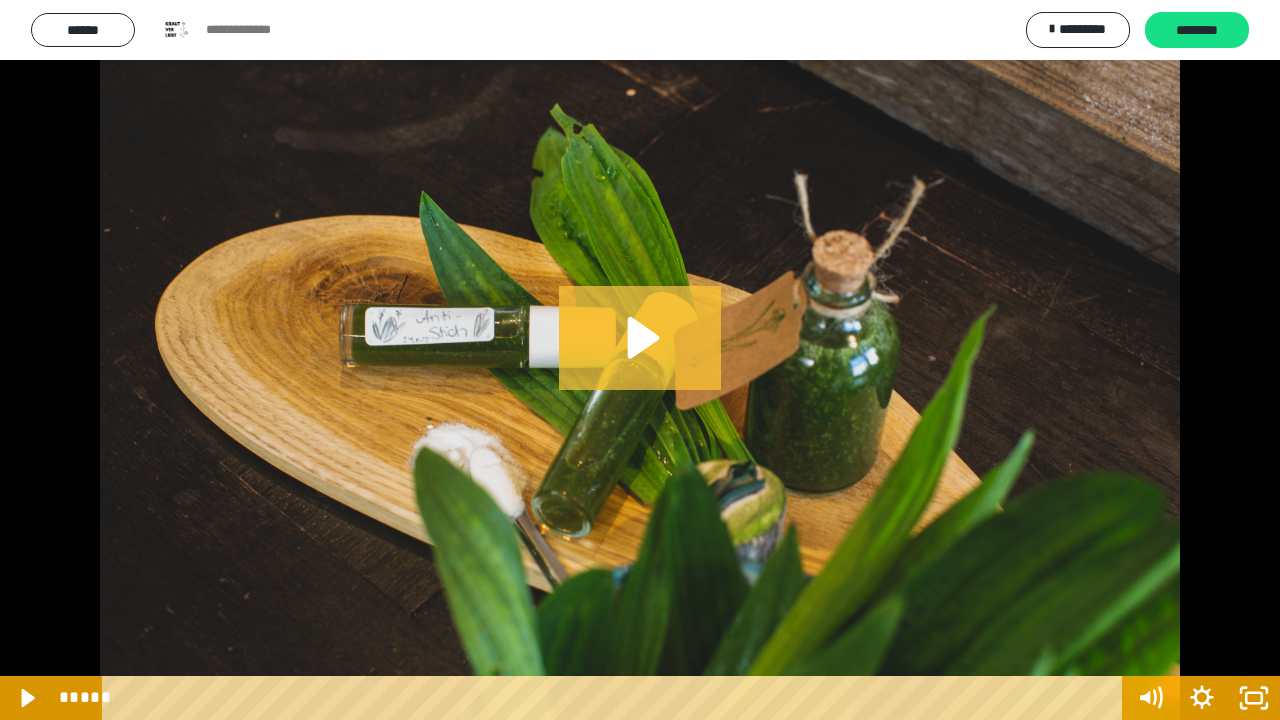 click 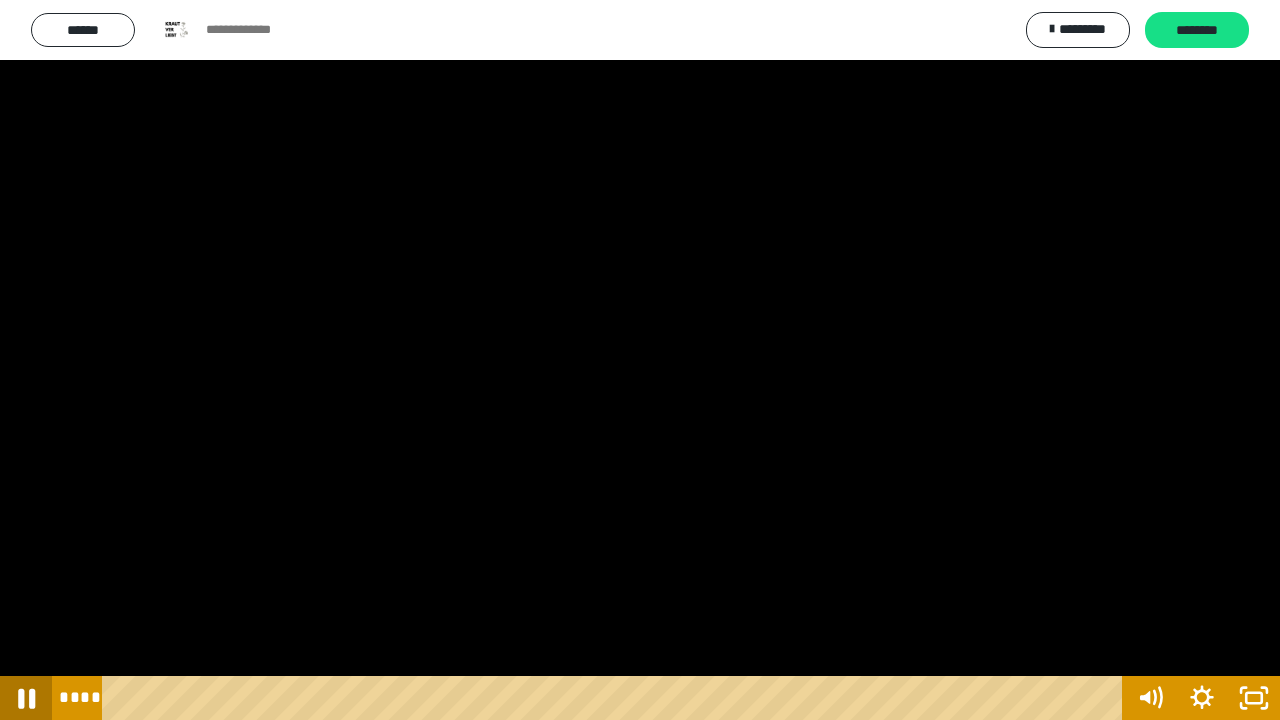 click 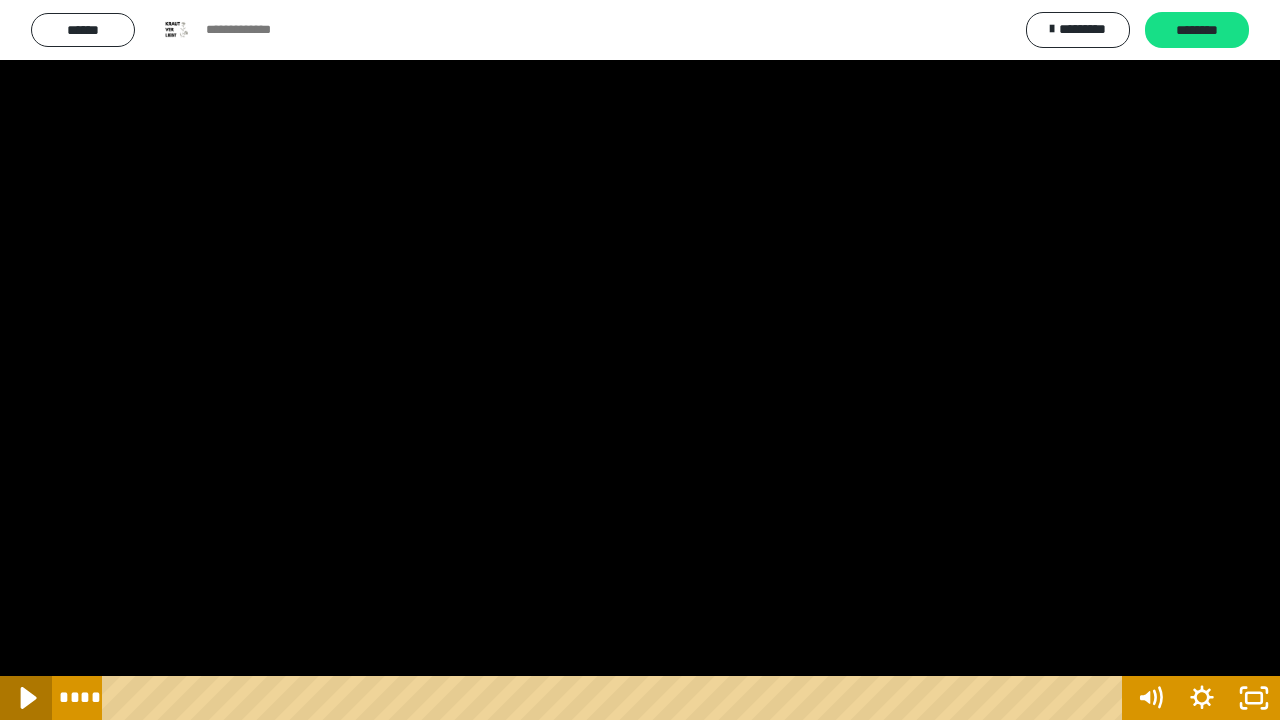 click 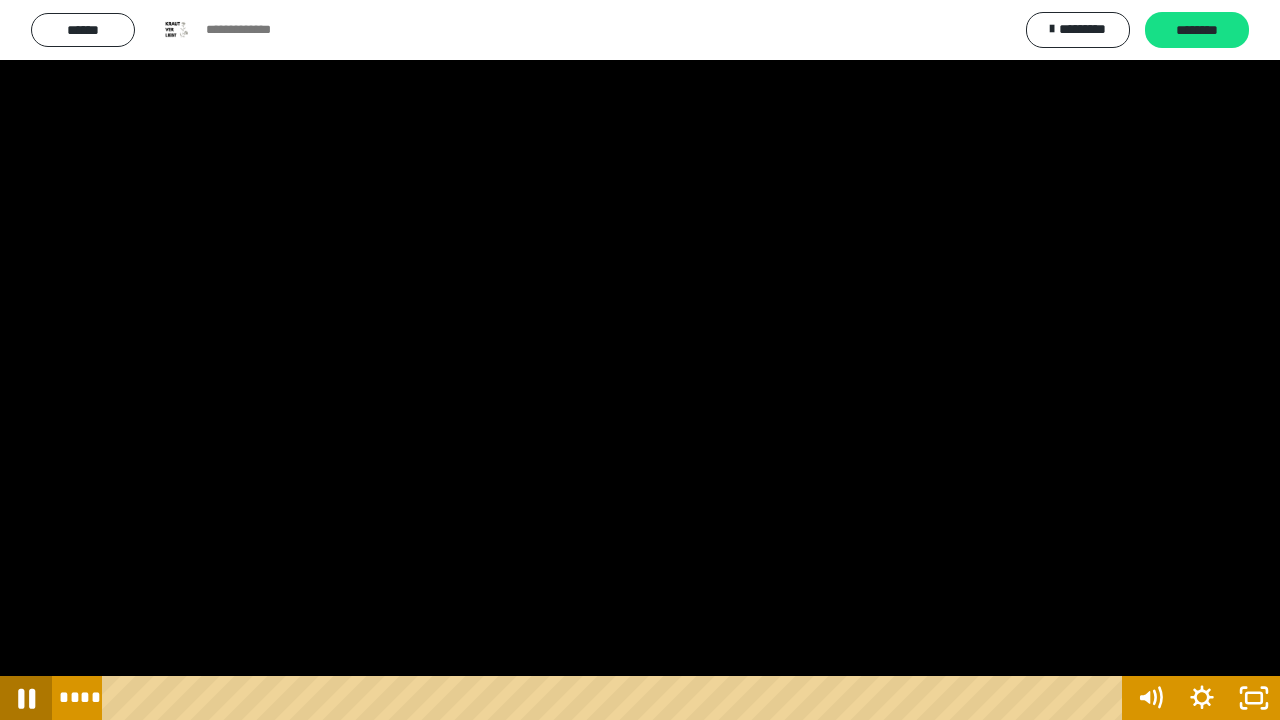 click 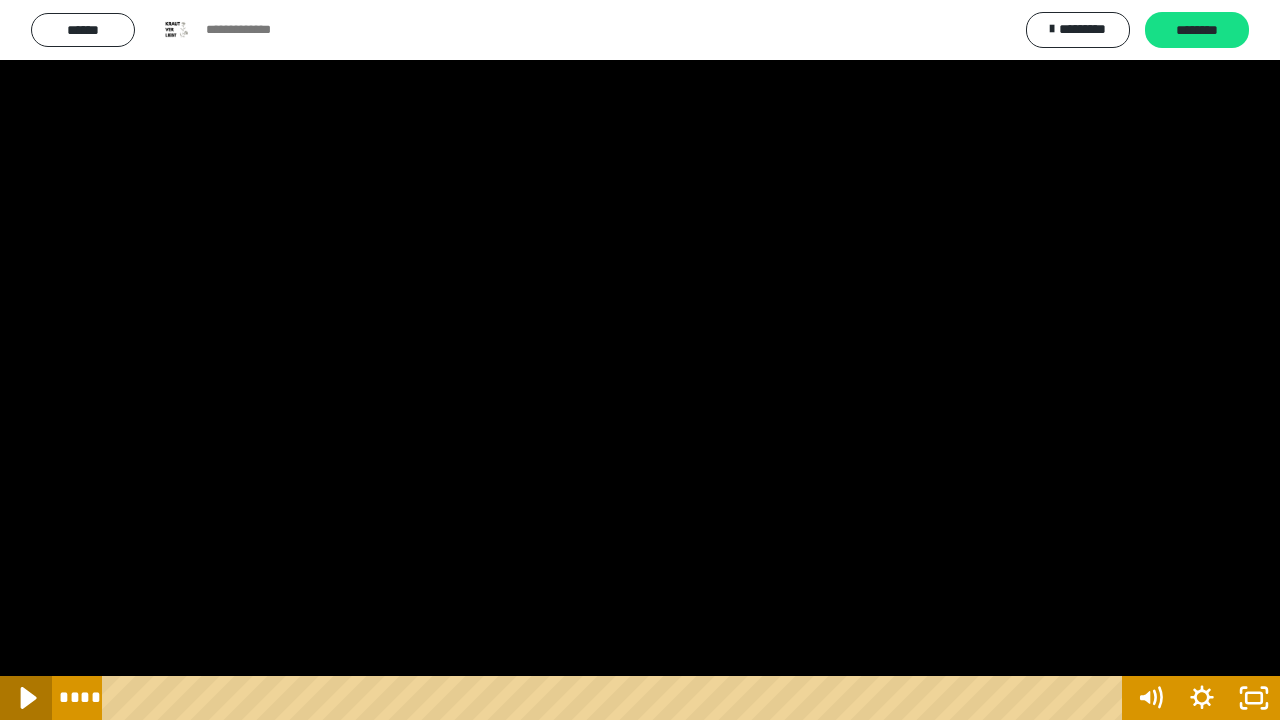 click 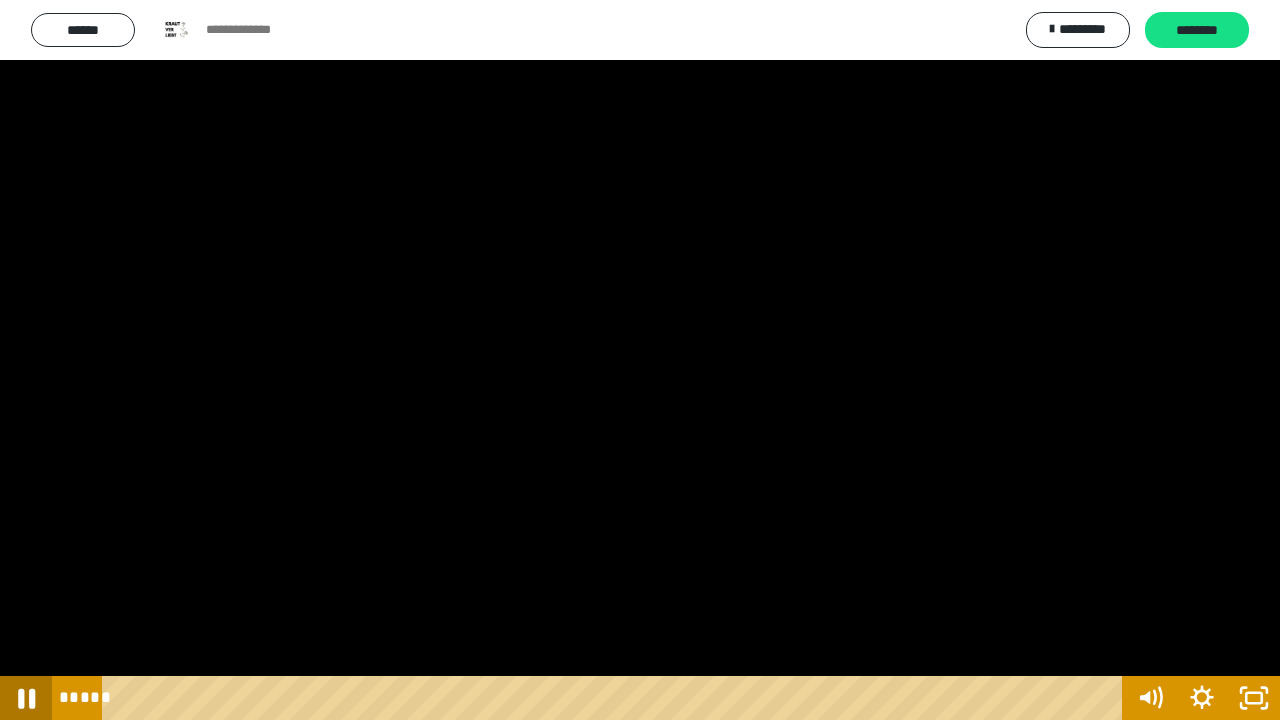 click 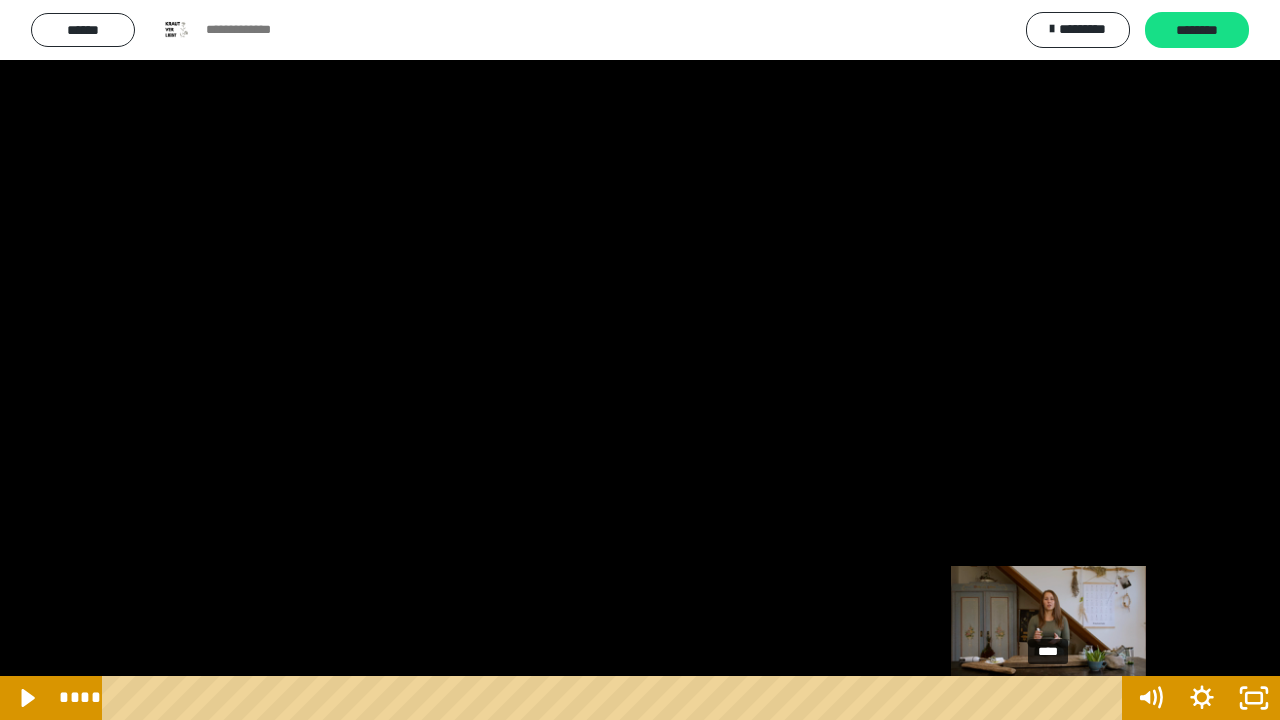 click on "****" at bounding box center [616, 698] 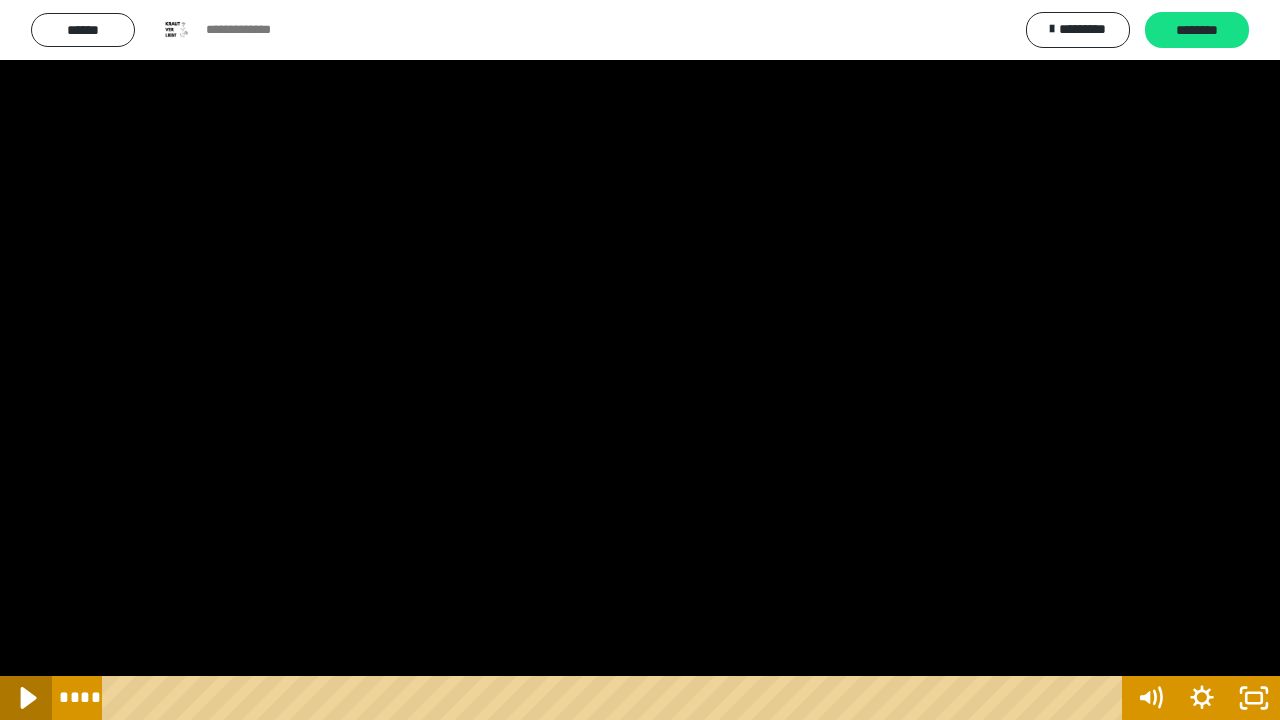 click 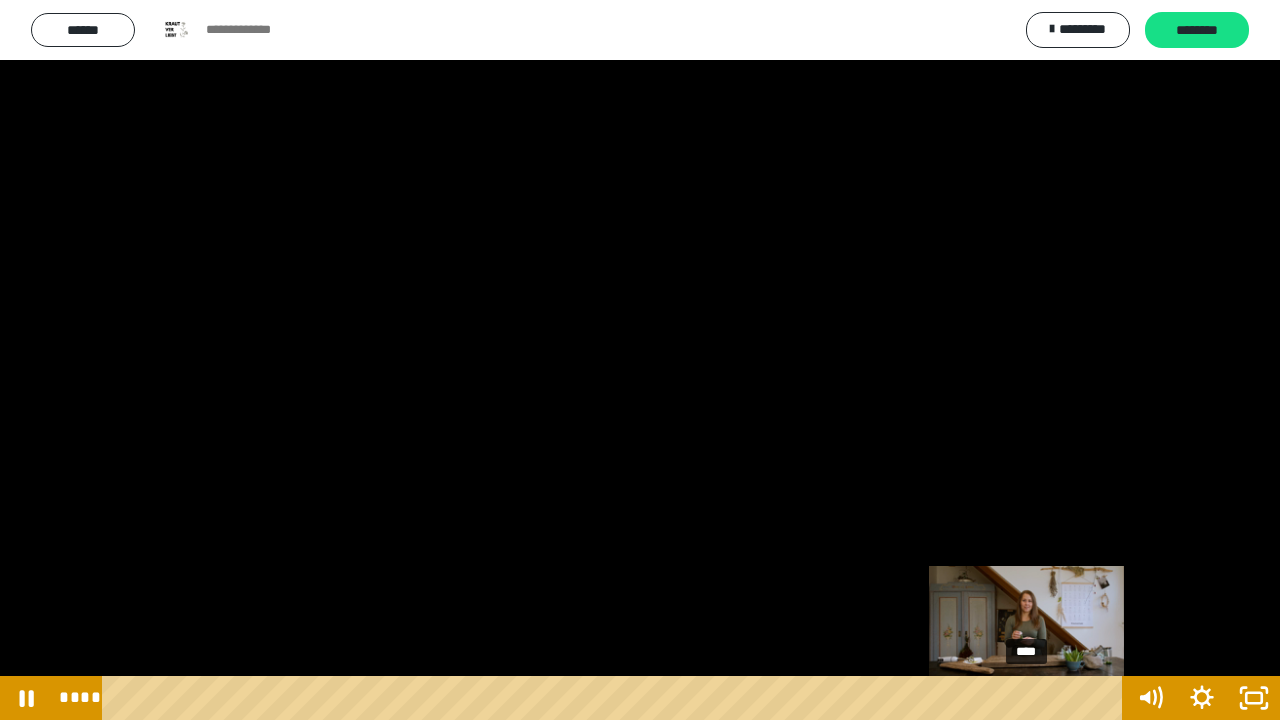 click on "****" at bounding box center (616, 698) 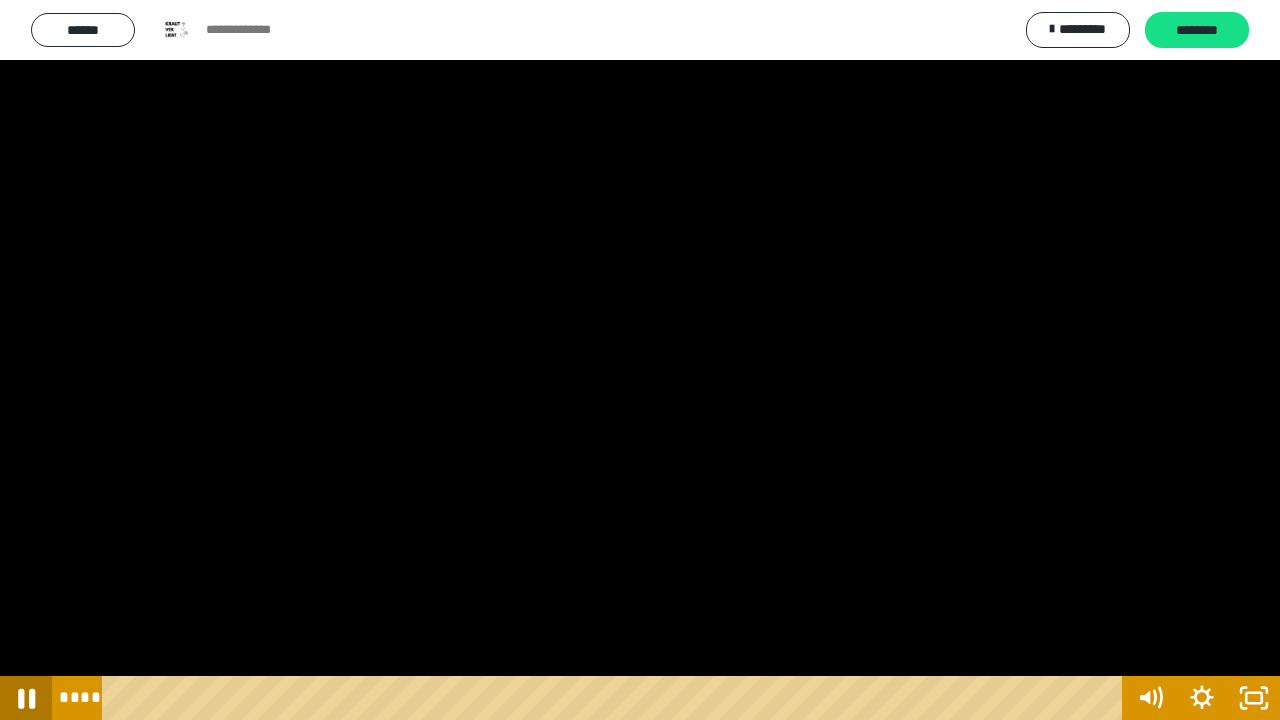 click 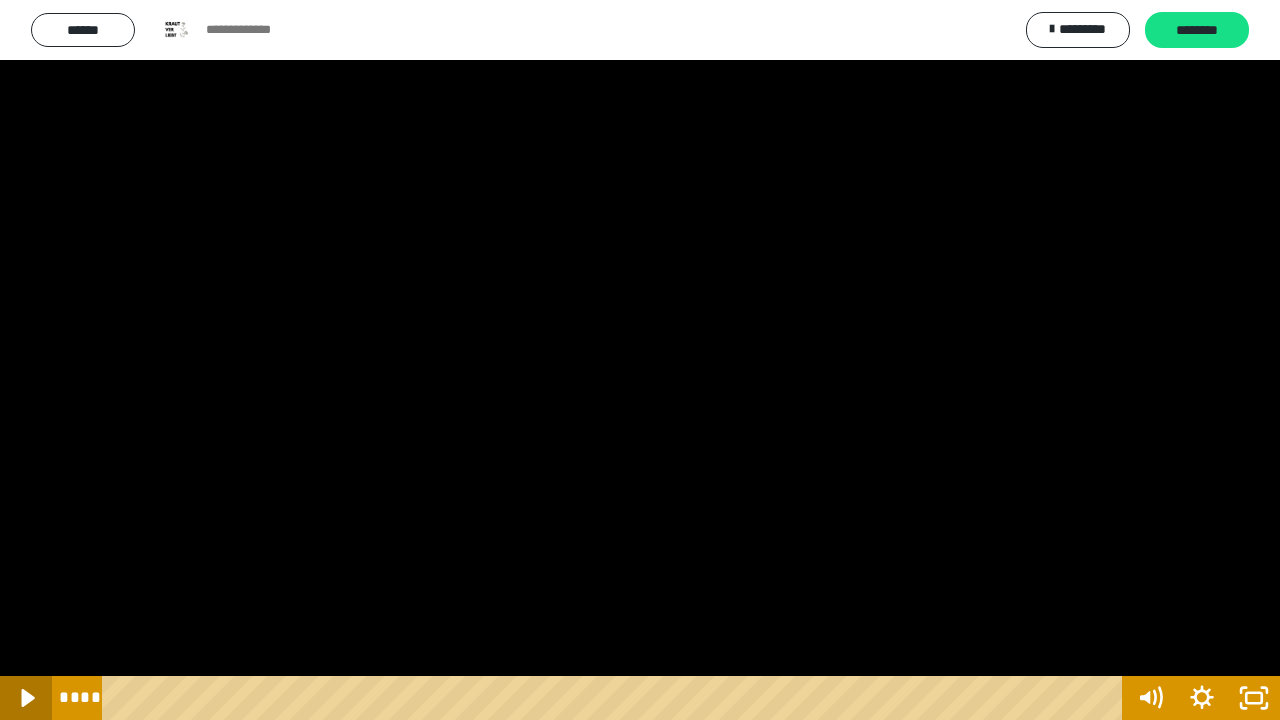 click 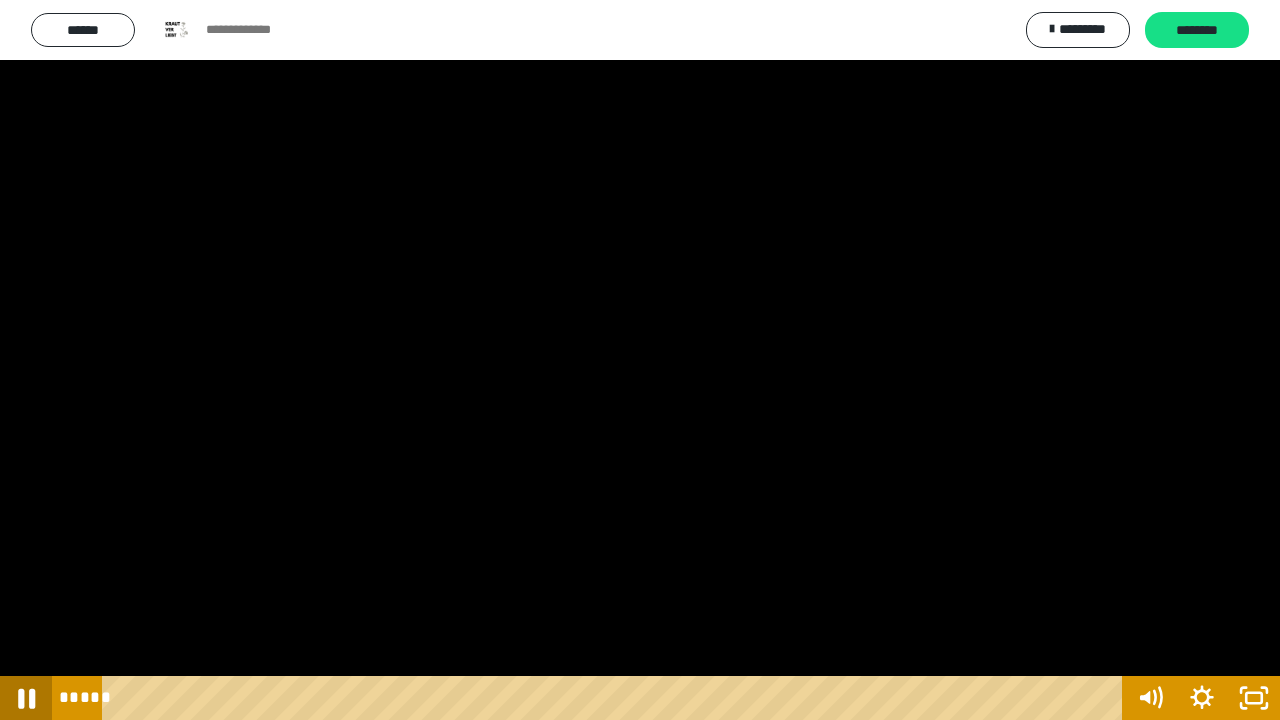 click 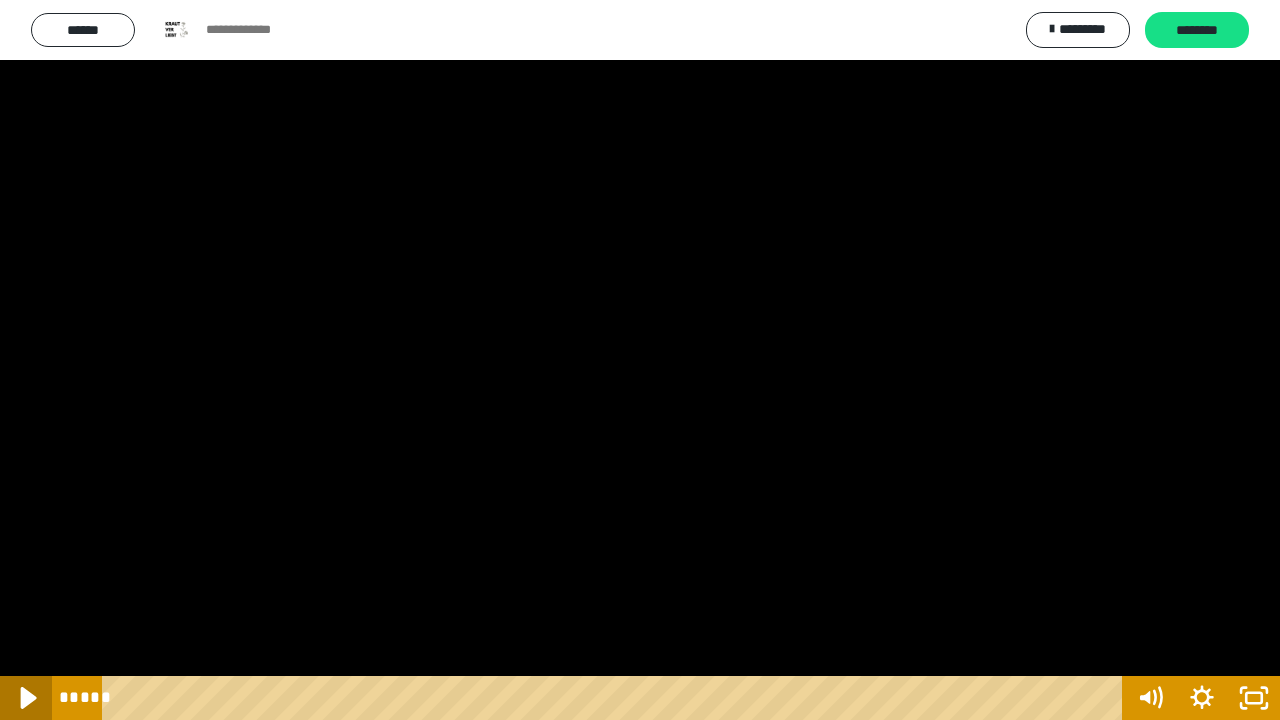 click 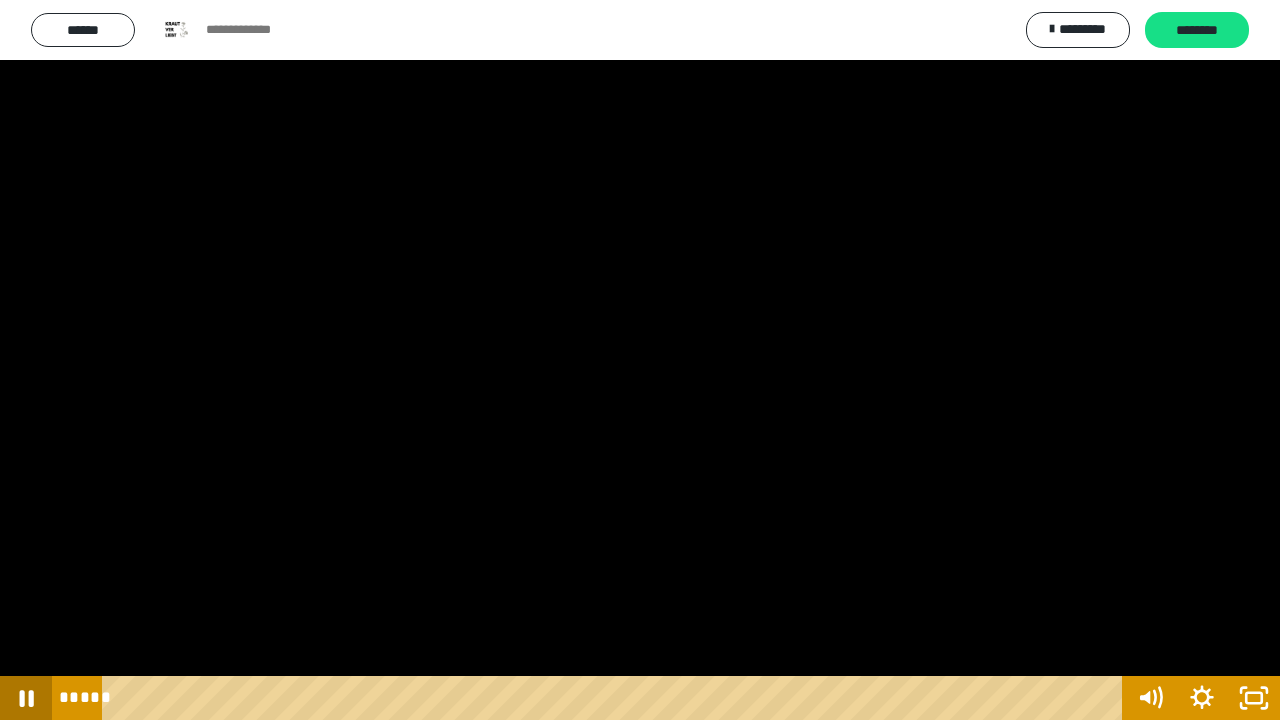 click 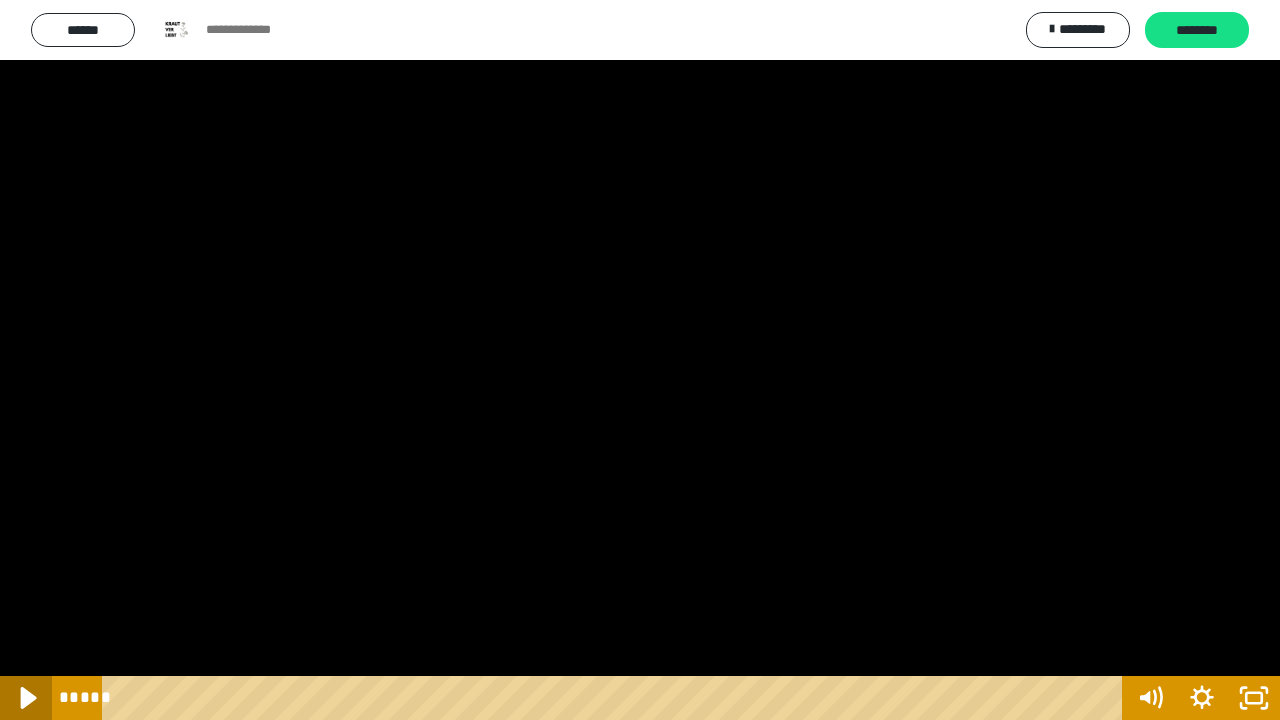 click 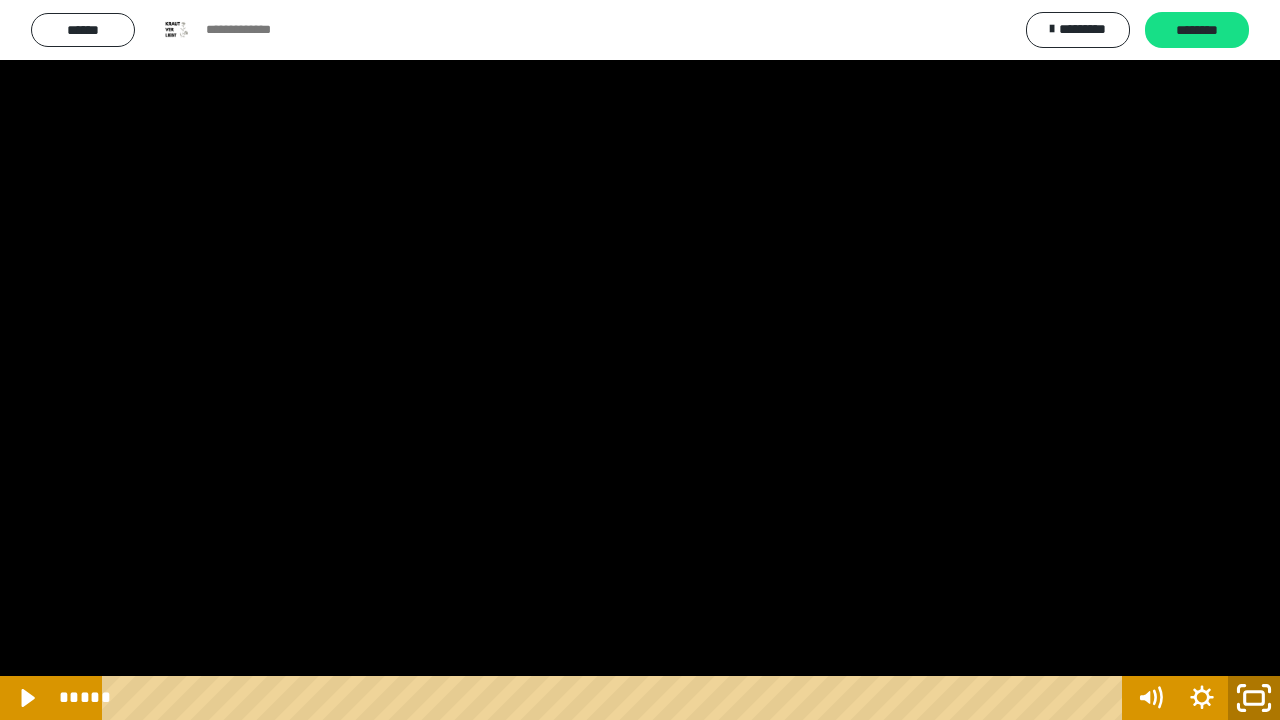 click 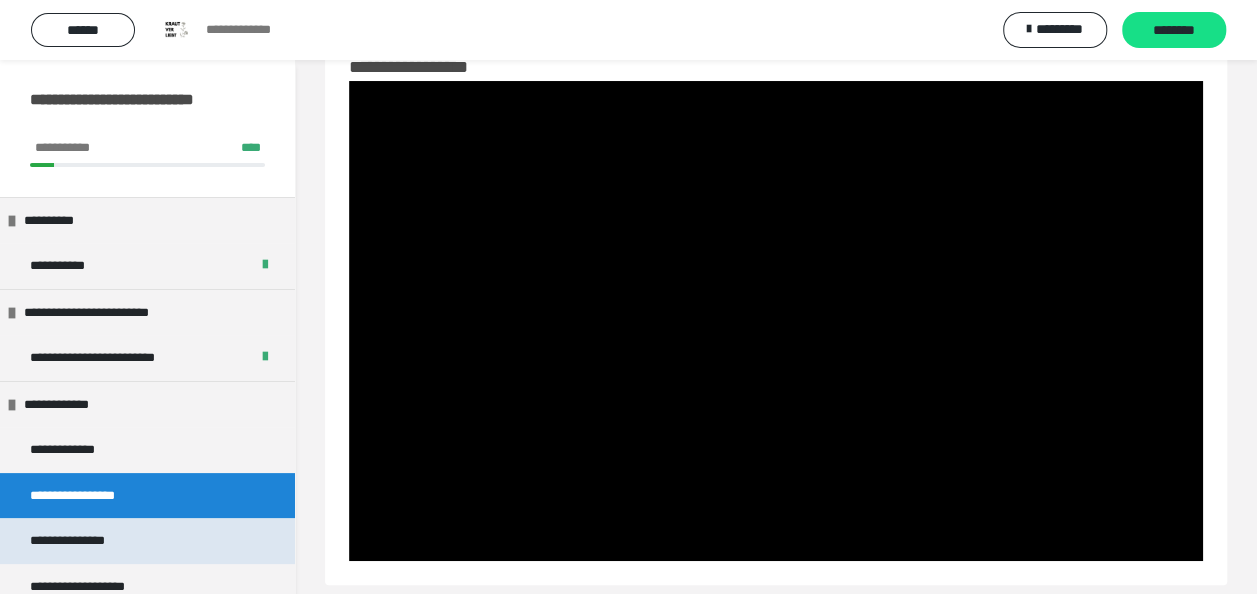 click on "**********" at bounding box center [85, 541] 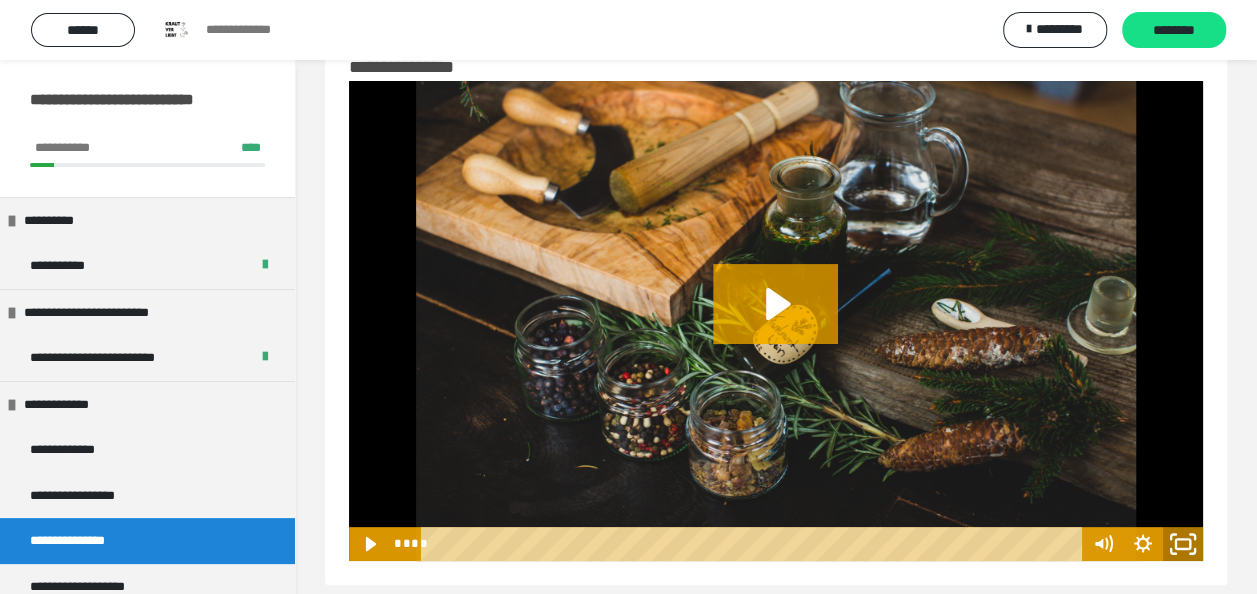 click 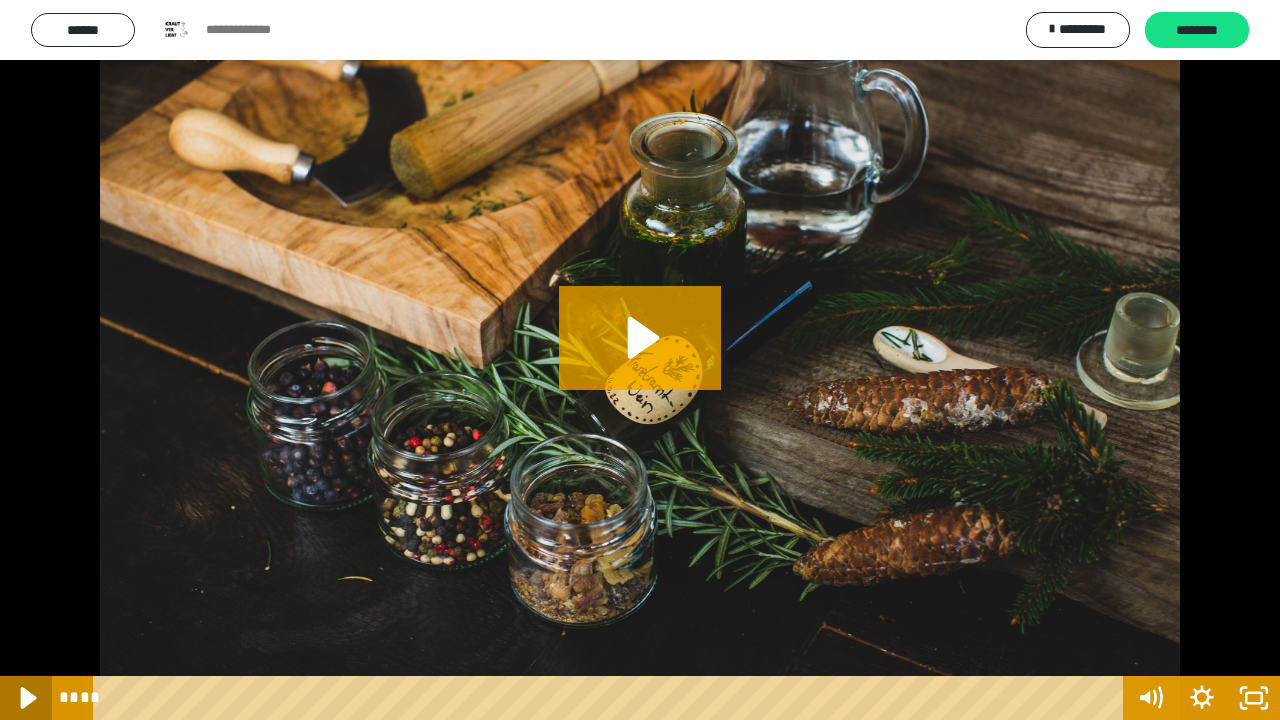click 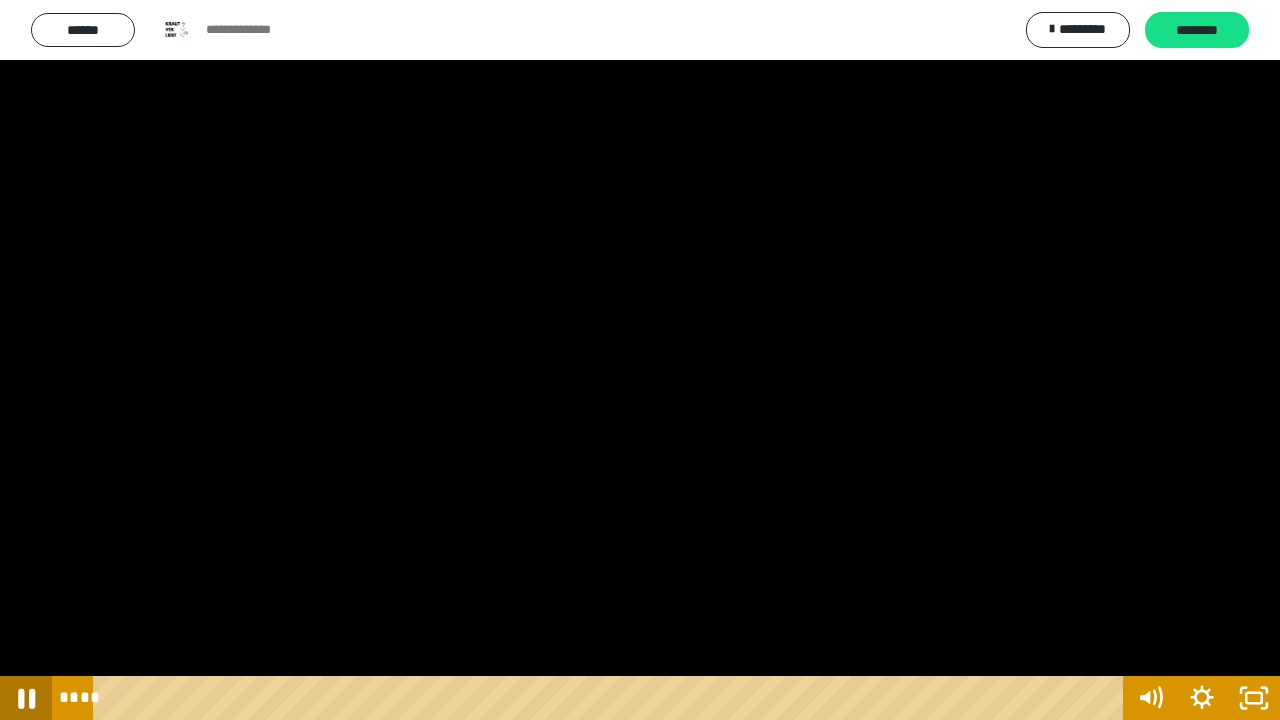 click 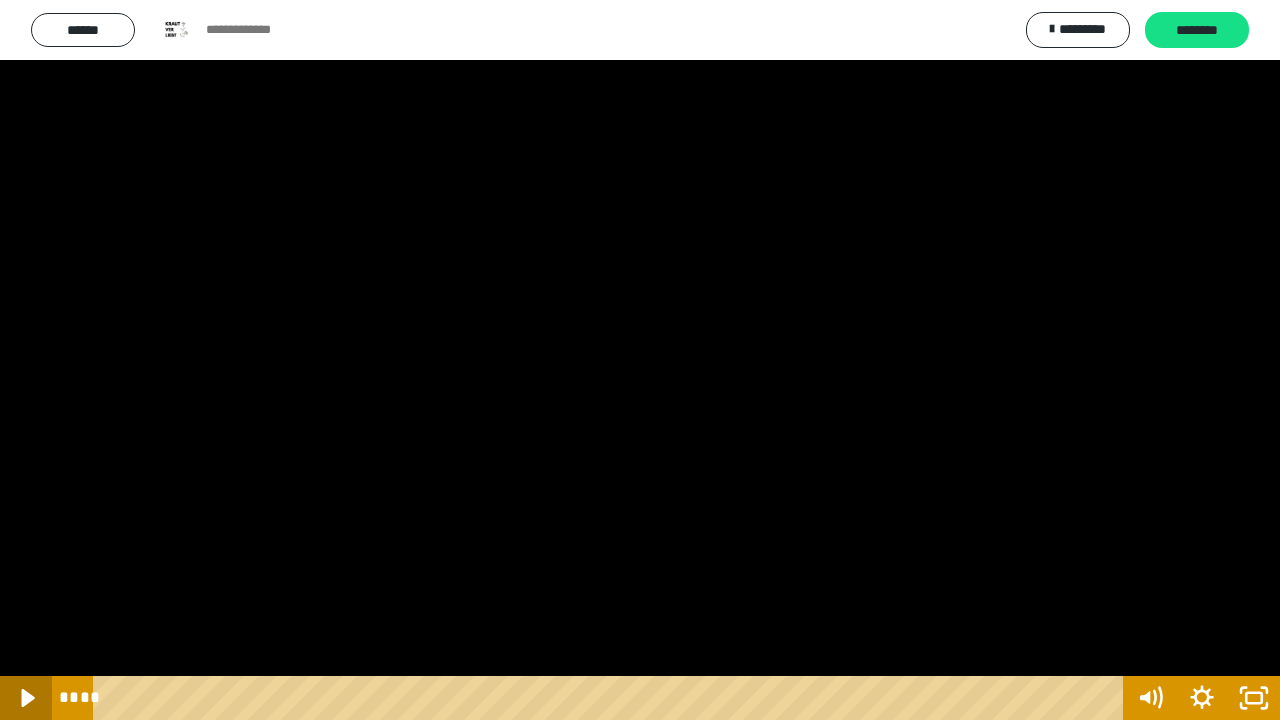 click 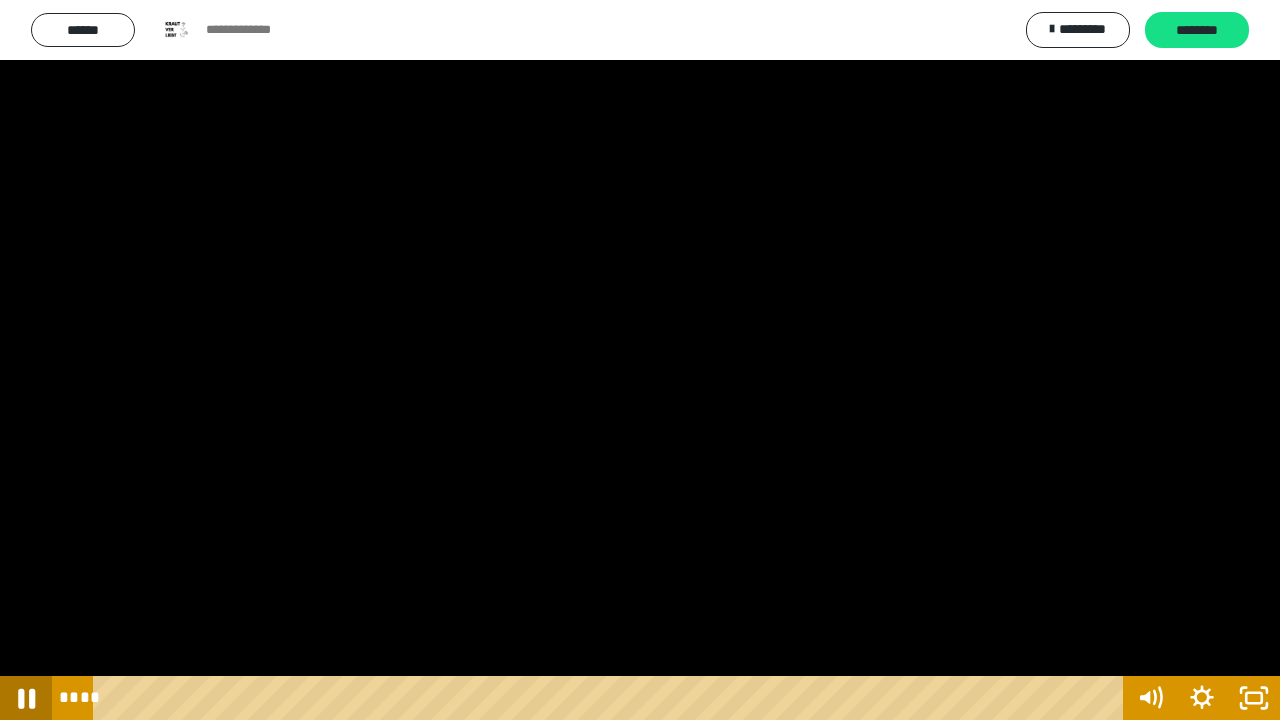 click 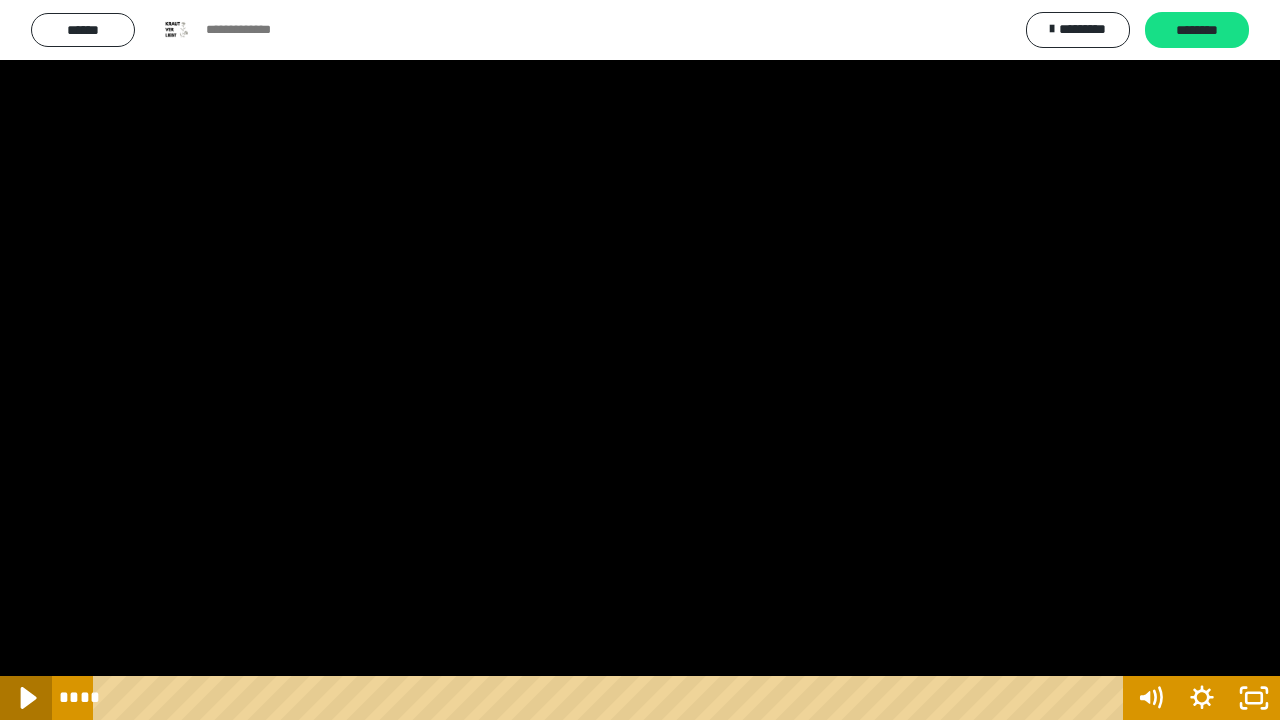 click 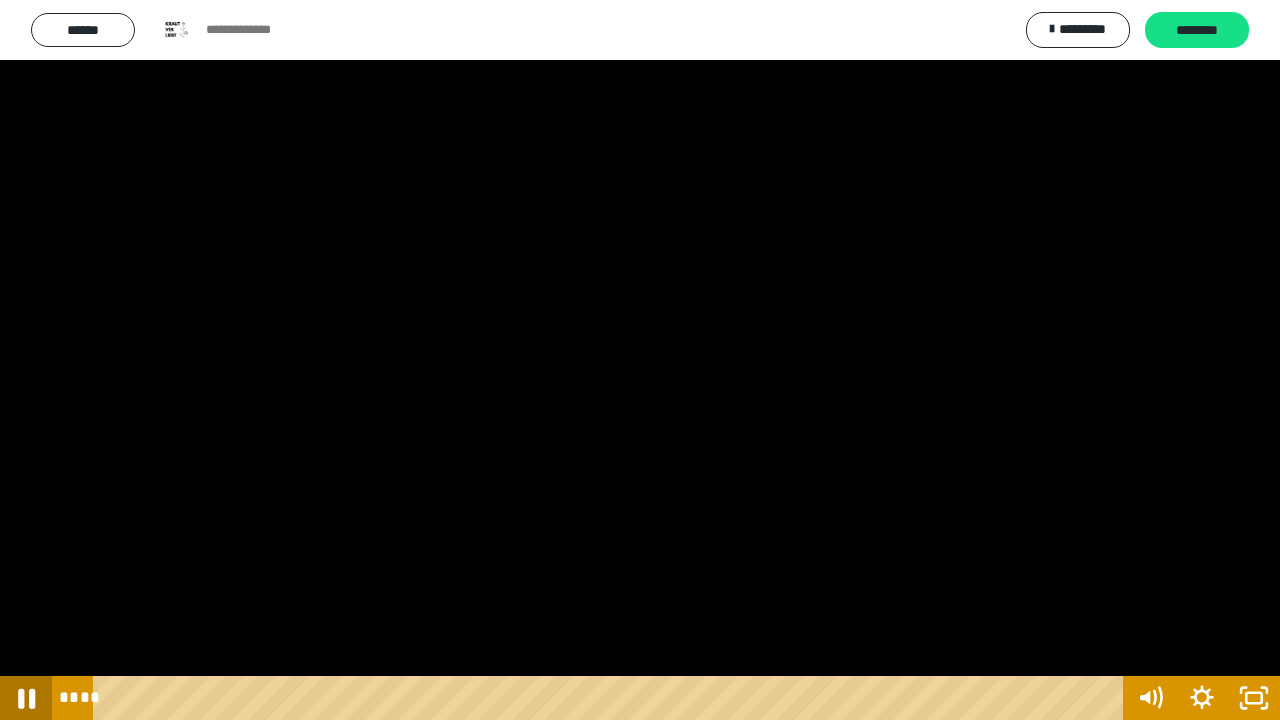 click 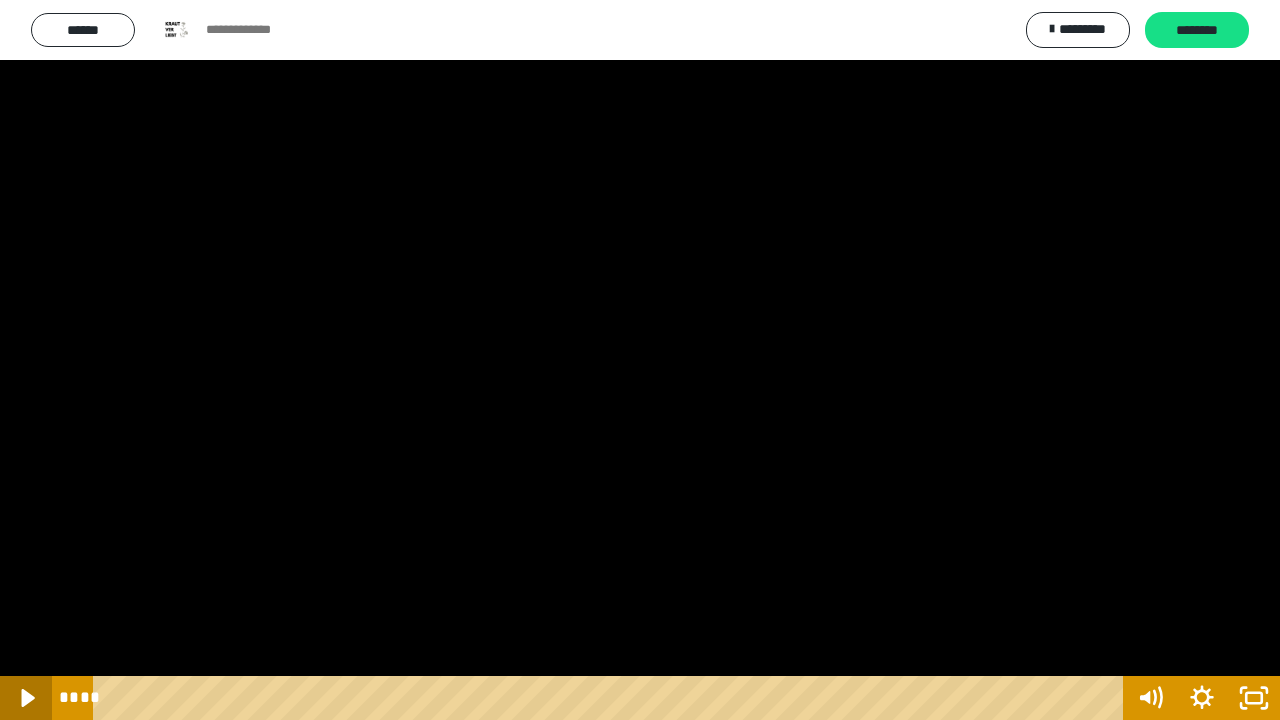 click 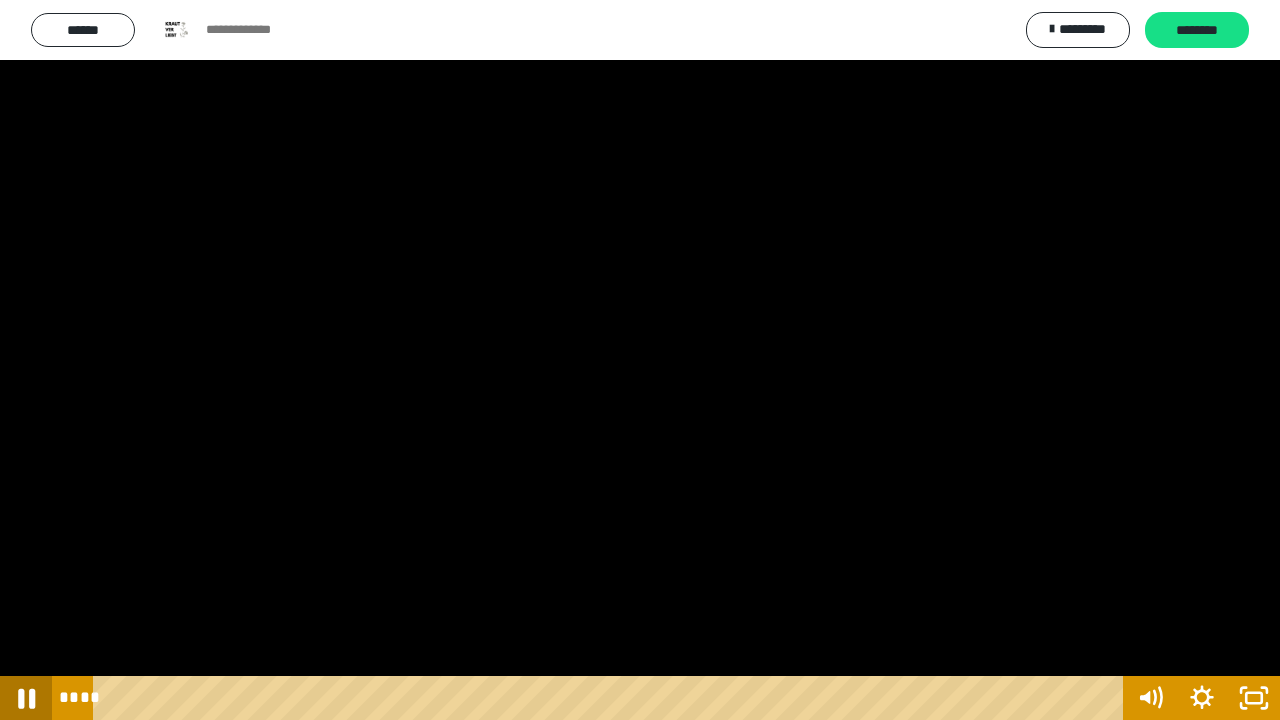 click 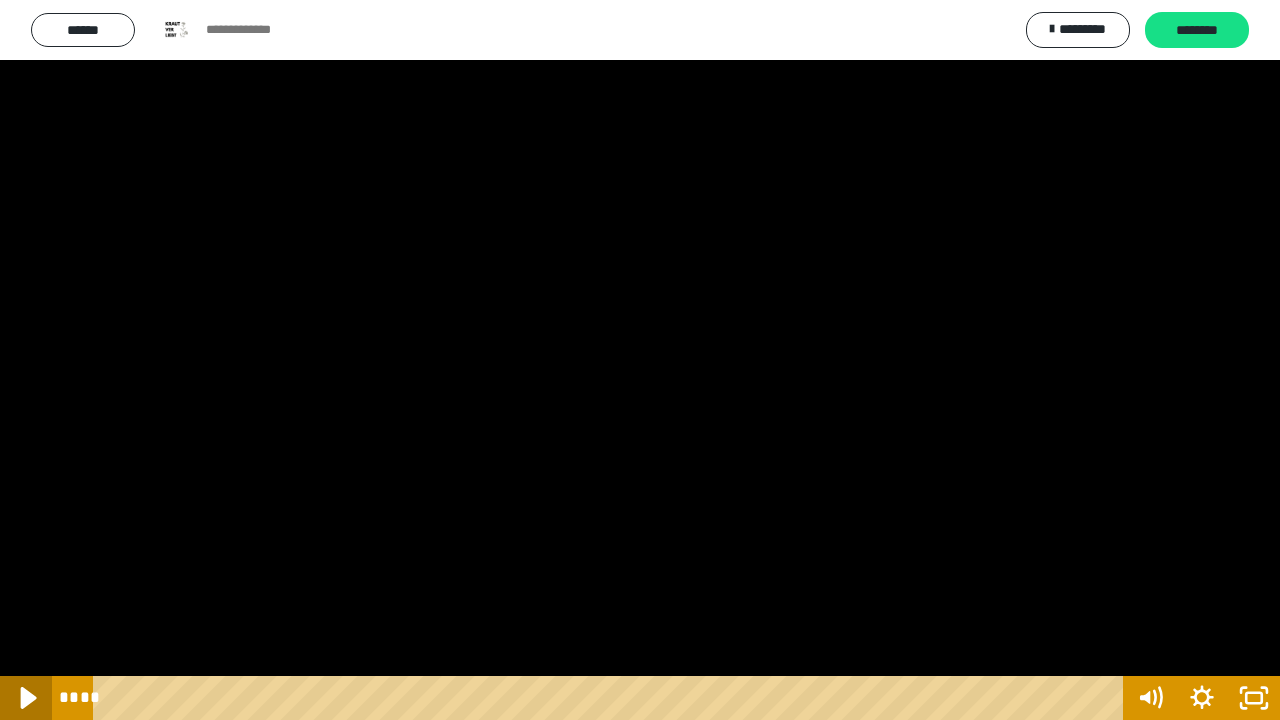click 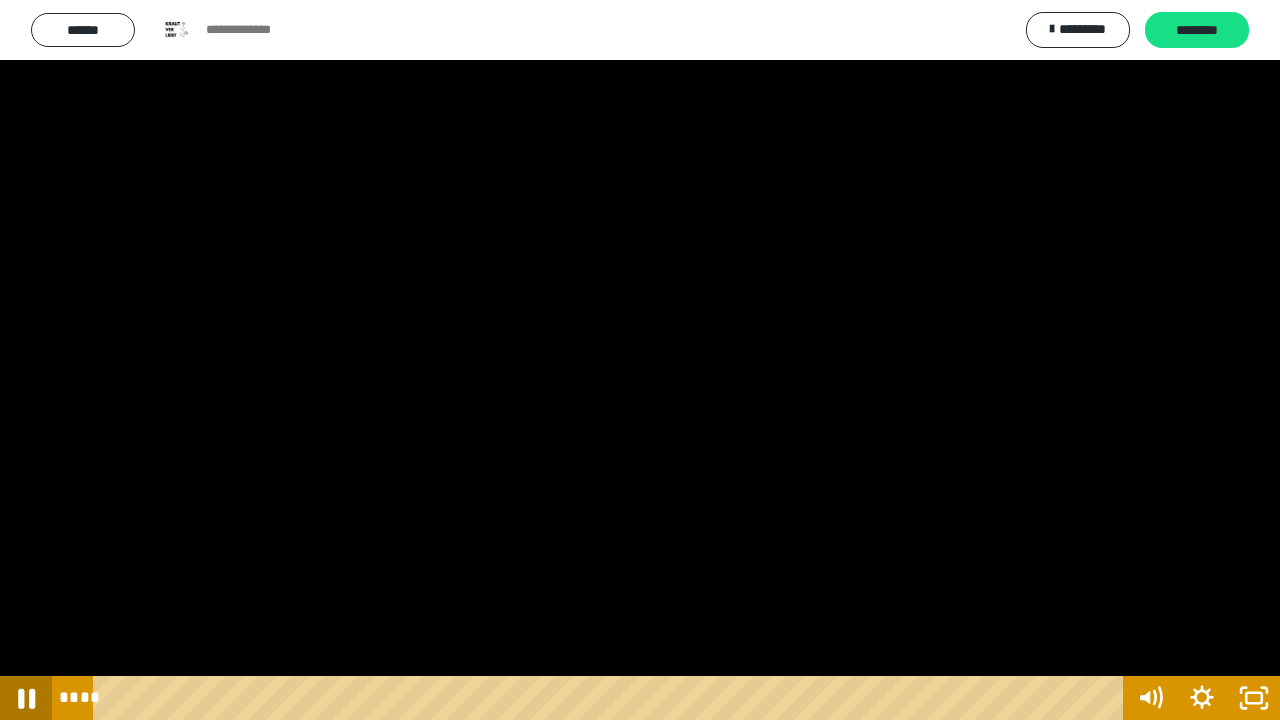 click 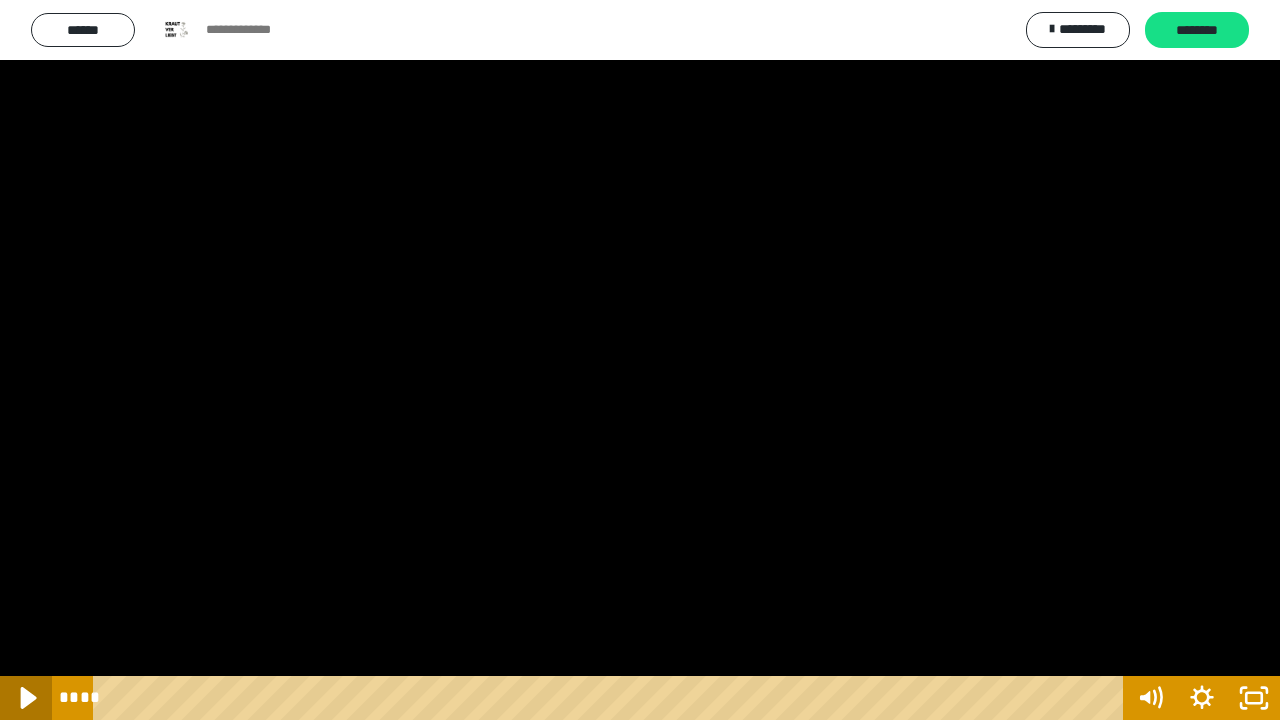 click 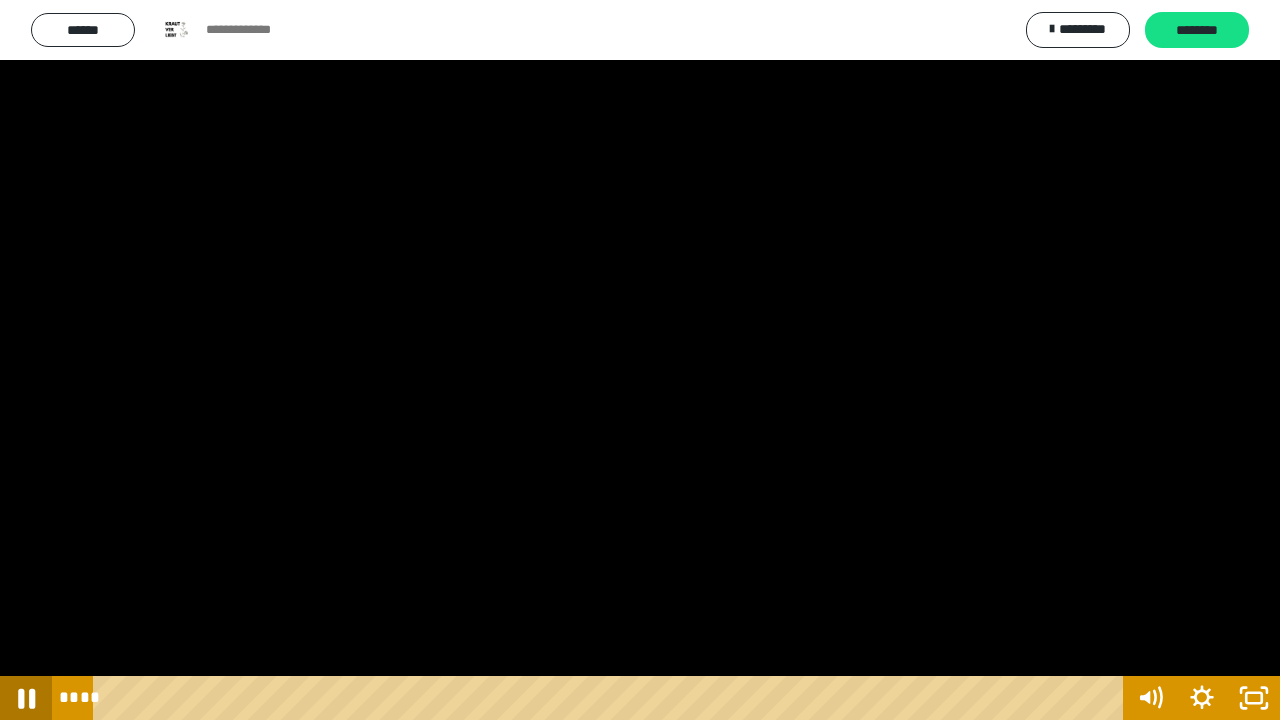 click 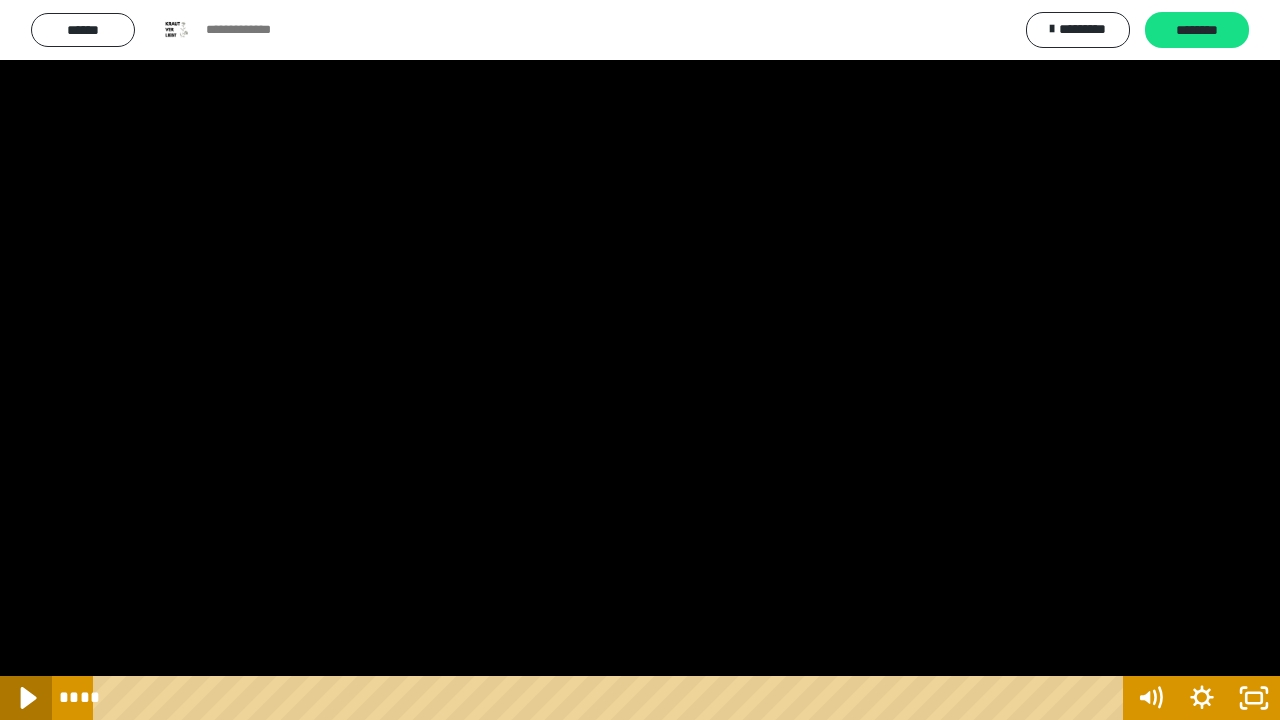 click 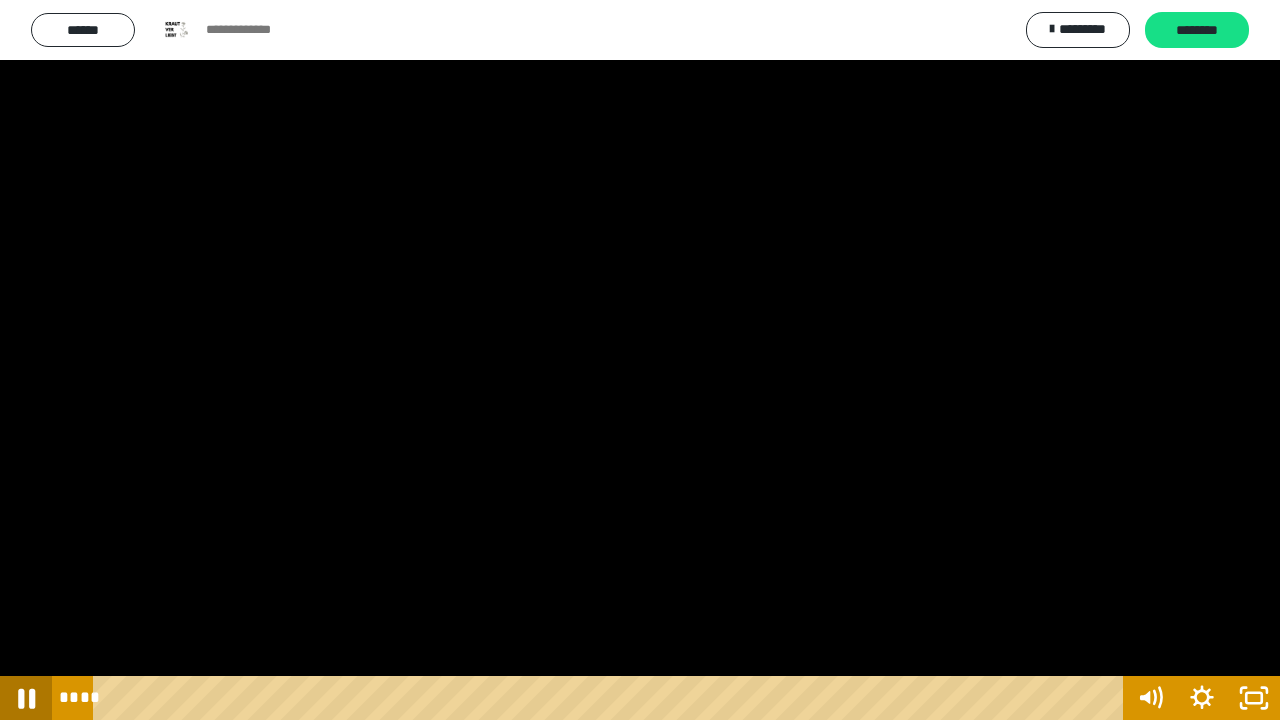 click 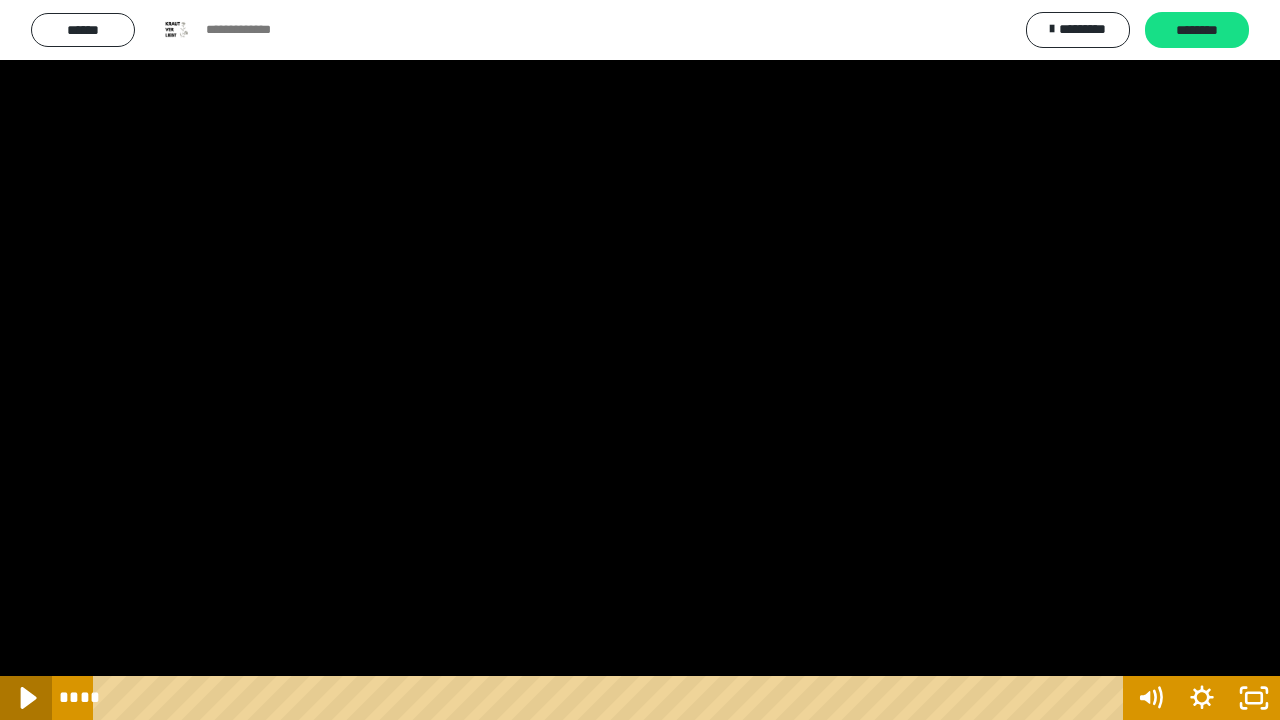 click 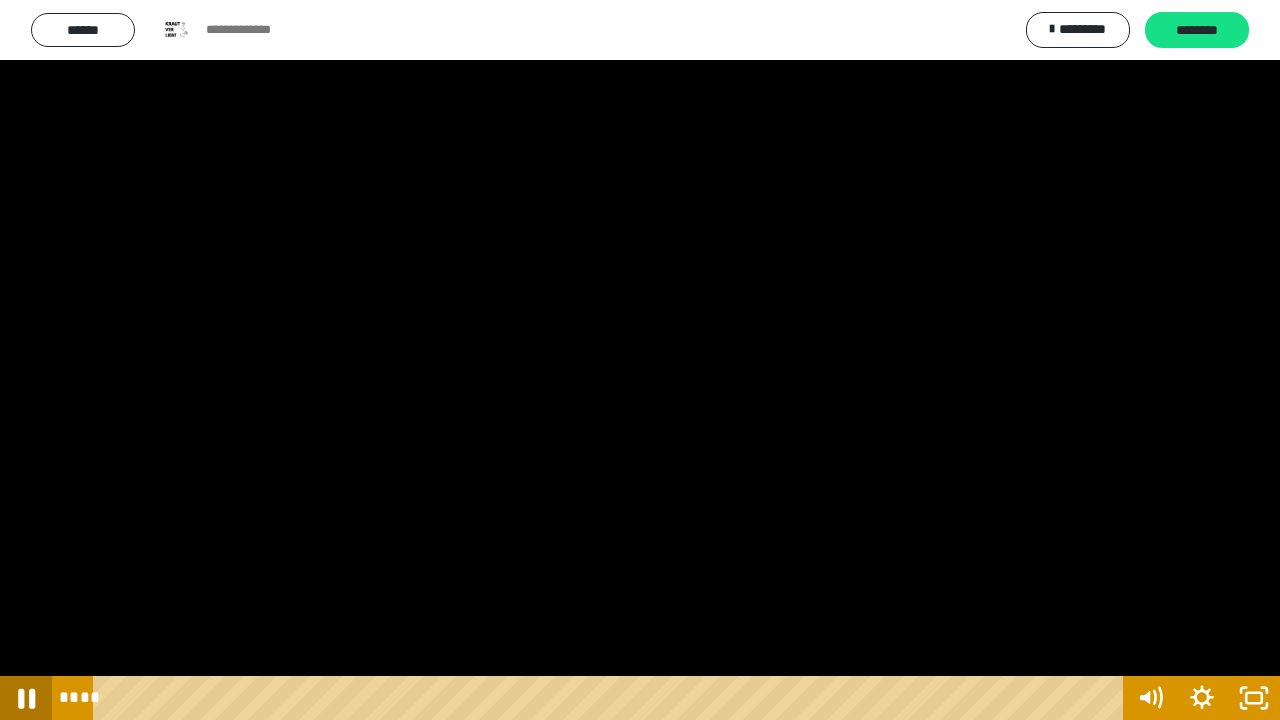 click 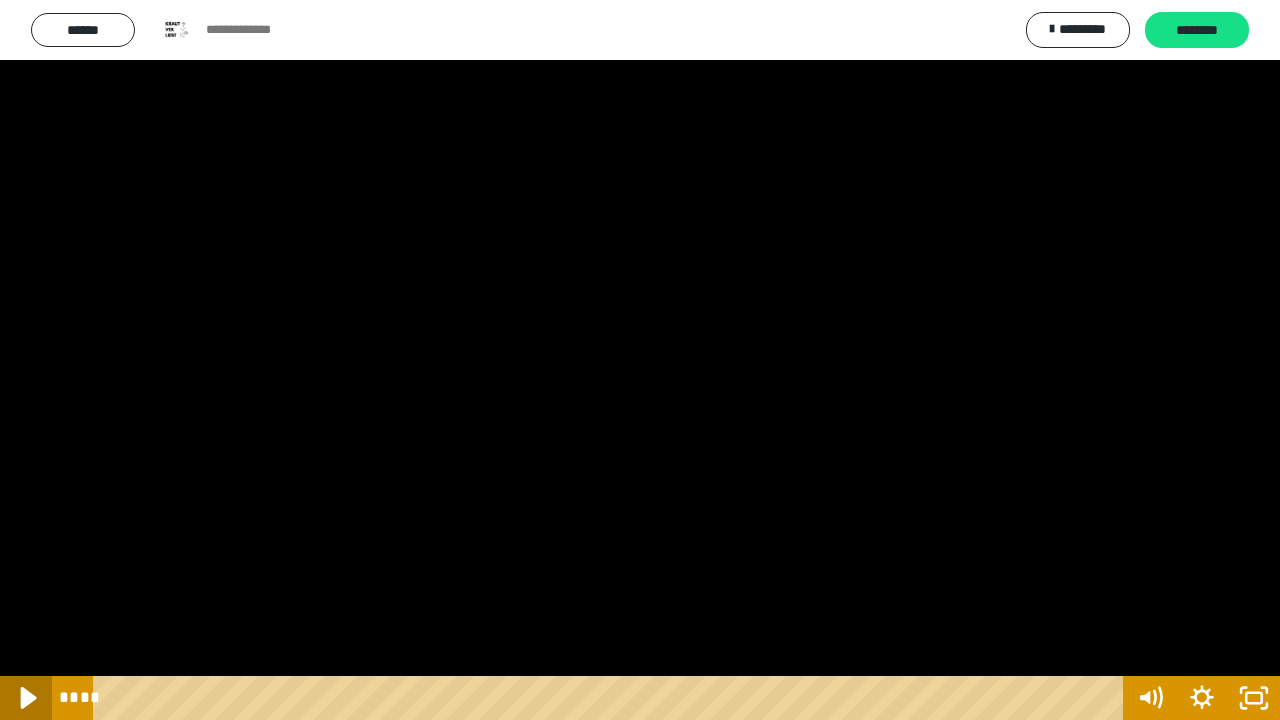 click 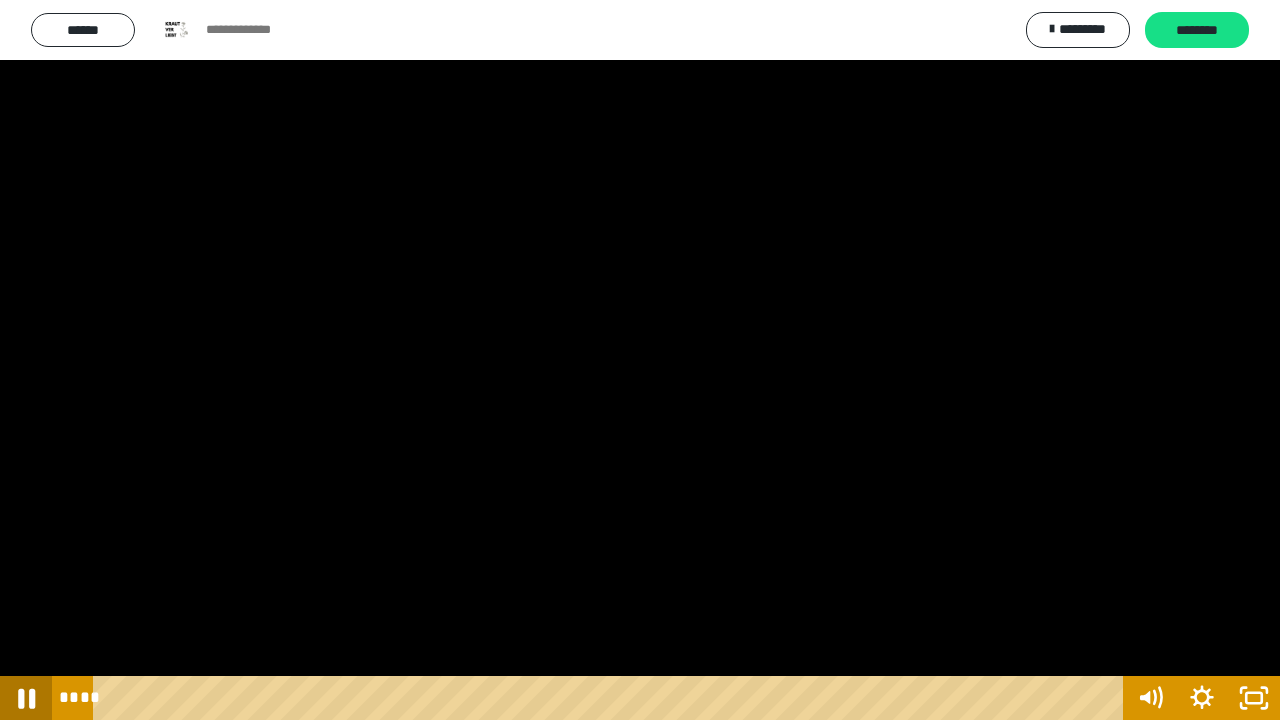 click 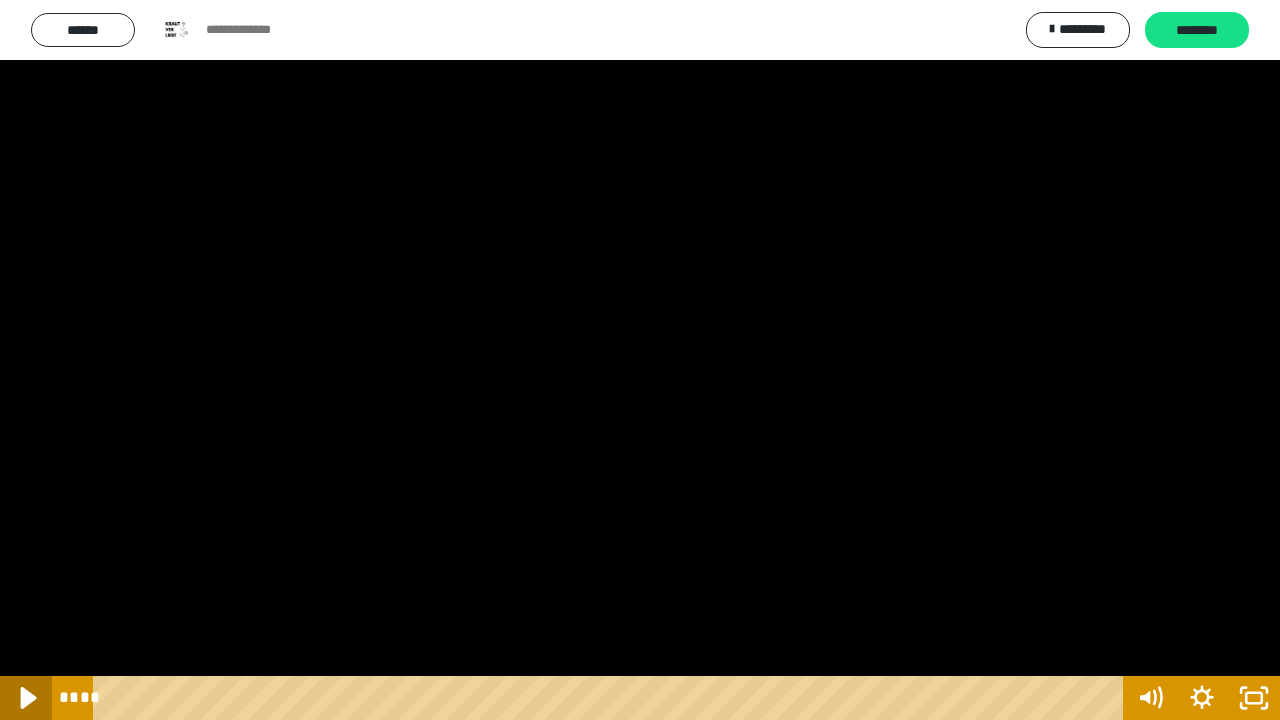 click 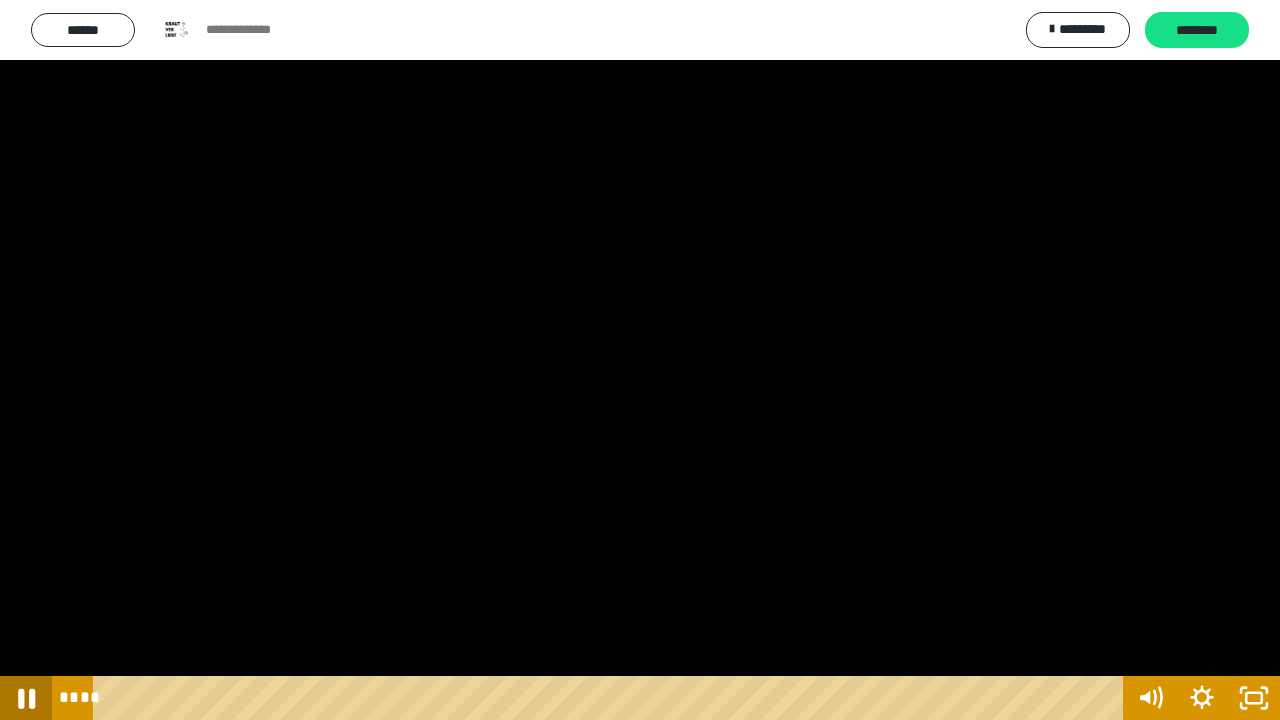 click 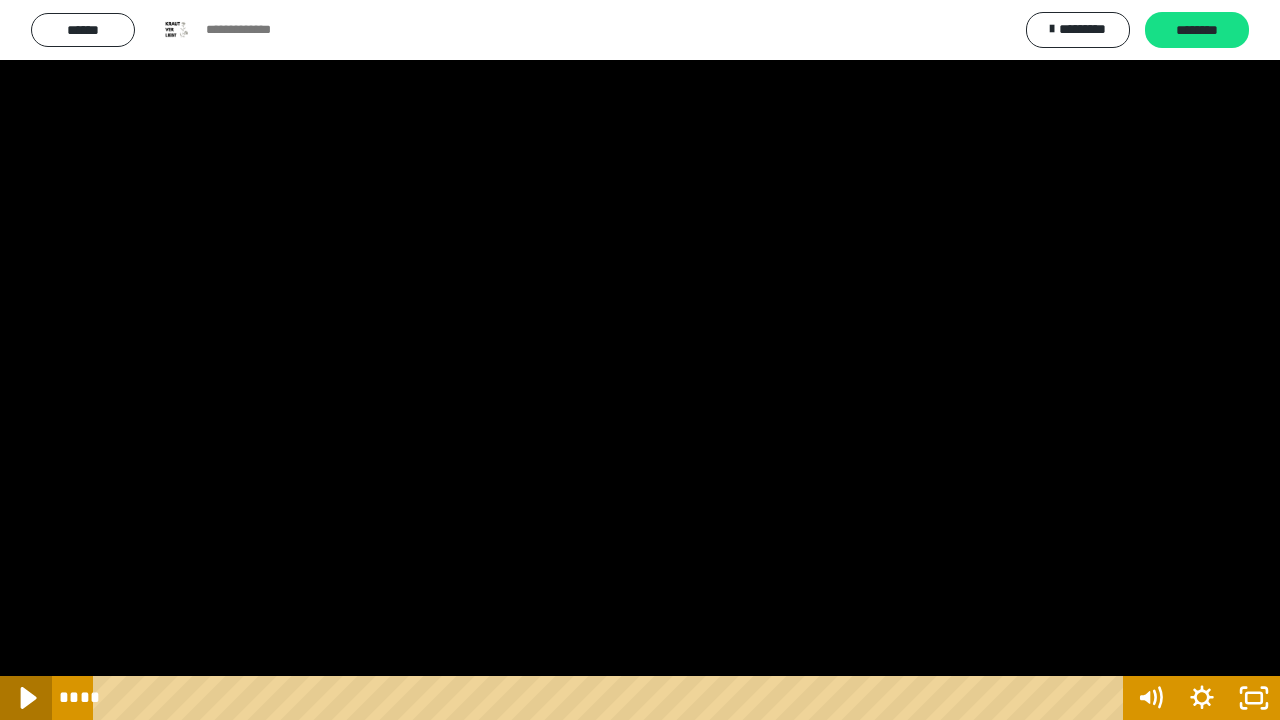 click 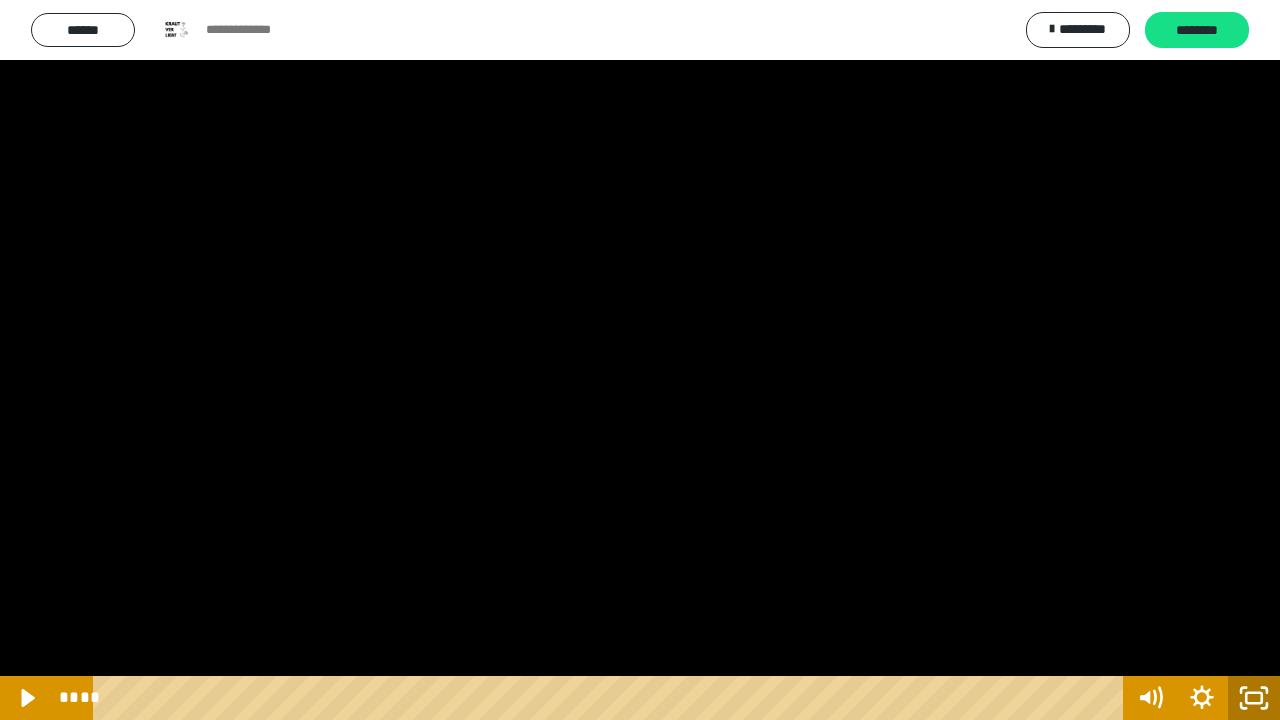 click 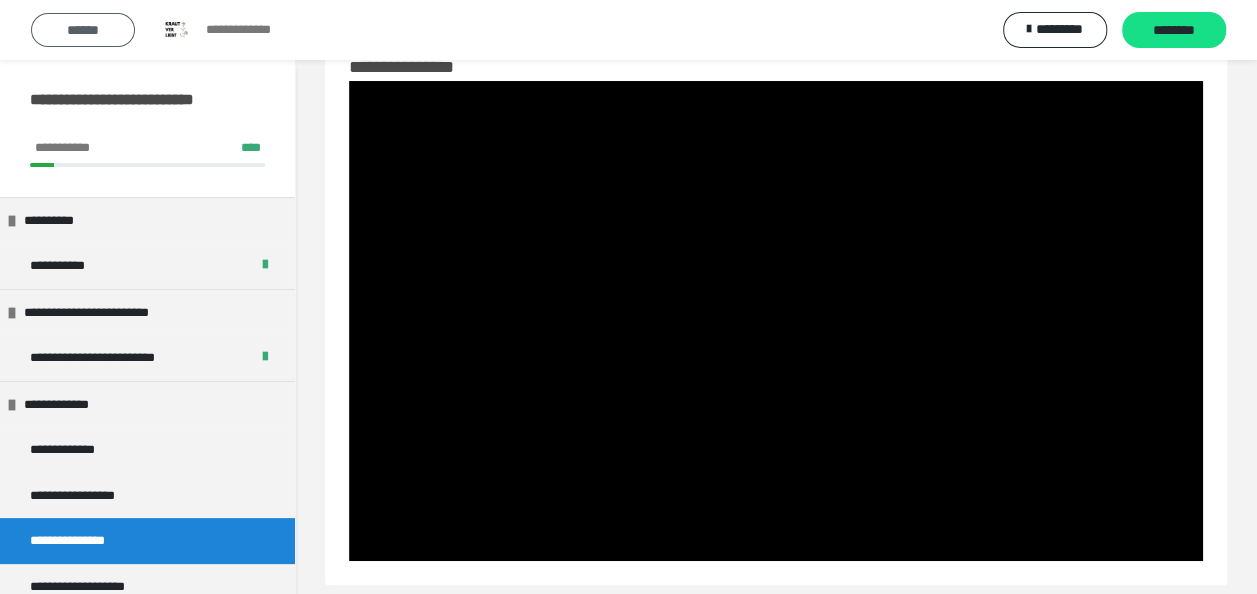 click on "******" at bounding box center (83, 30) 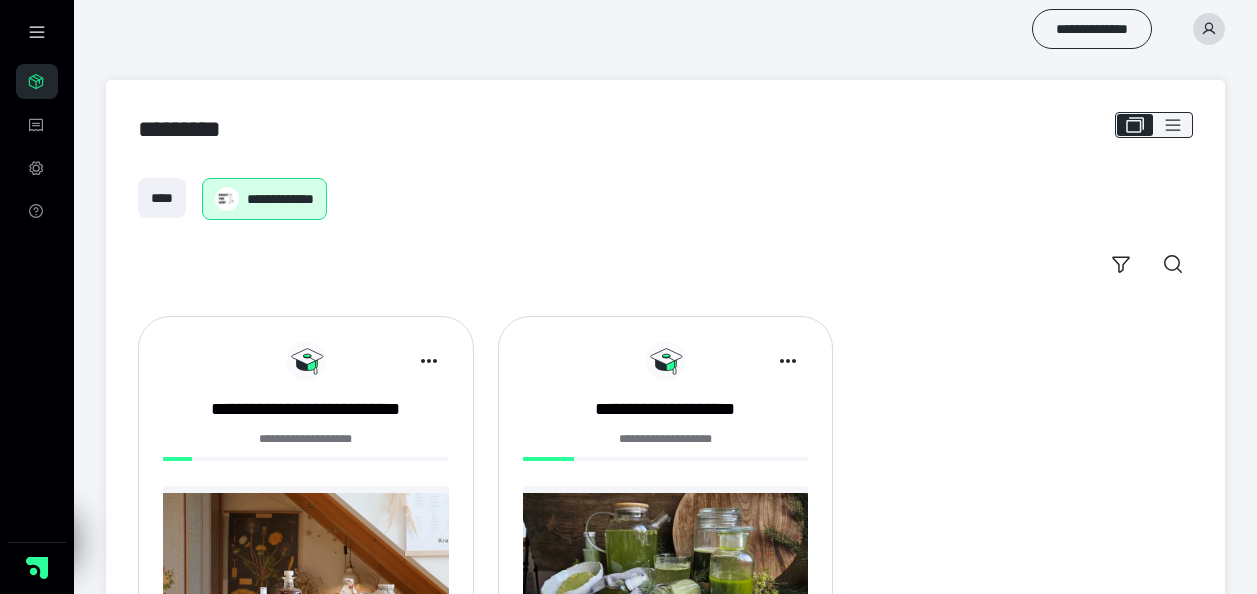 scroll, scrollTop: 186, scrollLeft: 0, axis: vertical 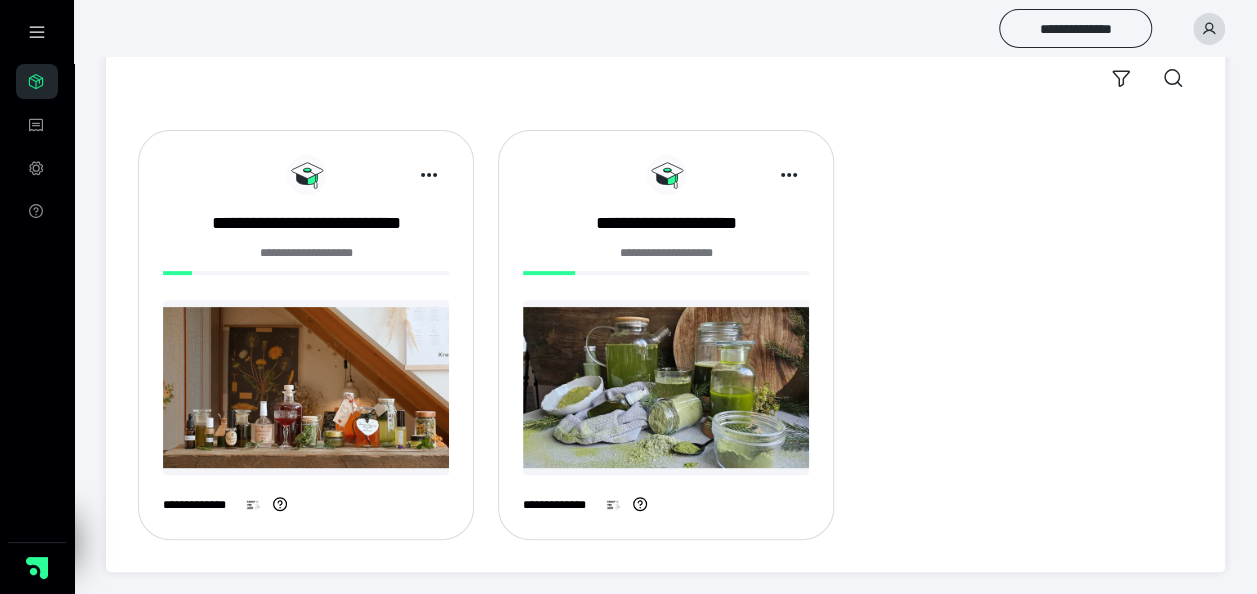 click at bounding box center [1209, 29] 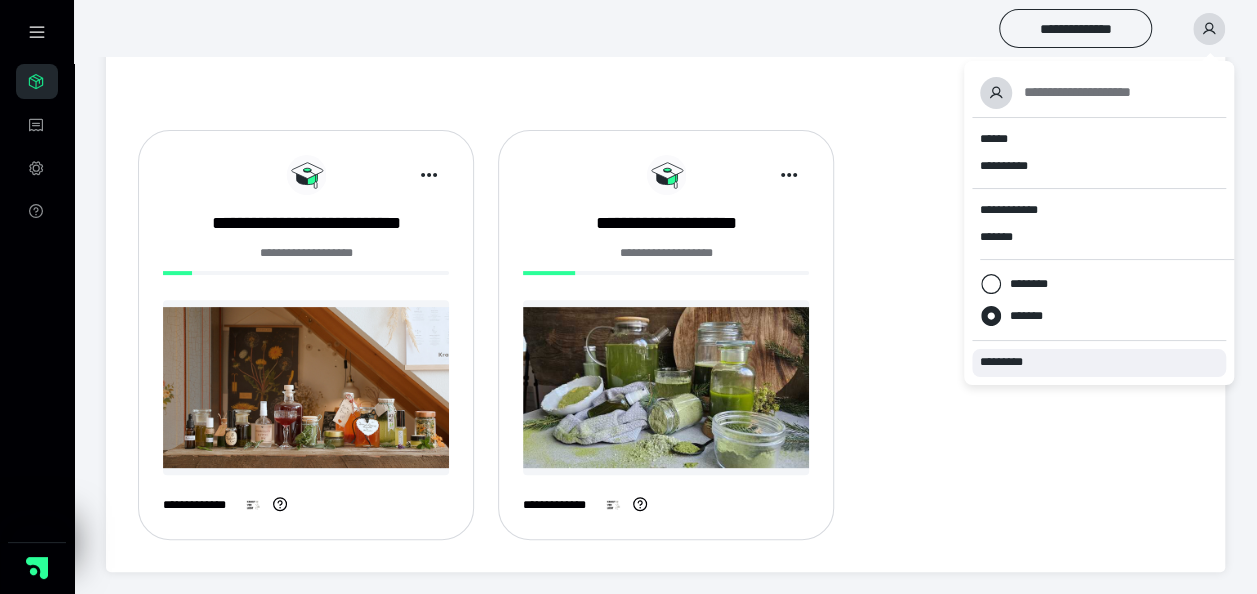 click on "*********" at bounding box center [1010, 362] 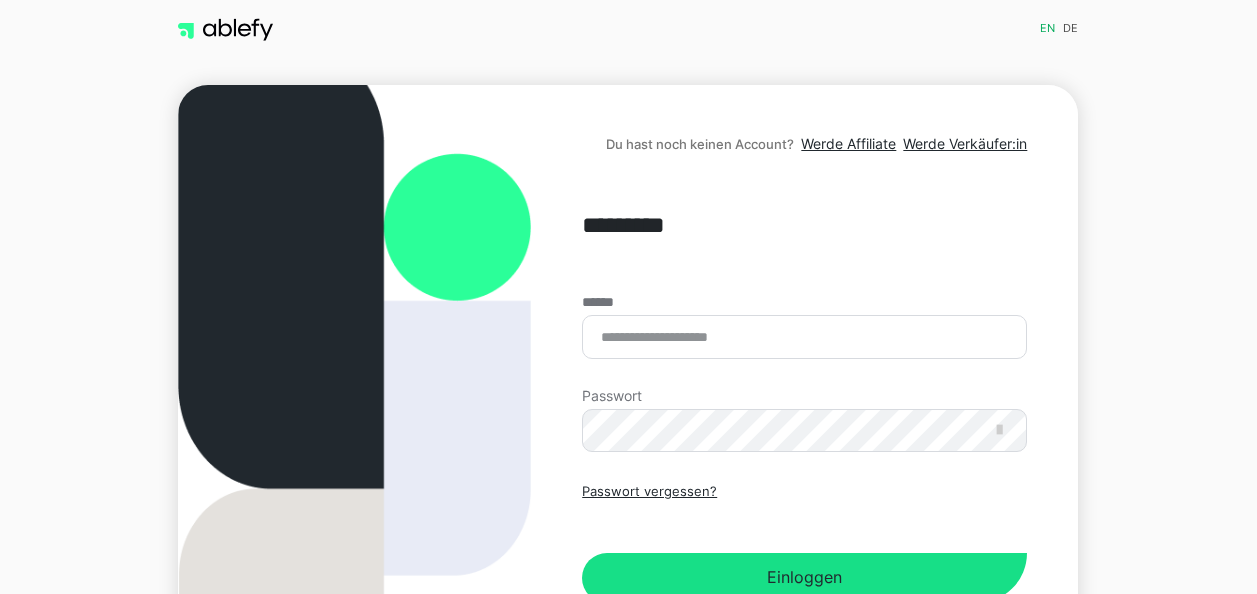 scroll, scrollTop: 0, scrollLeft: 0, axis: both 